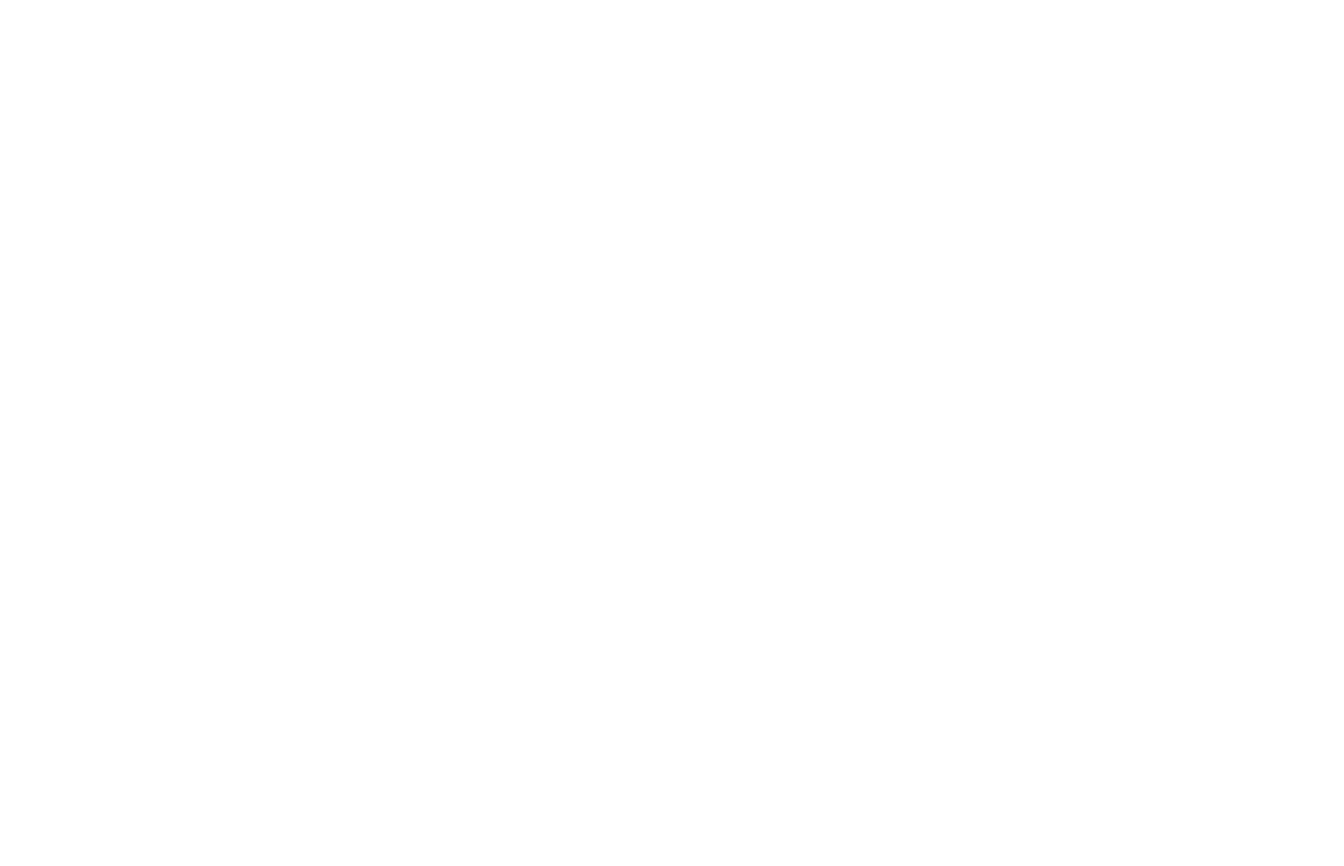 scroll, scrollTop: 0, scrollLeft: 0, axis: both 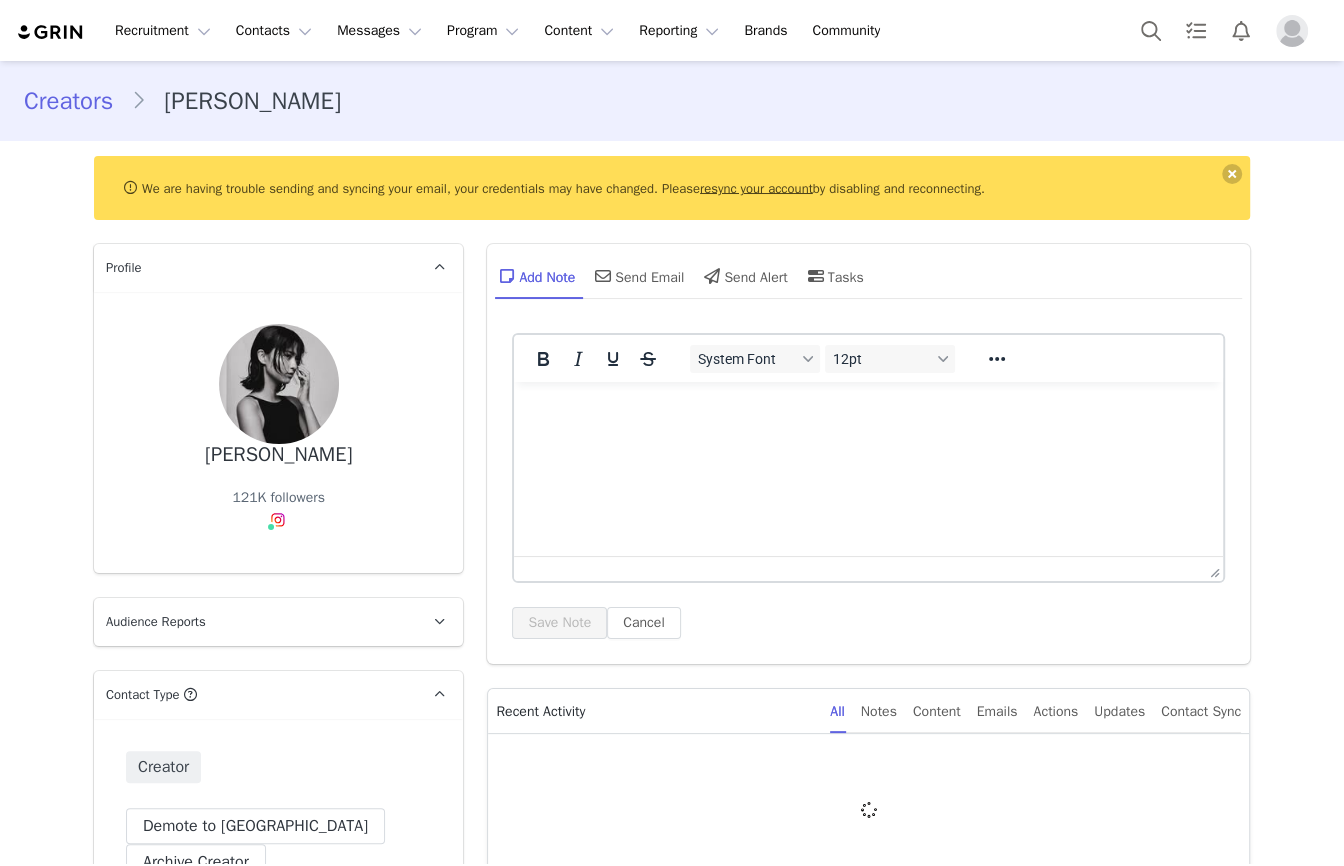 type on "+1 ([GEOGRAPHIC_DATA])" 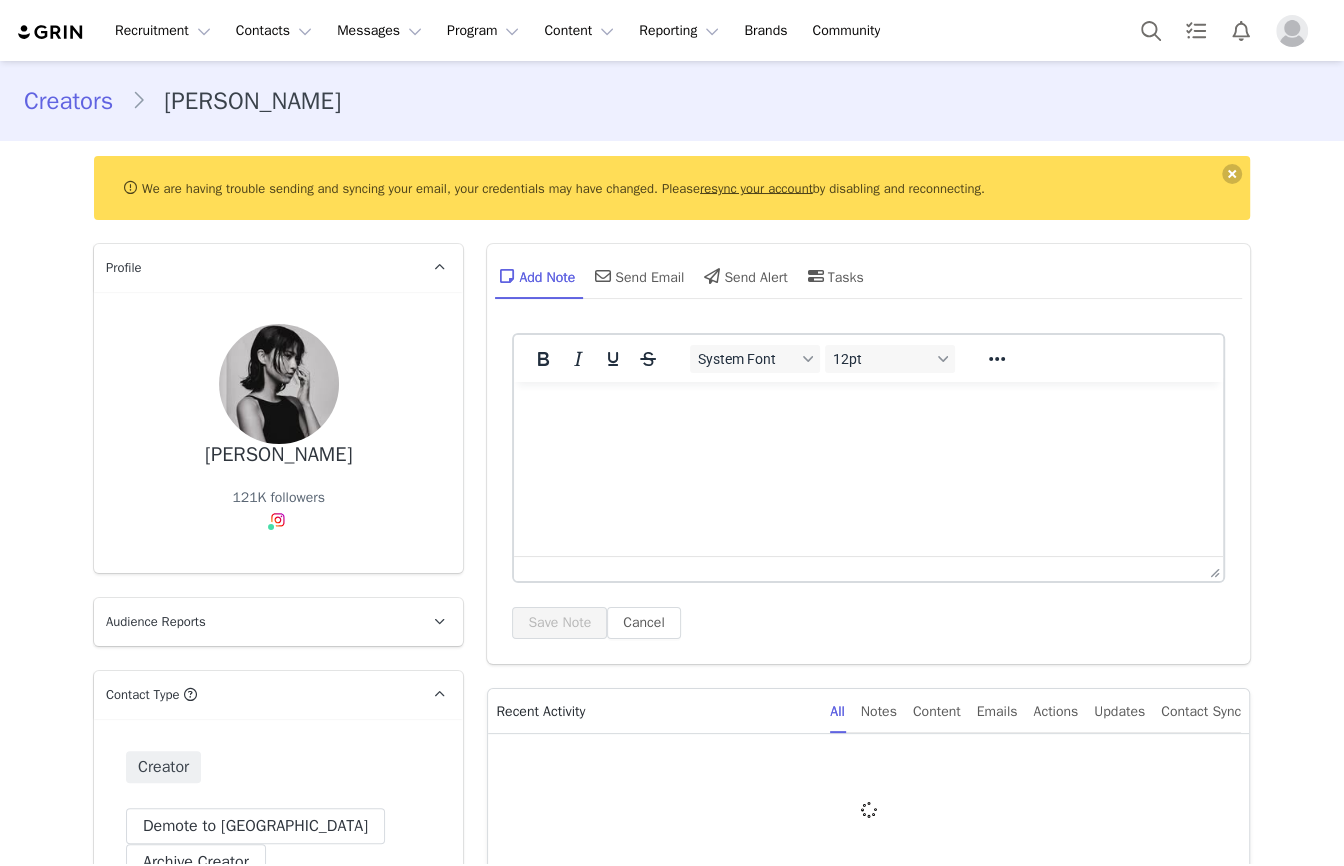 scroll, scrollTop: 0, scrollLeft: 0, axis: both 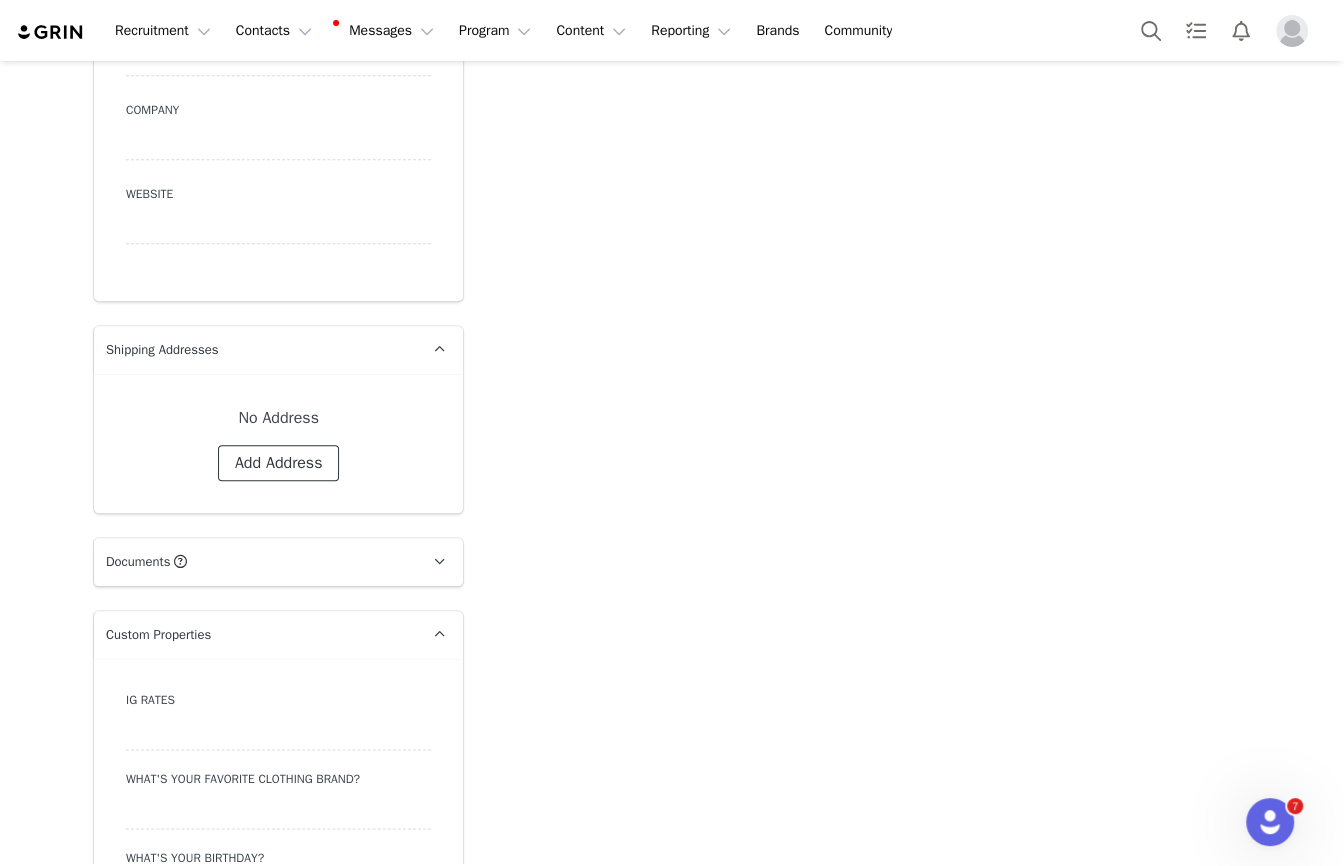 drag, startPoint x: 313, startPoint y: 469, endPoint x: 324, endPoint y: 469, distance: 11 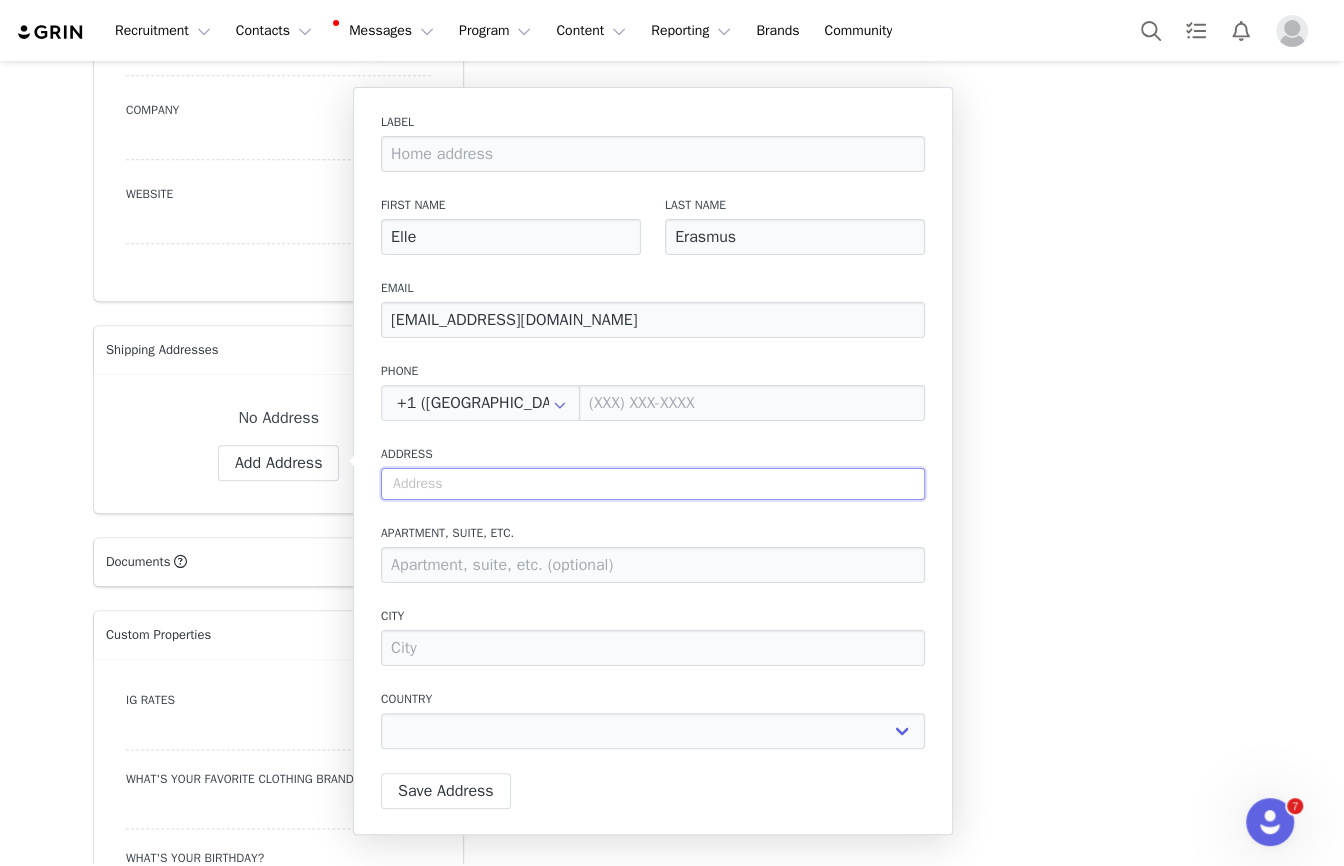 click at bounding box center [653, 484] 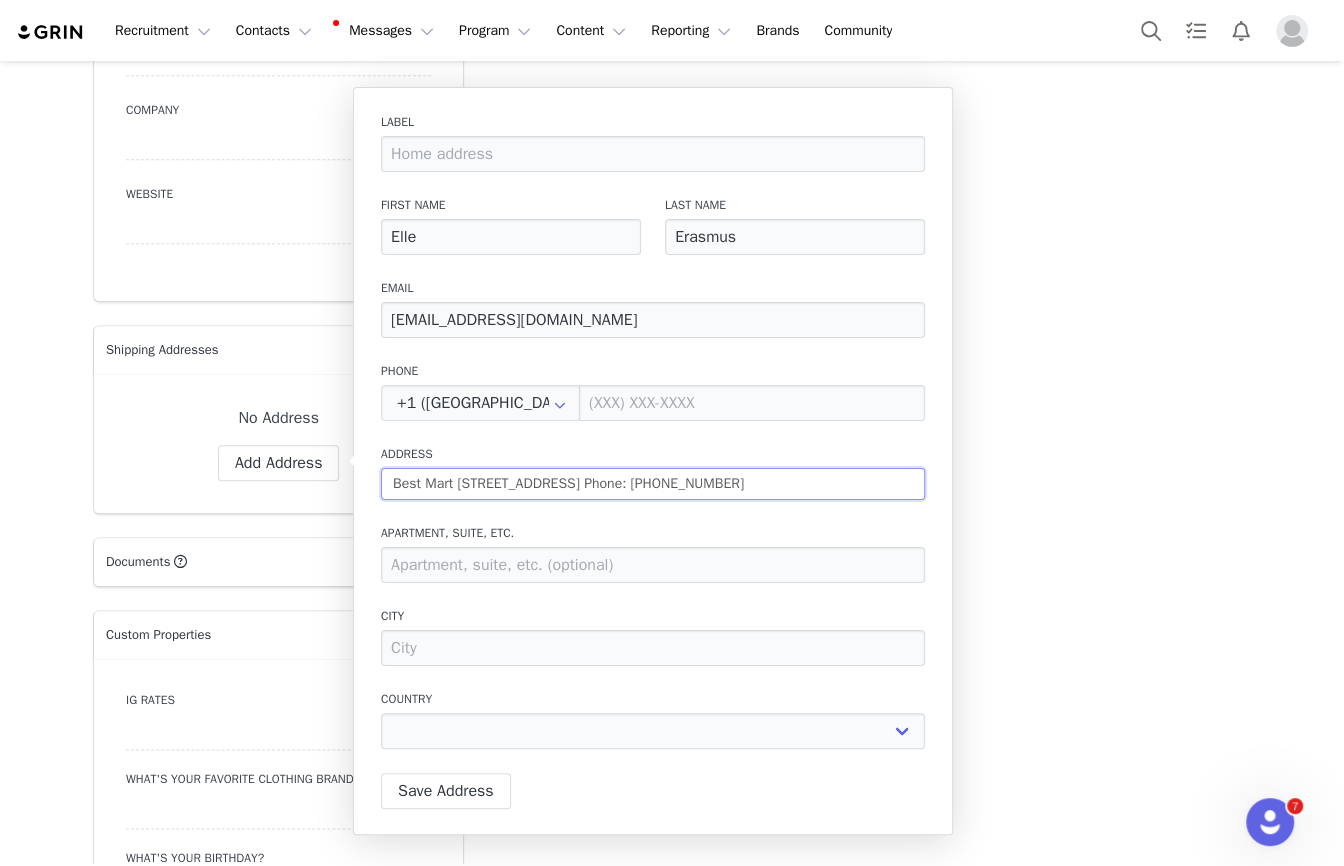 click on "Best Mart [STREET_ADDRESS] Phone: [PHONE_NUMBER]" at bounding box center [653, 484] 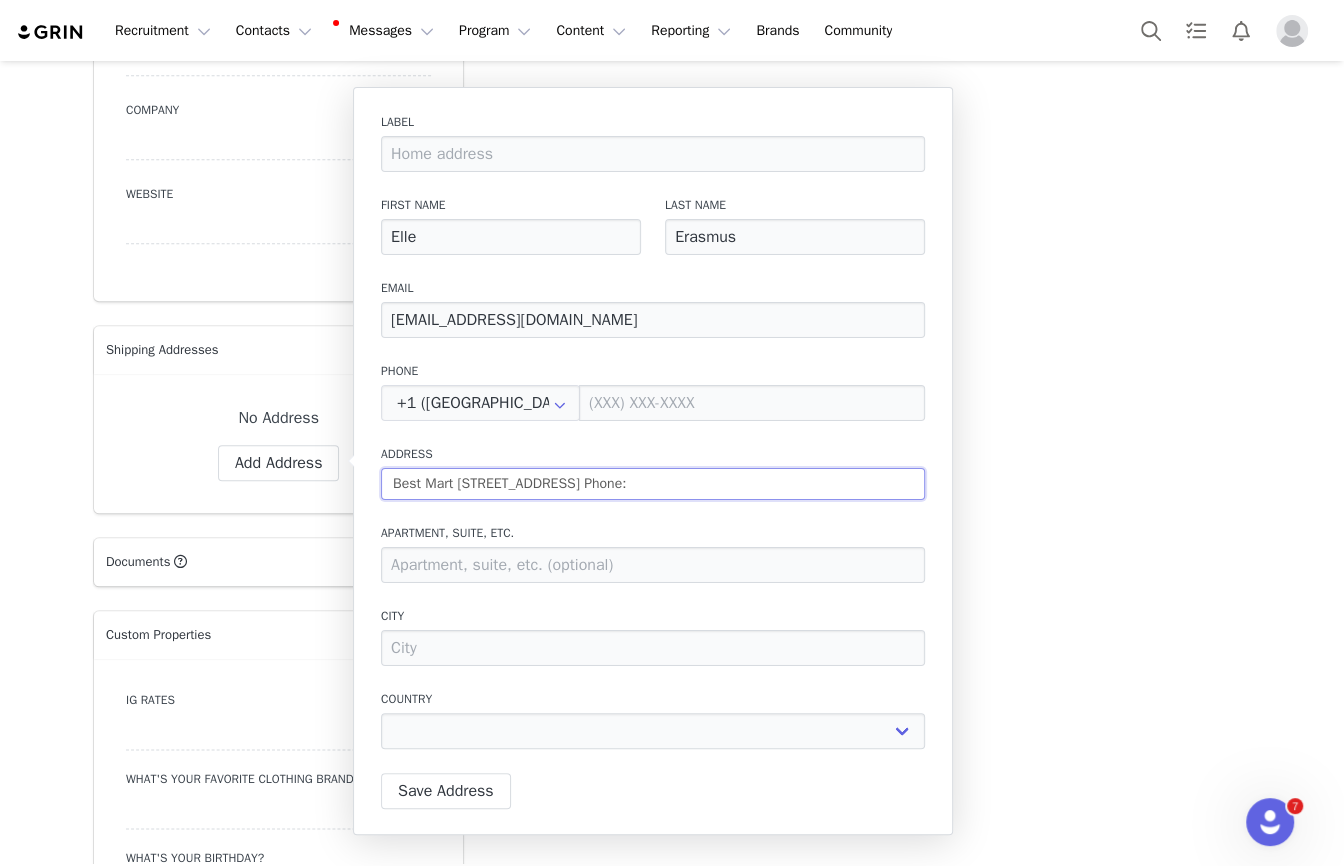 type on "Best Mart [STREET_ADDRESS] Phone" 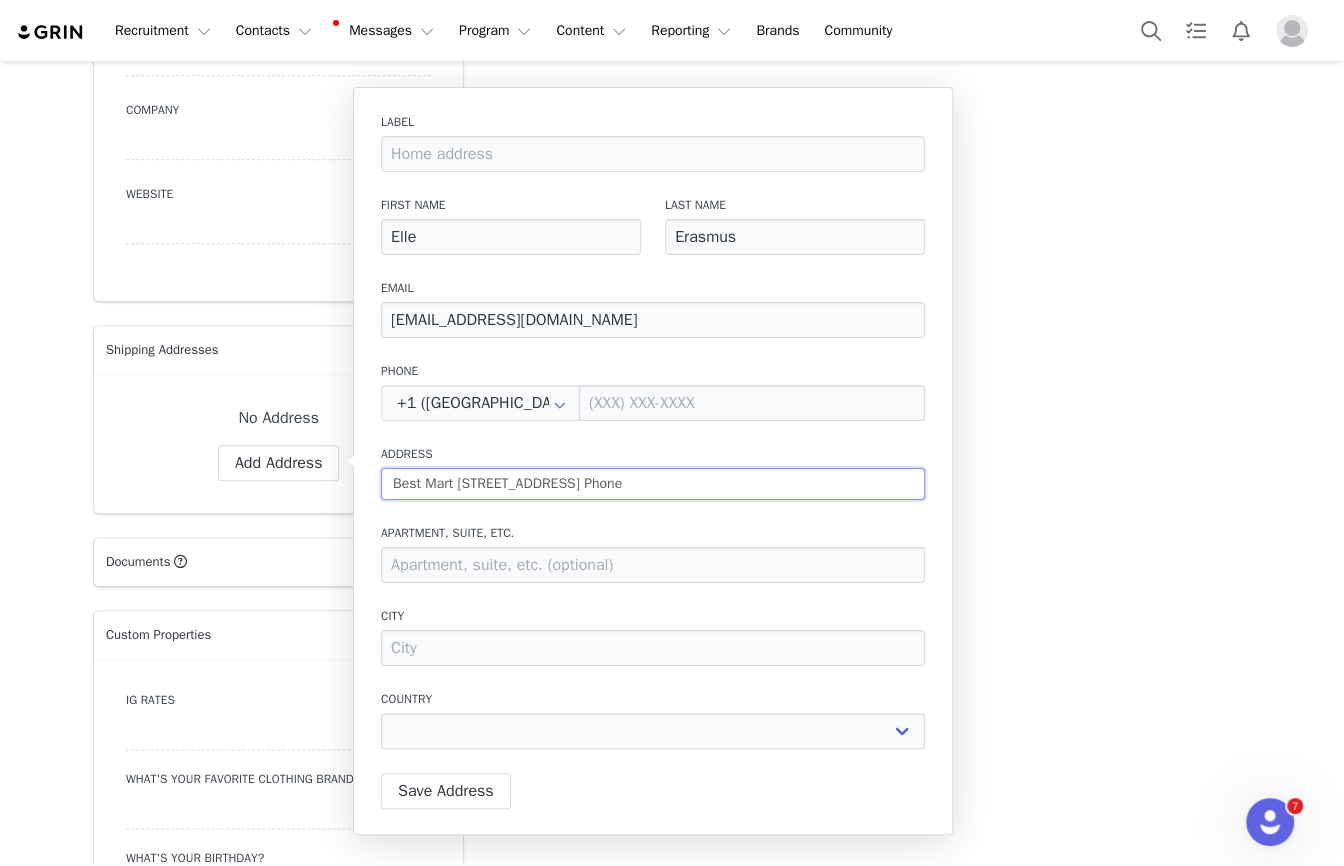 type on "Best Mart [STREET_ADDRESS]" 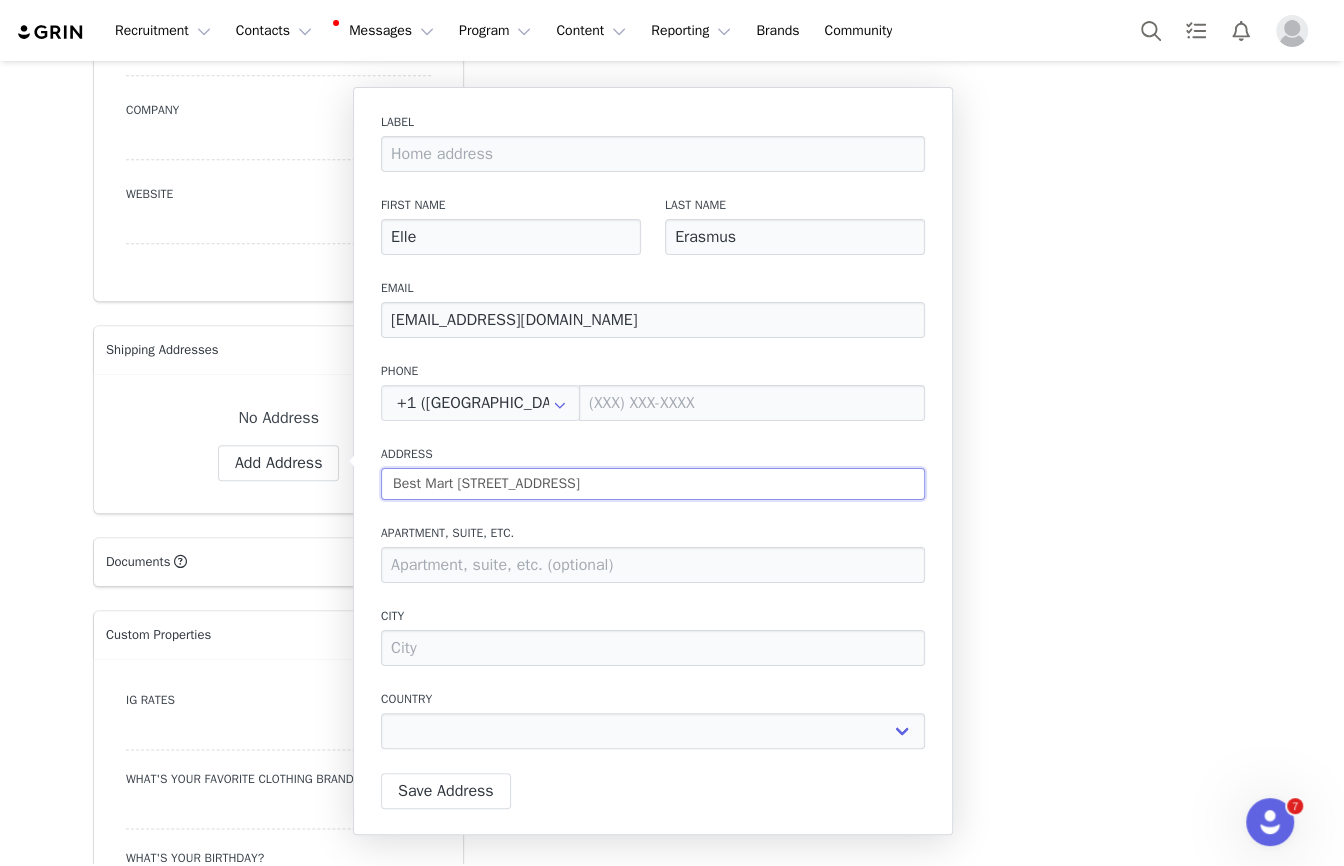 type on "Best Mart [STREET_ADDRESS]" 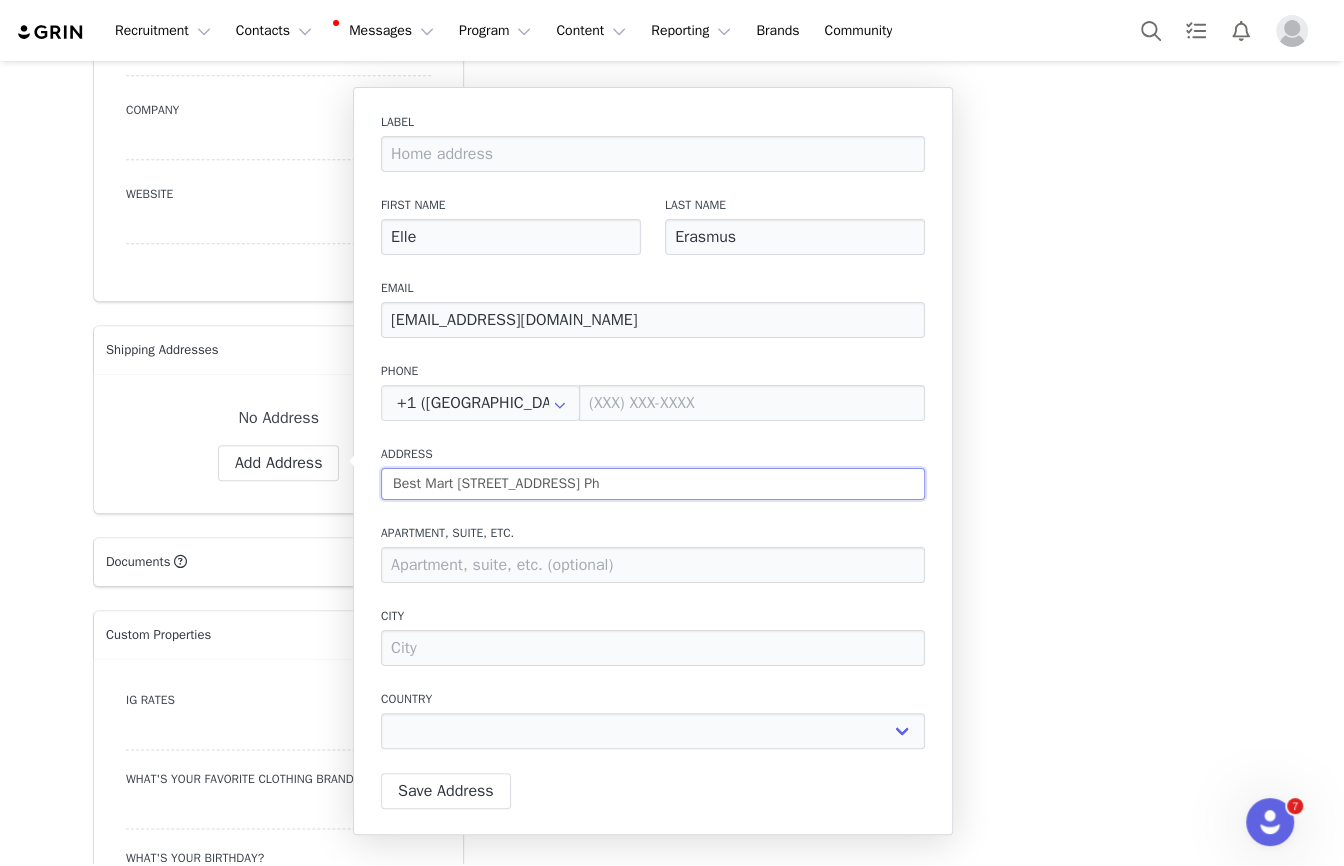 type on "Best Mart [STREET_ADDRESS] P" 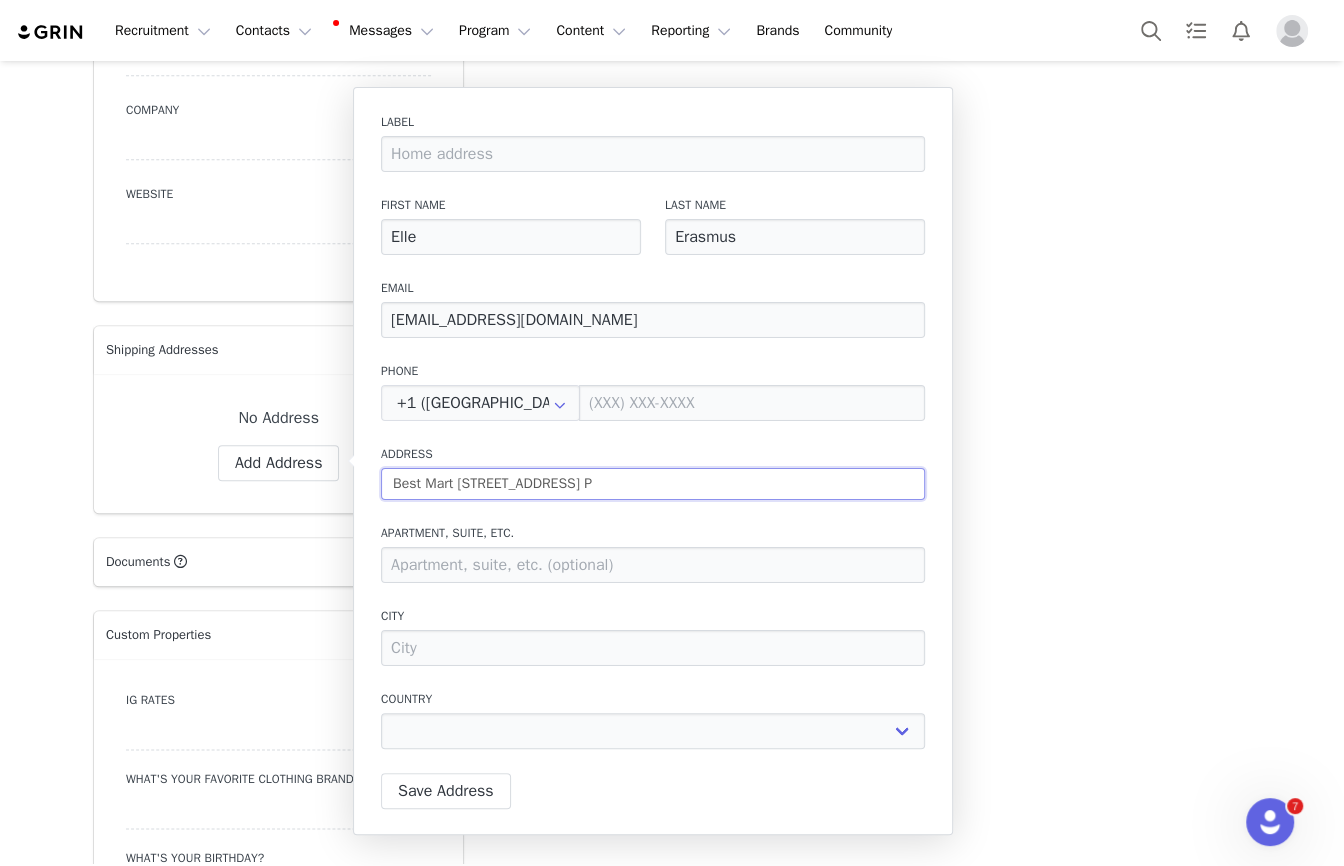 type on "Best Mart [STREET_ADDRESS]" 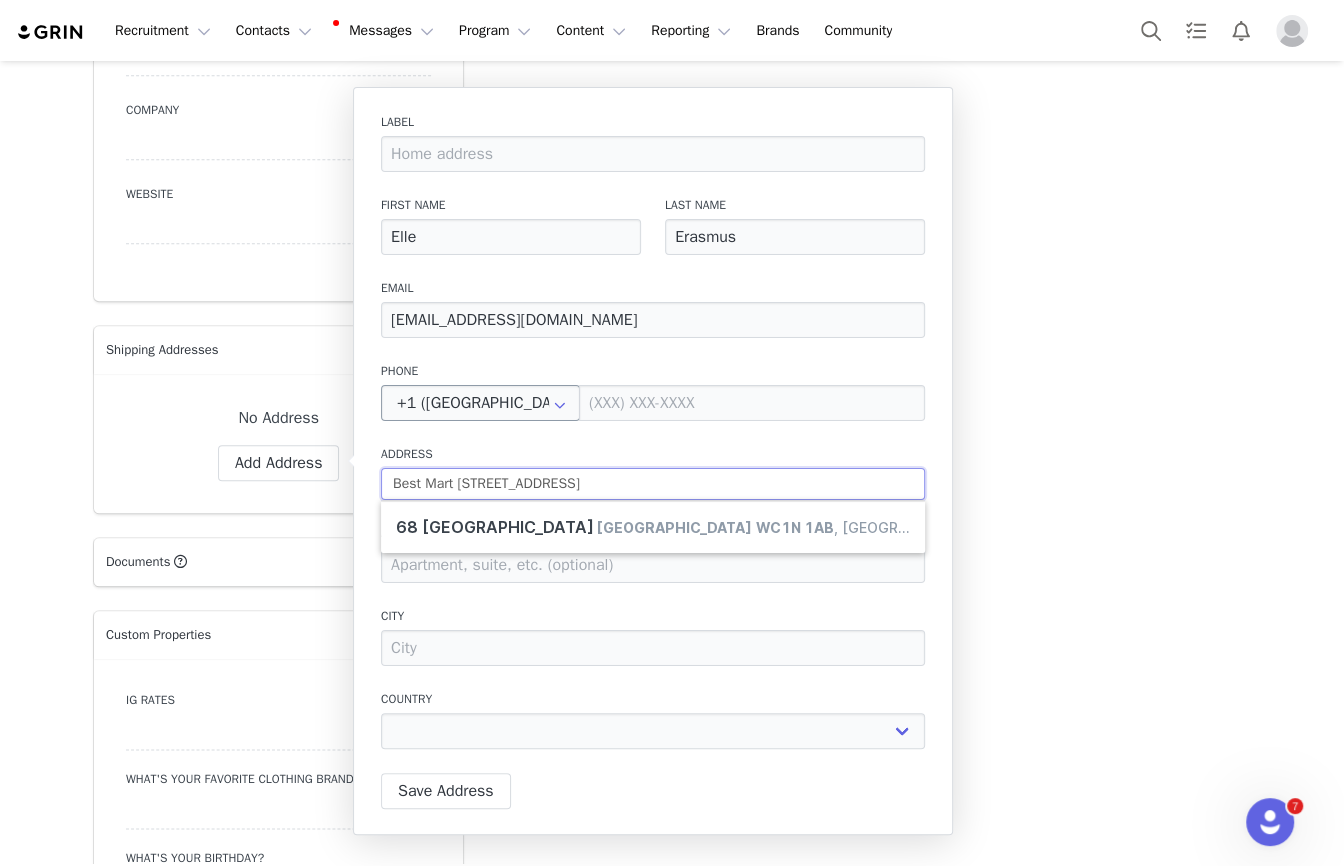 type on "Best Mart [STREET_ADDRESS]" 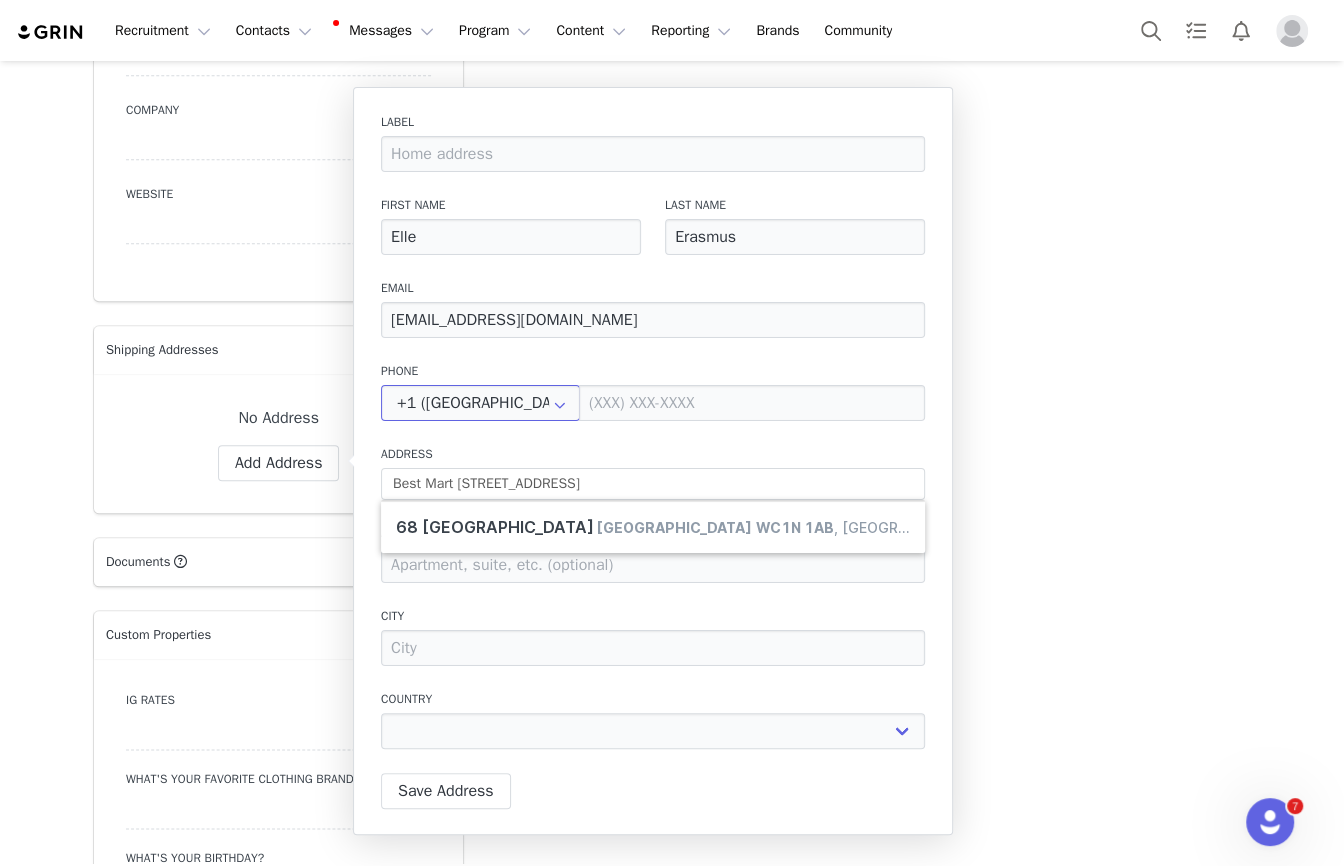 click on "+1 ([GEOGRAPHIC_DATA])" at bounding box center [480, 403] 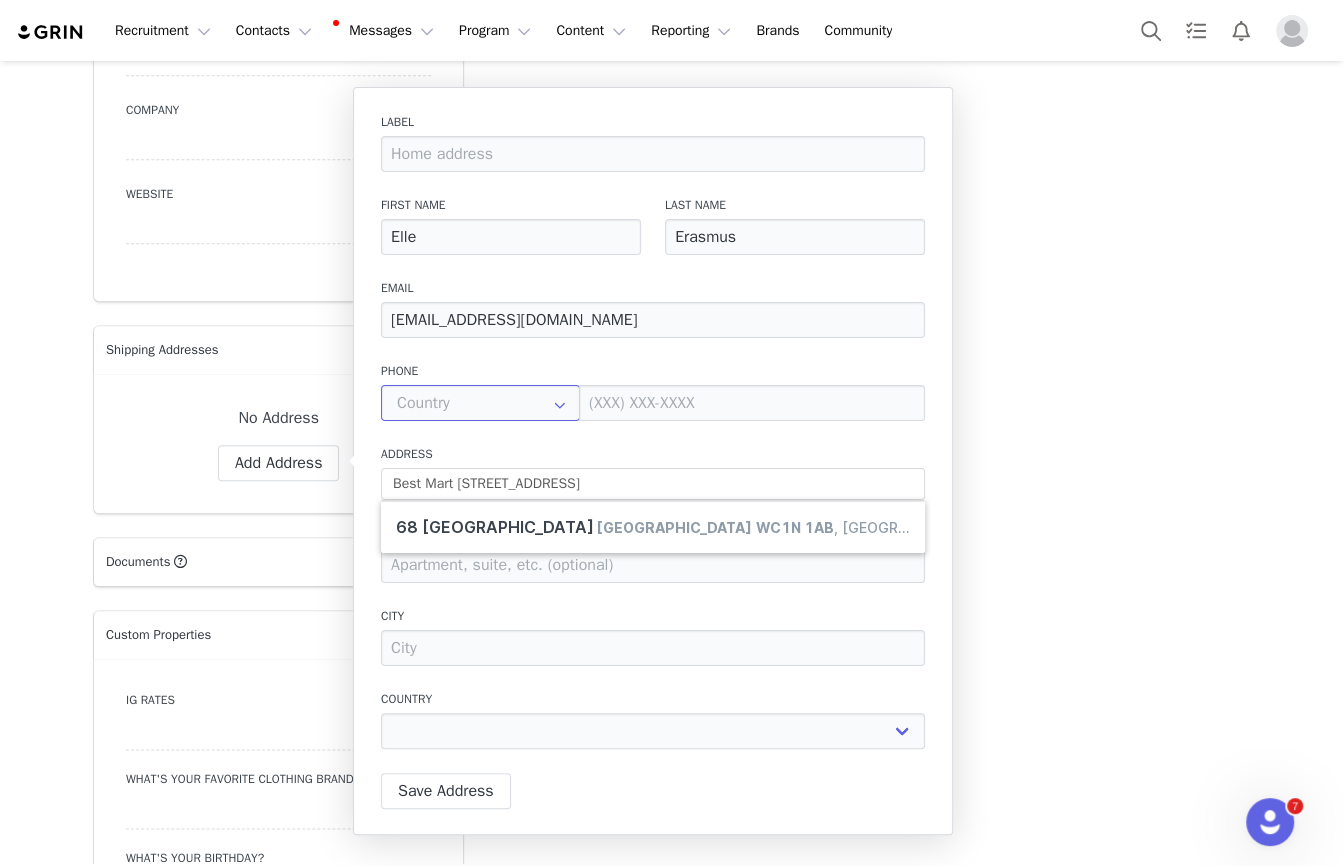scroll, scrollTop: 7448, scrollLeft: 0, axis: vertical 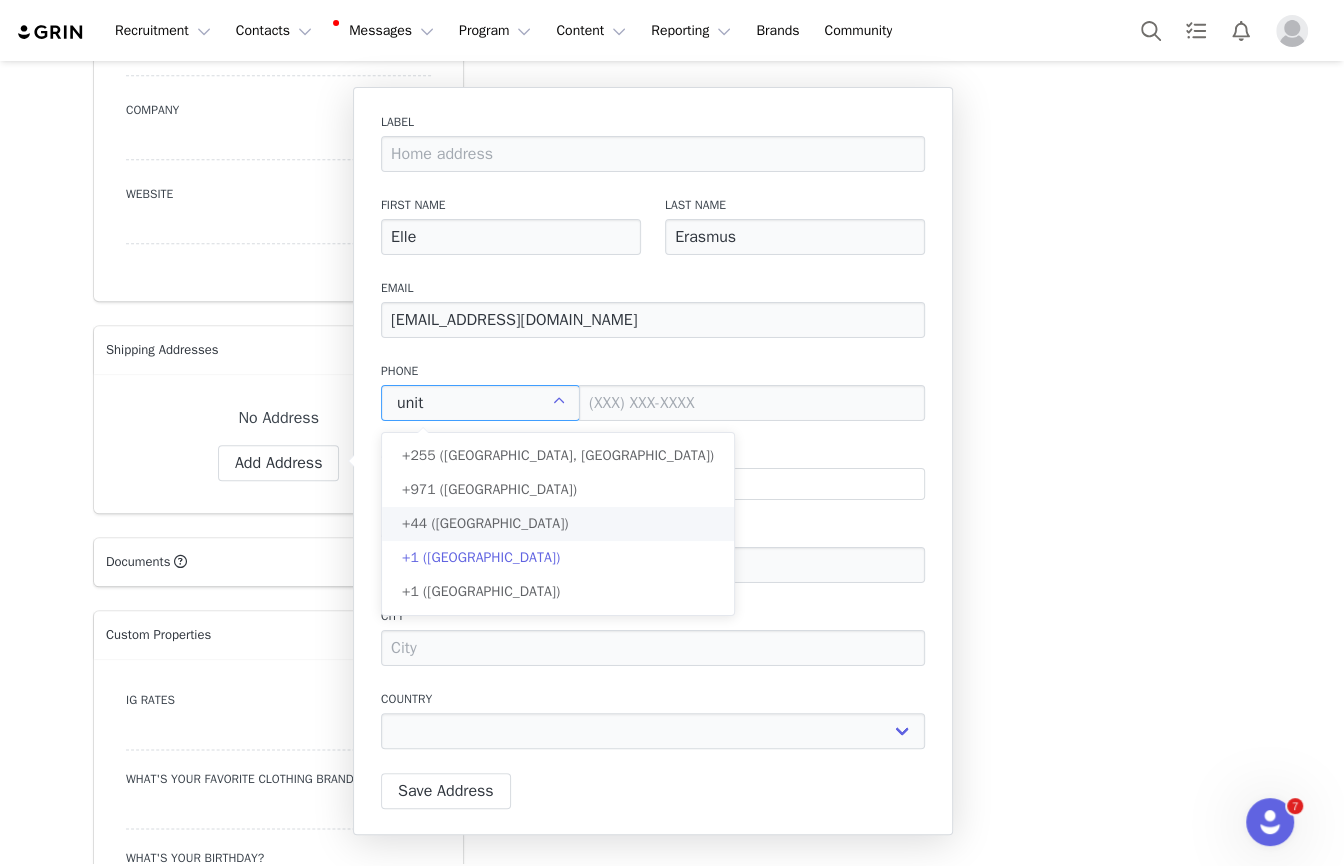 click on "+44 ([GEOGRAPHIC_DATA])" at bounding box center (558, 524) 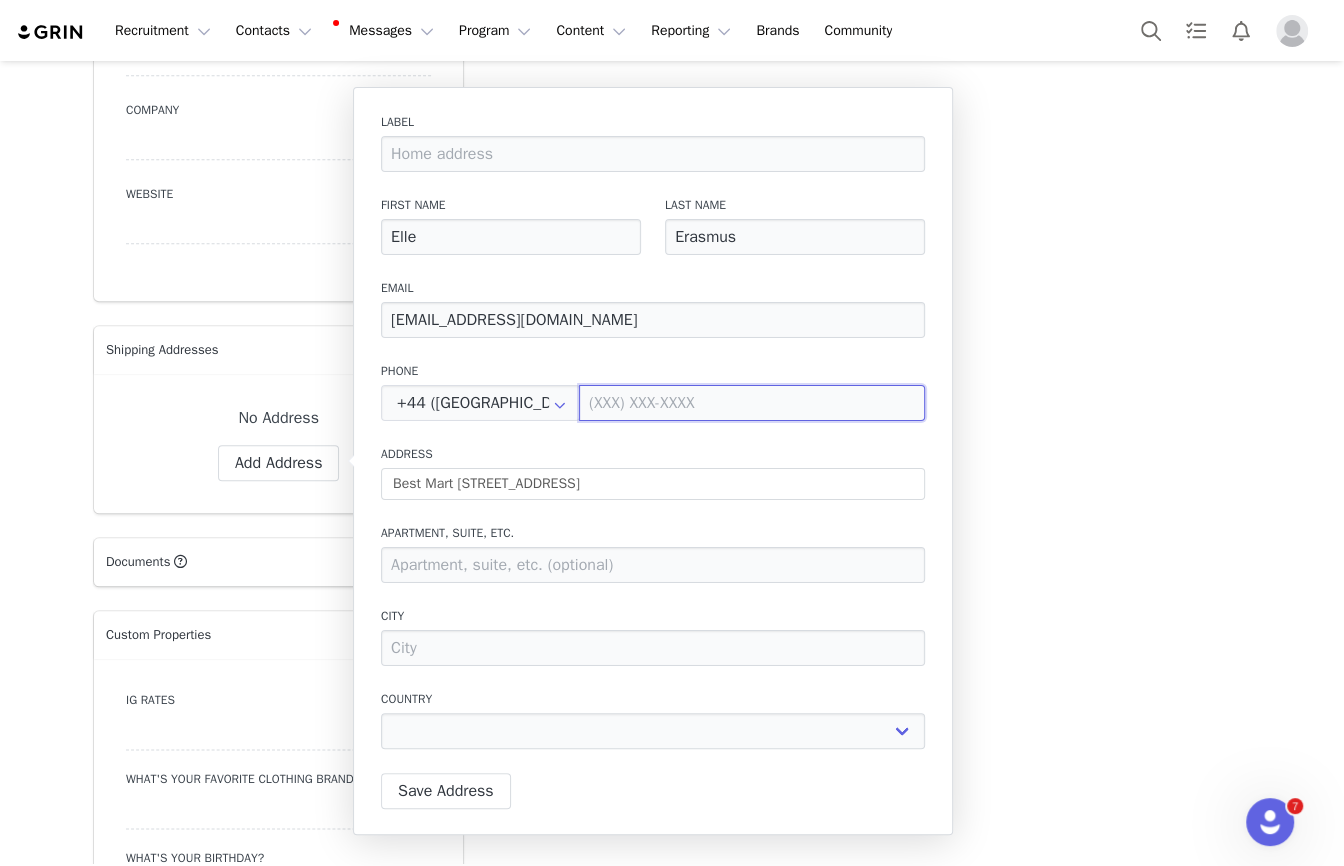 click at bounding box center [752, 403] 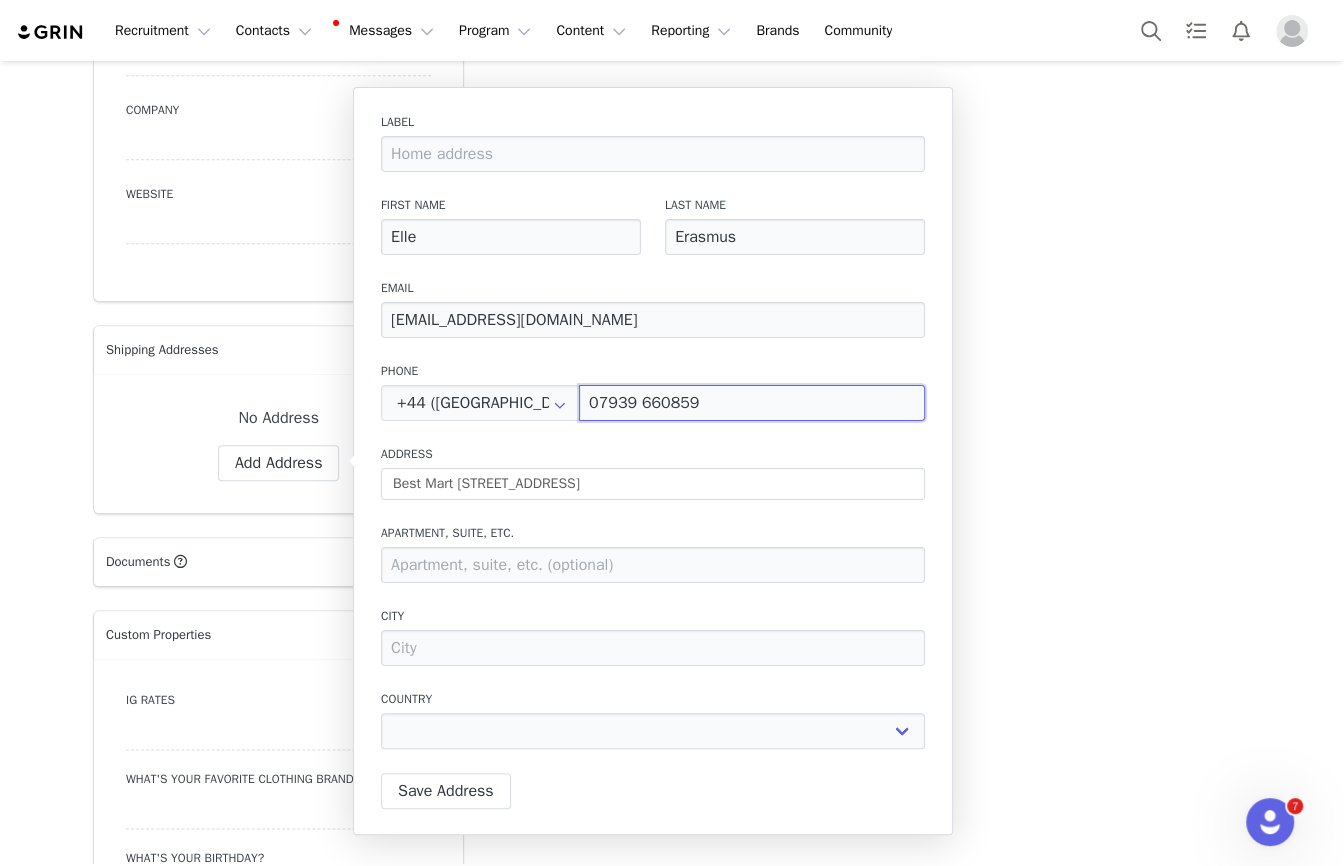select 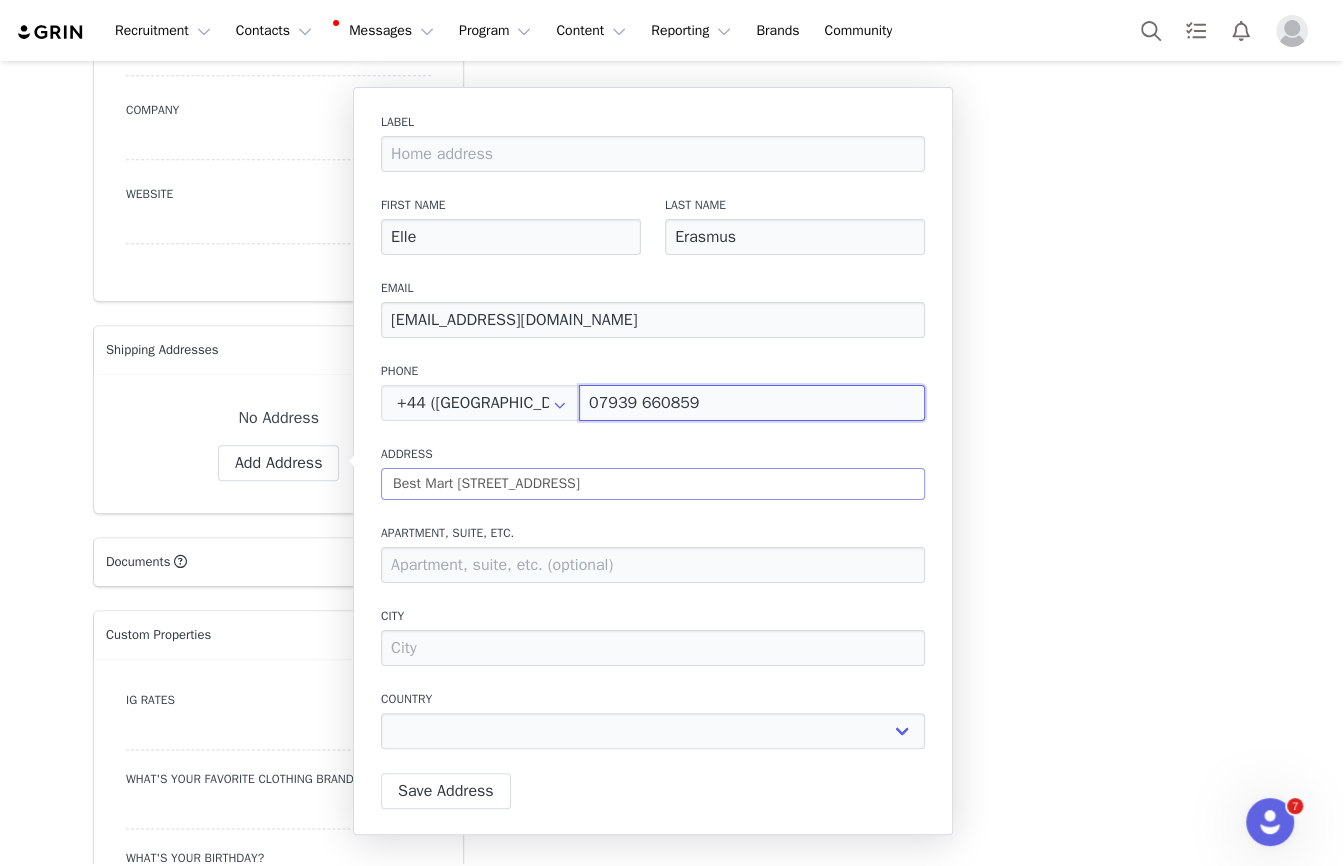 type on "07939 660859" 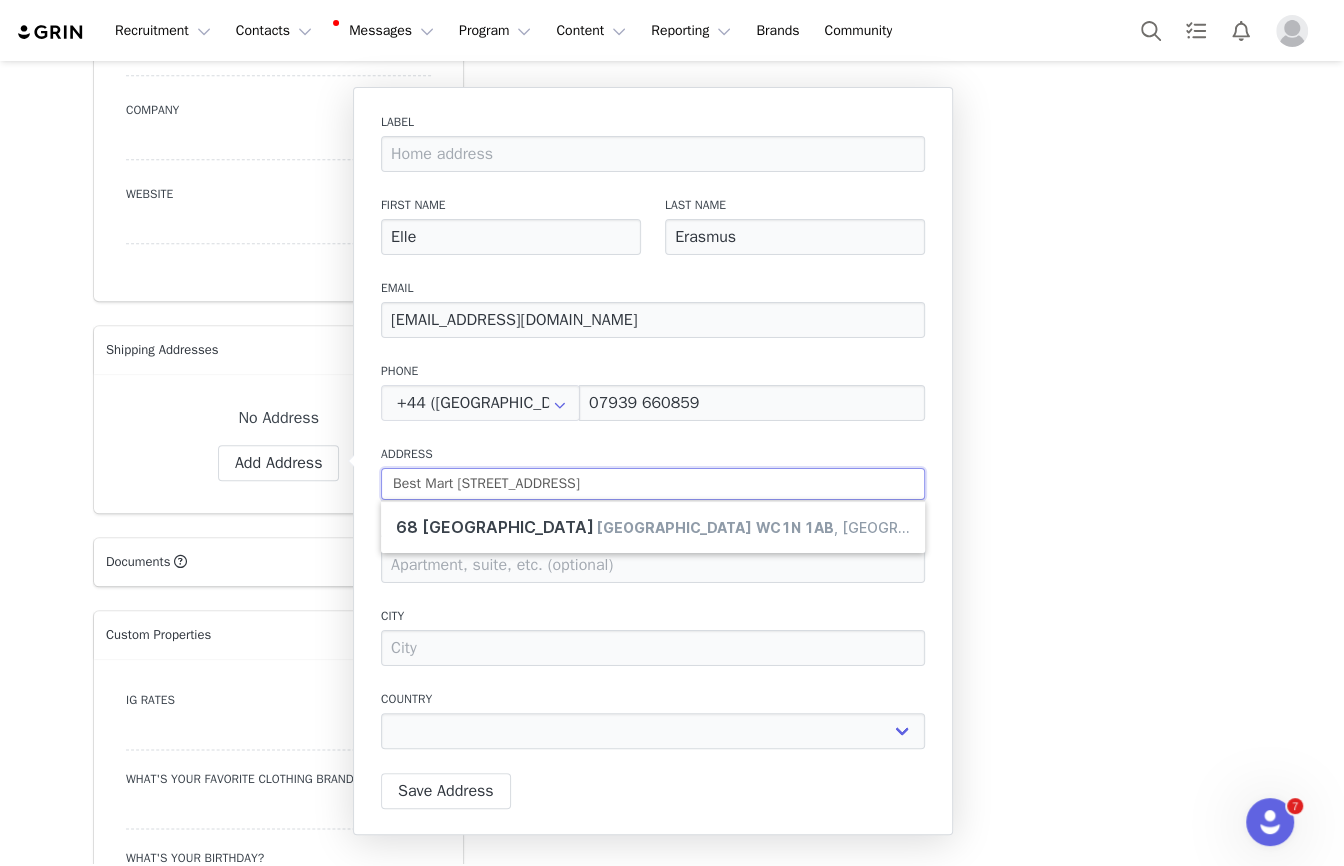 click on "Best Mart [STREET_ADDRESS]" at bounding box center [653, 484] 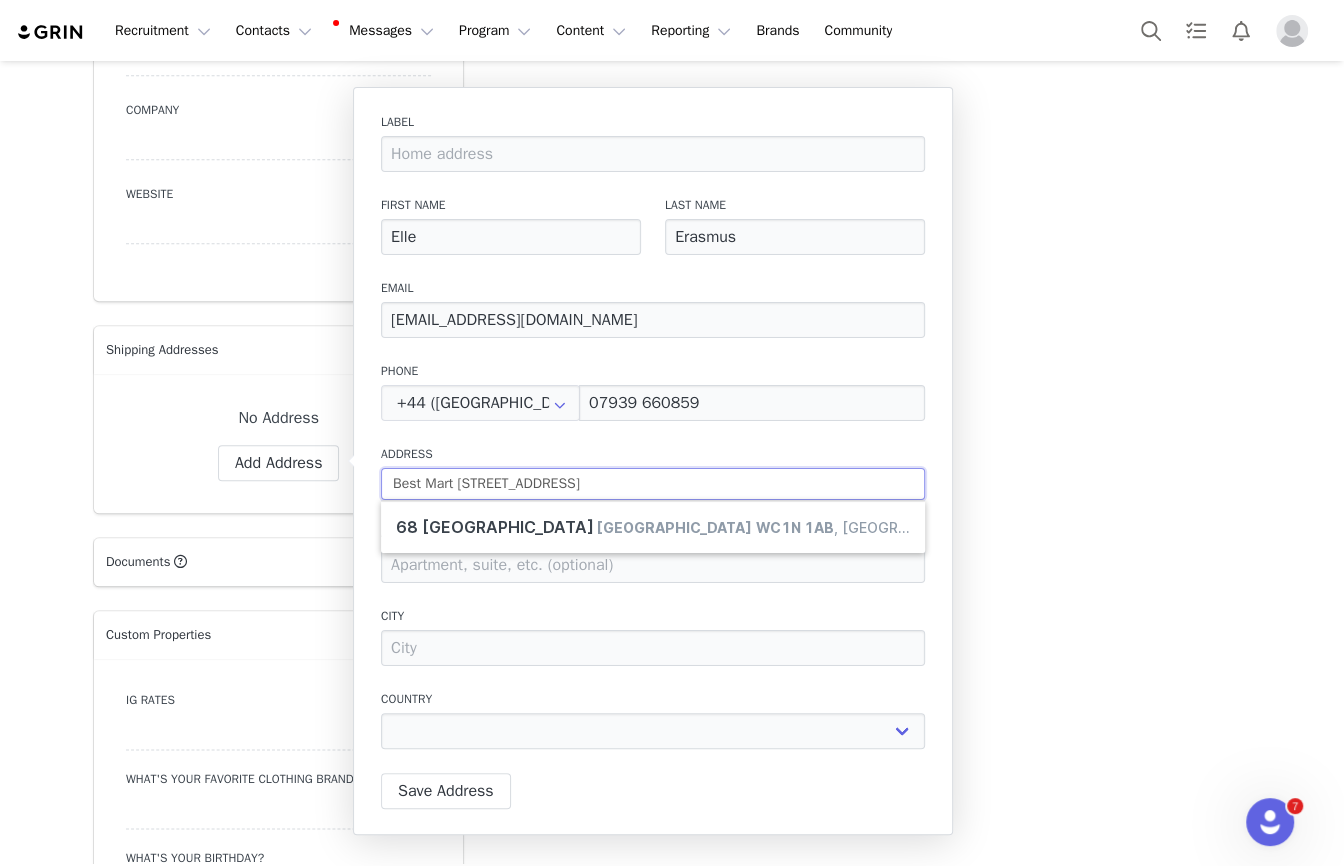 click on "Best Mart [STREET_ADDRESS]" at bounding box center [653, 484] 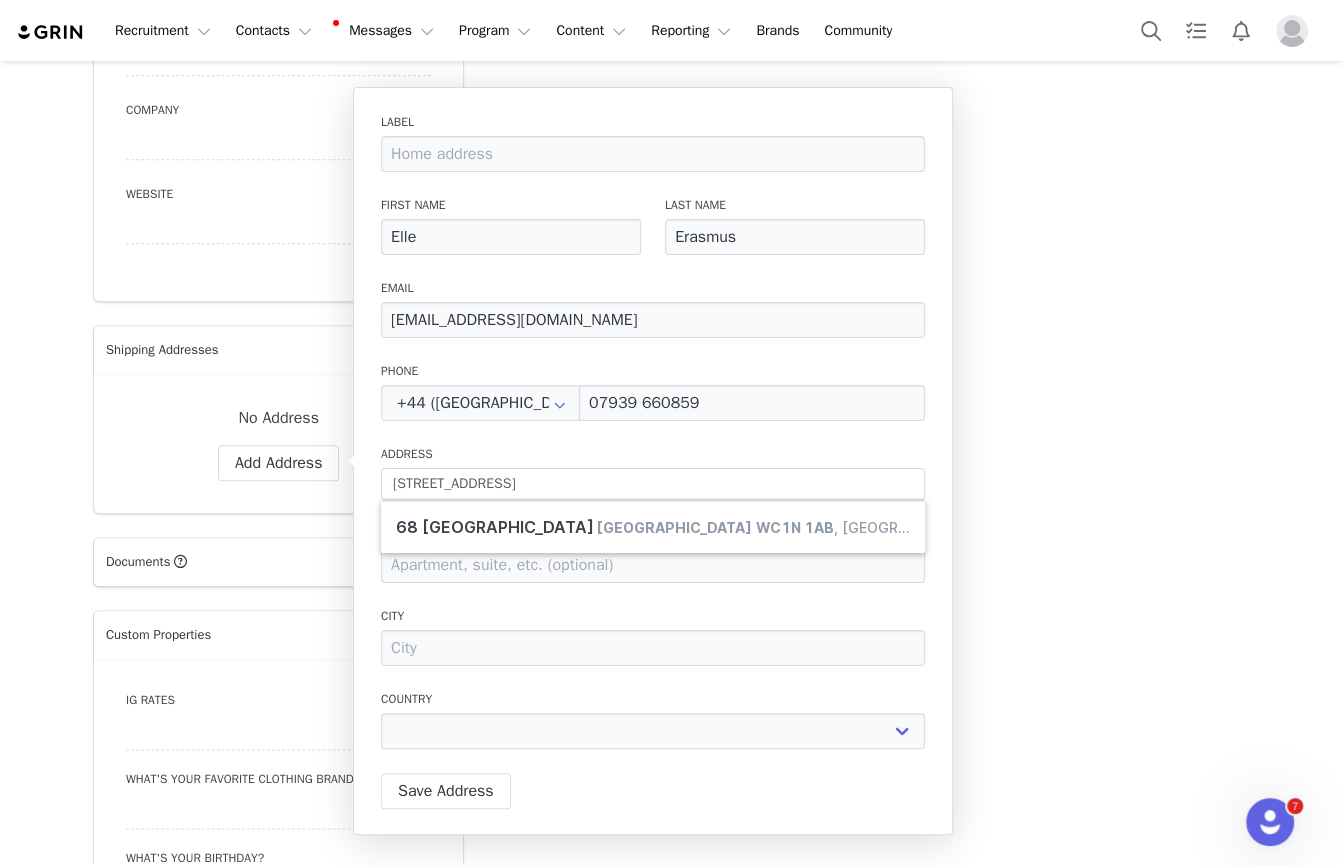 type on "[STREET_ADDRESS]" 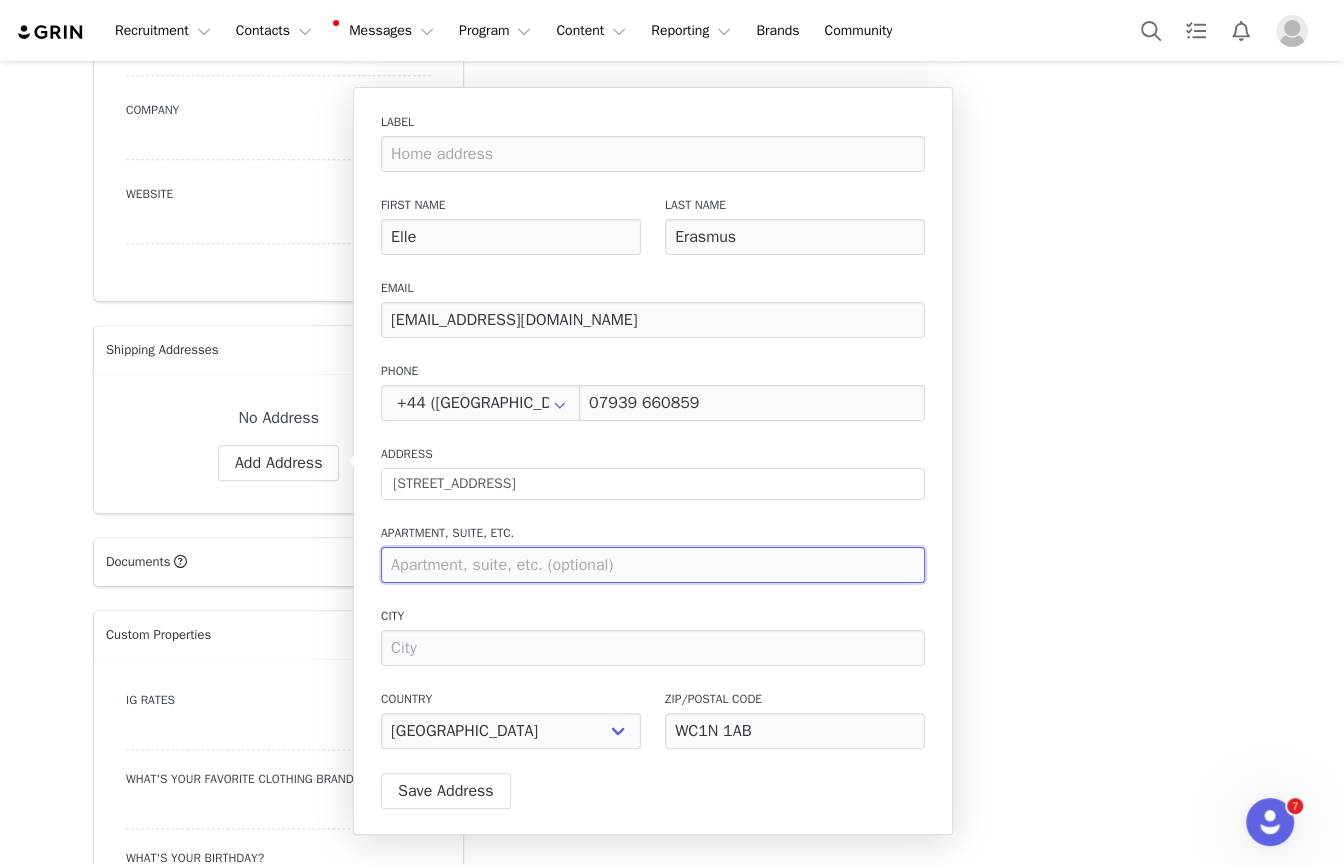 click at bounding box center (653, 565) 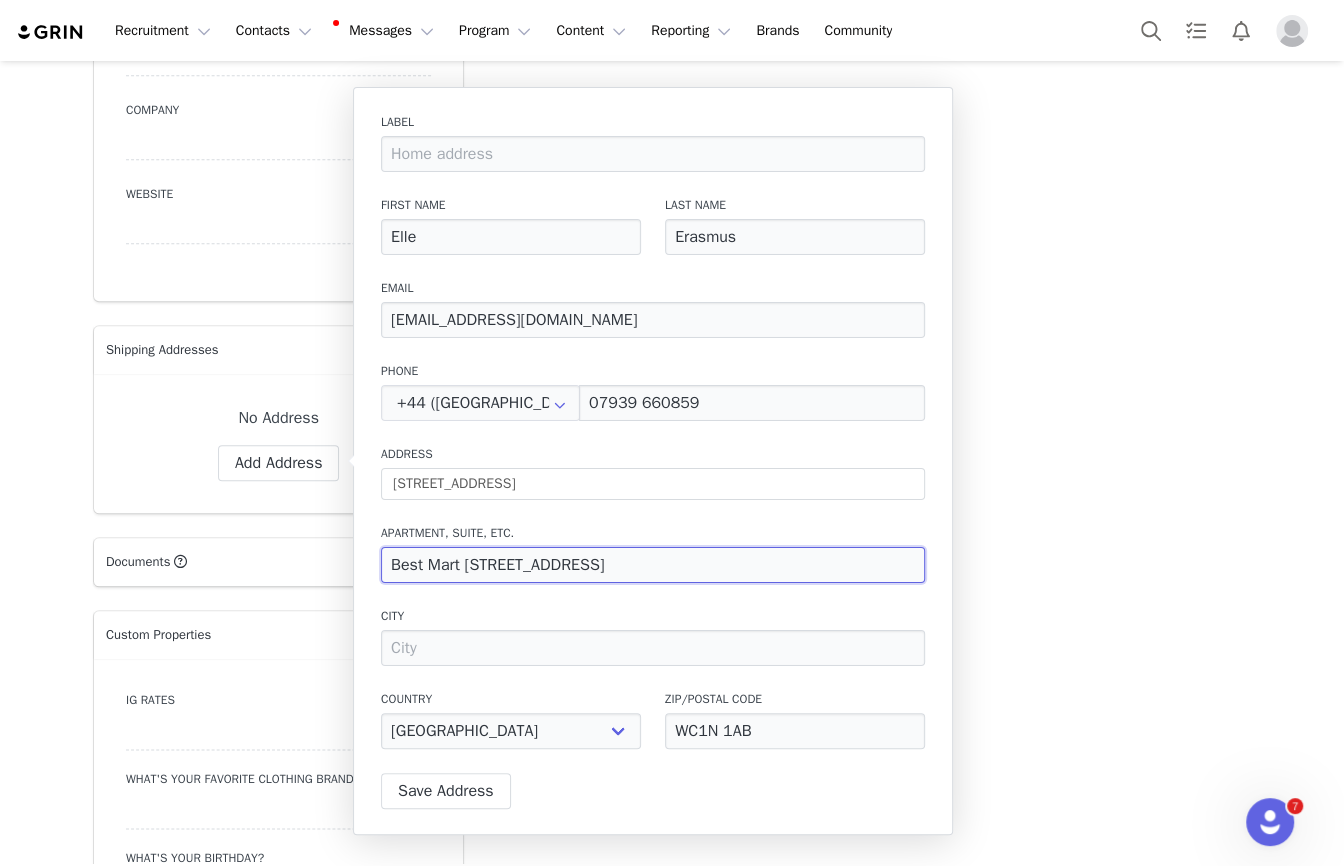 click on "Best Mart [STREET_ADDRESS]" at bounding box center (653, 565) 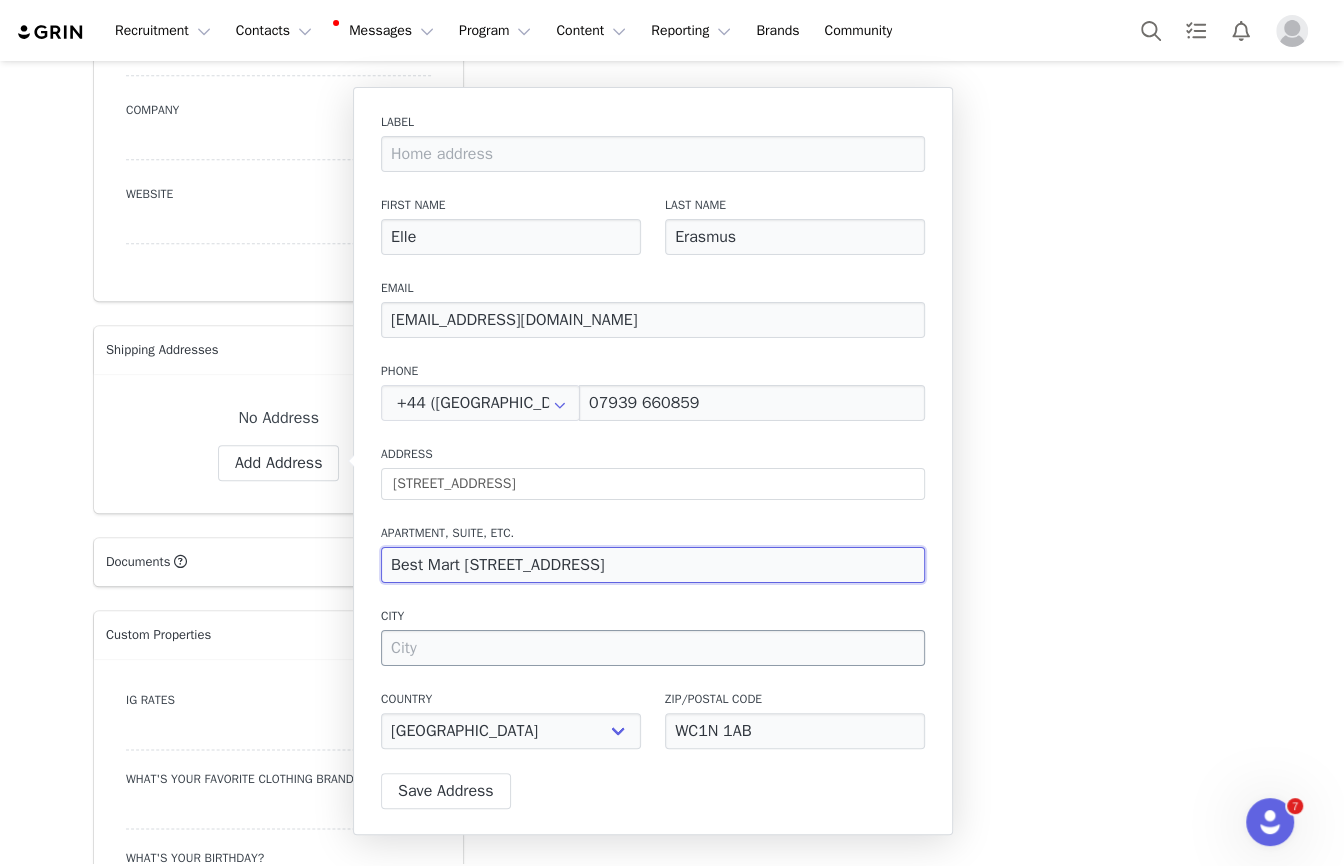 type on "Best Mart [STREET_ADDRESS]" 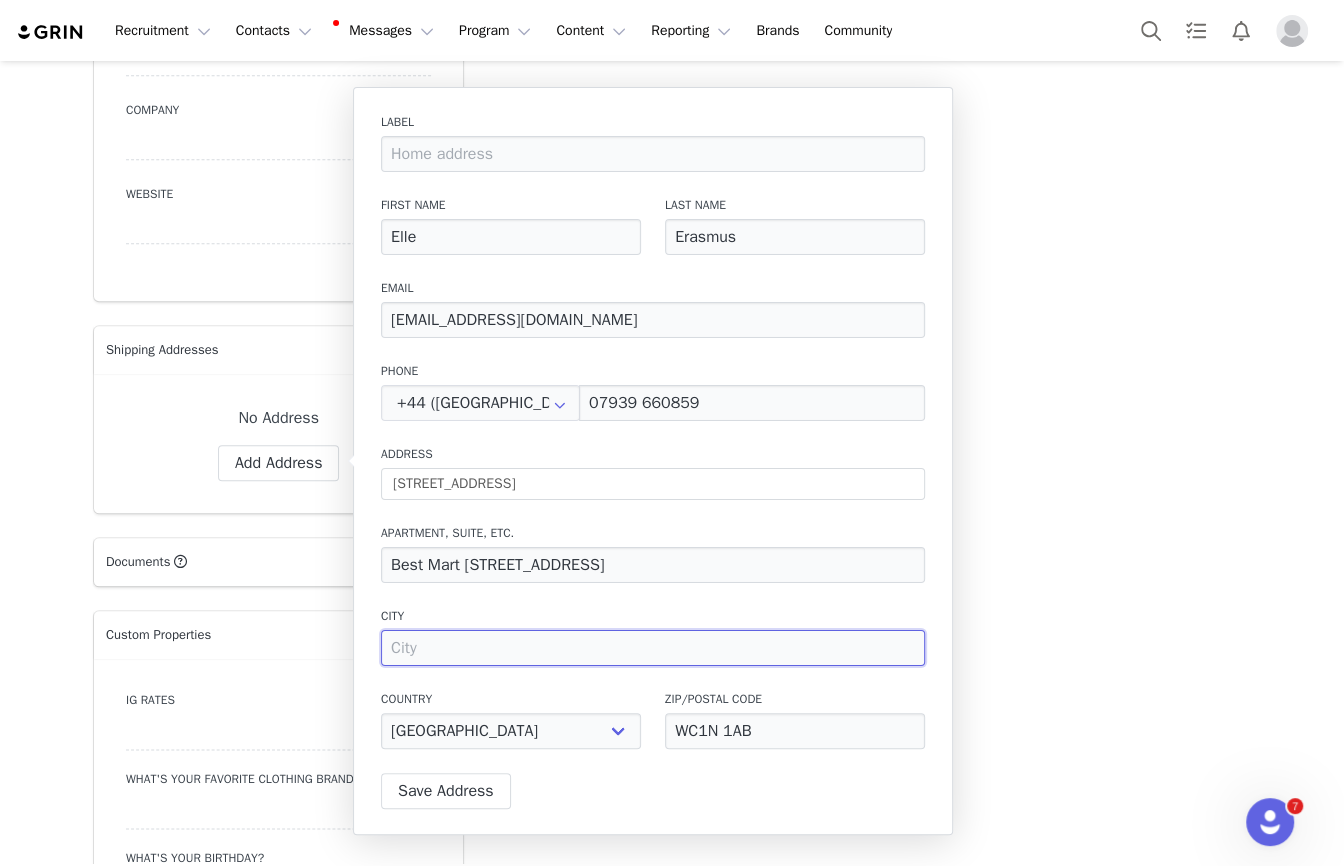 click at bounding box center (653, 648) 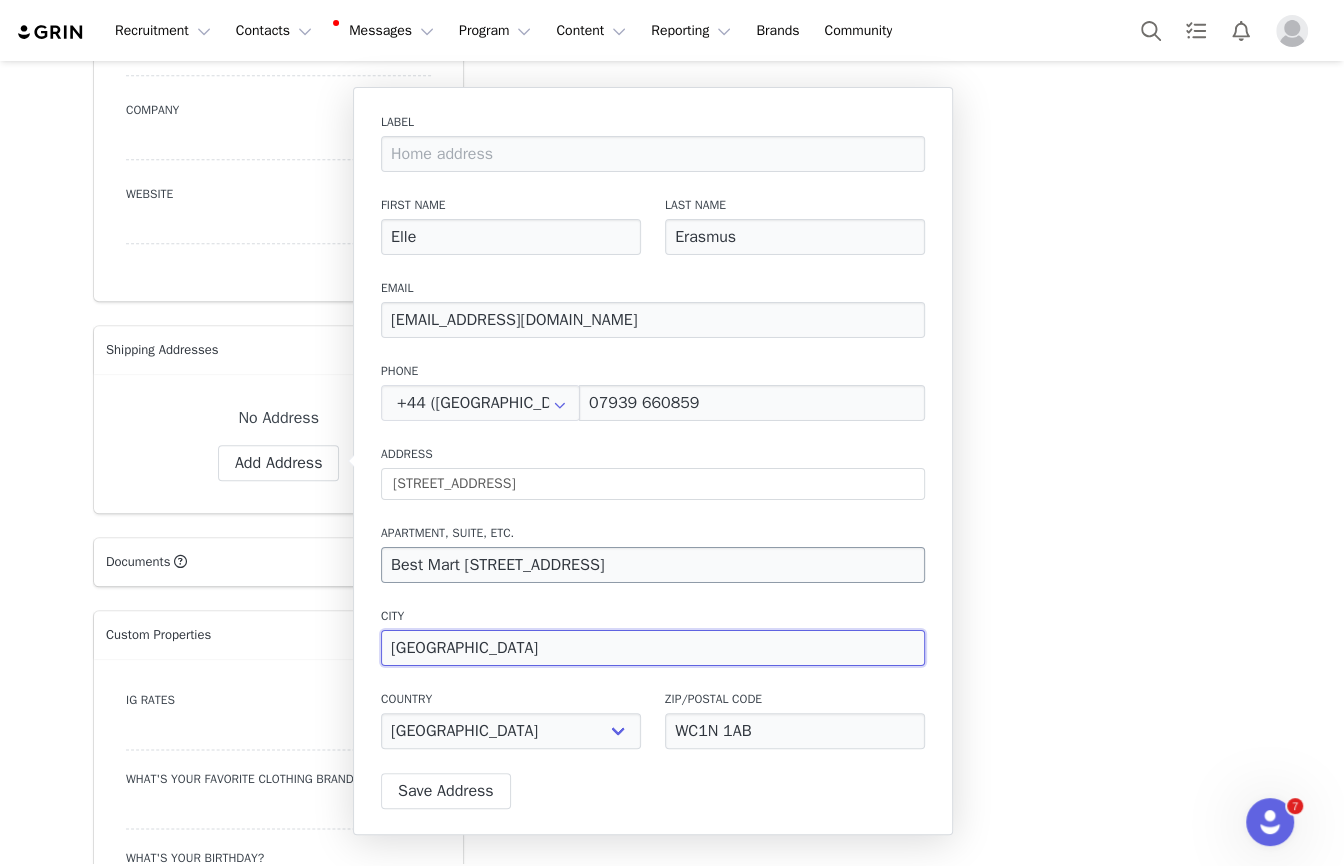 type on "[GEOGRAPHIC_DATA]" 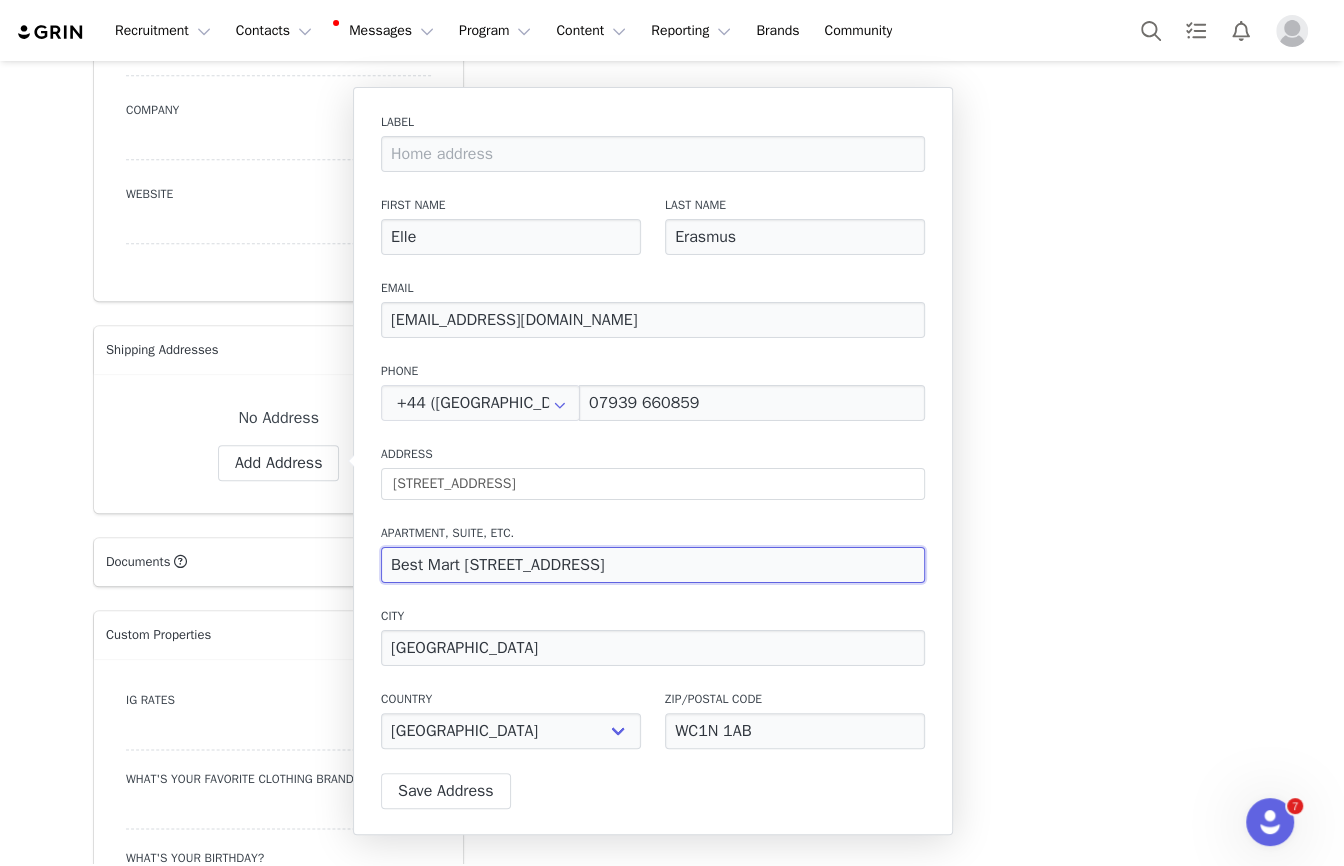 drag, startPoint x: 777, startPoint y: 557, endPoint x: 464, endPoint y: 562, distance: 313.03995 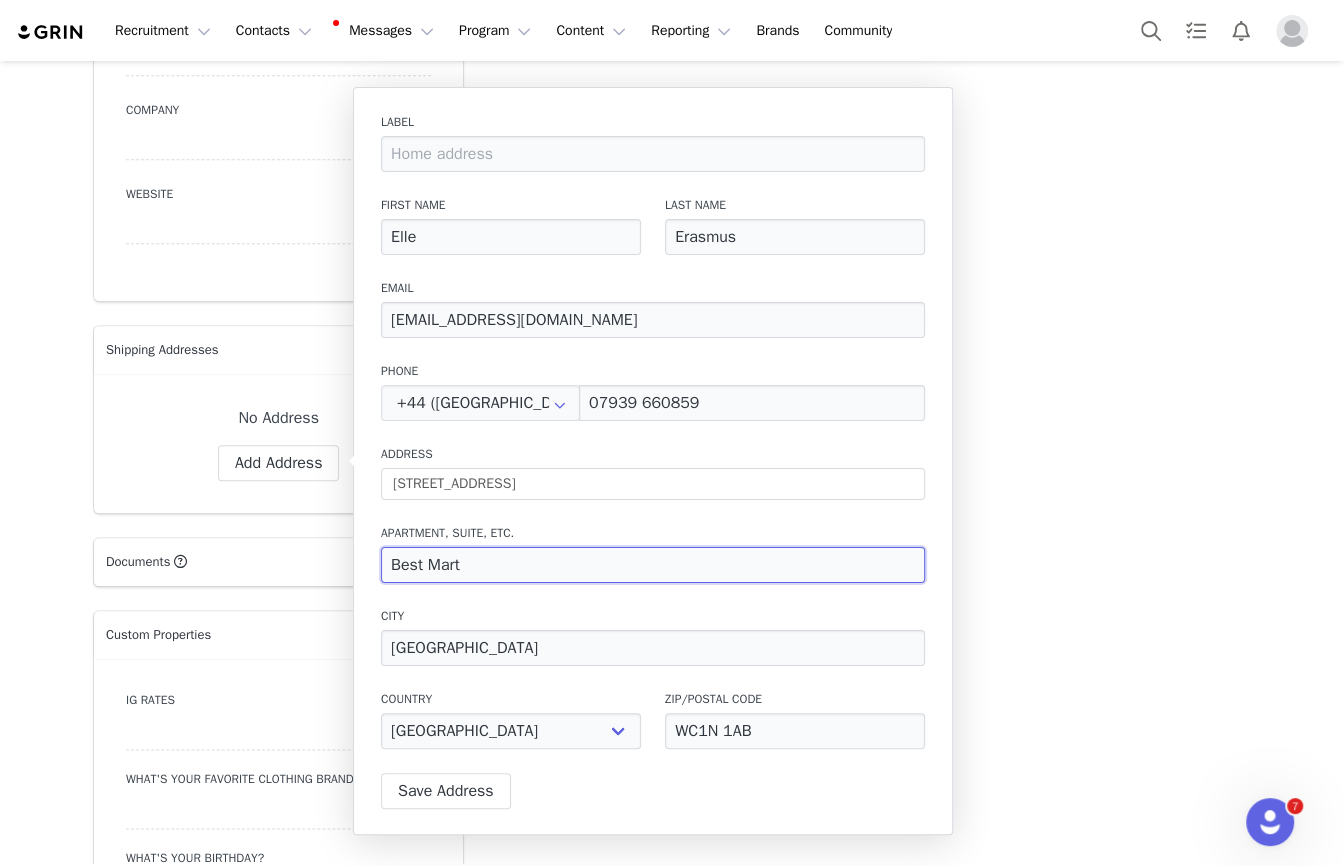 click on "Best Mart" at bounding box center (653, 565) 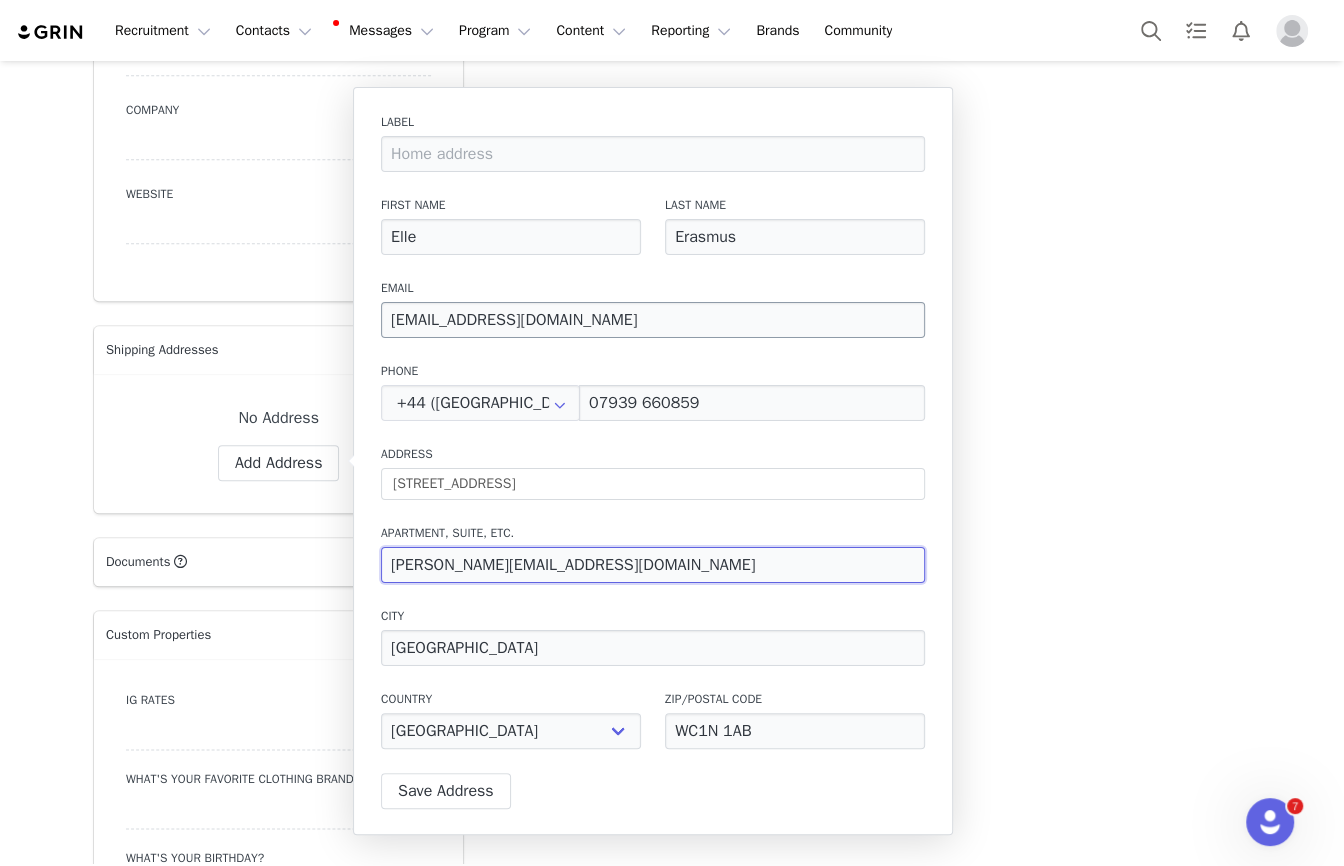 type on "Best Mart" 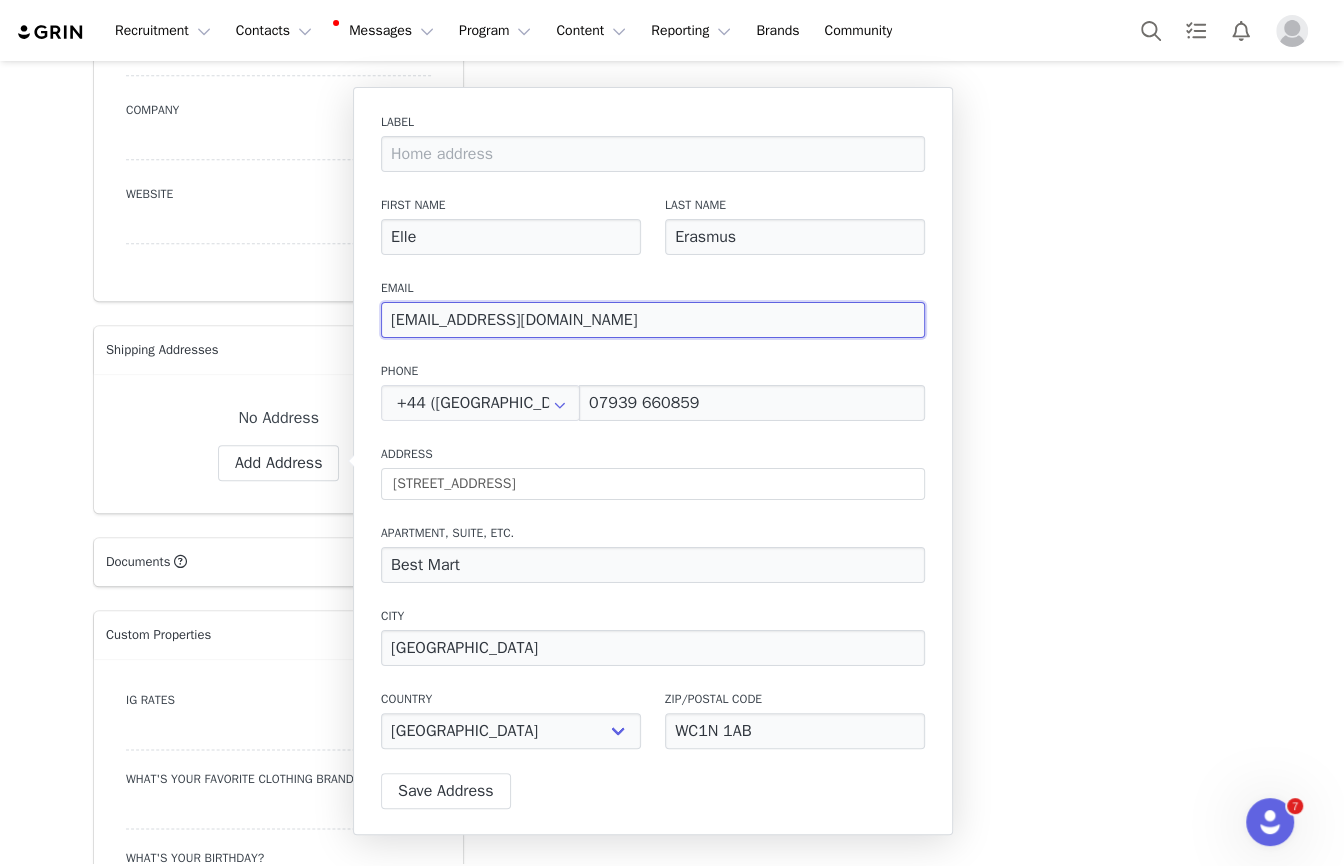 click on "[EMAIL_ADDRESS][DOMAIN_NAME]" at bounding box center (653, 320) 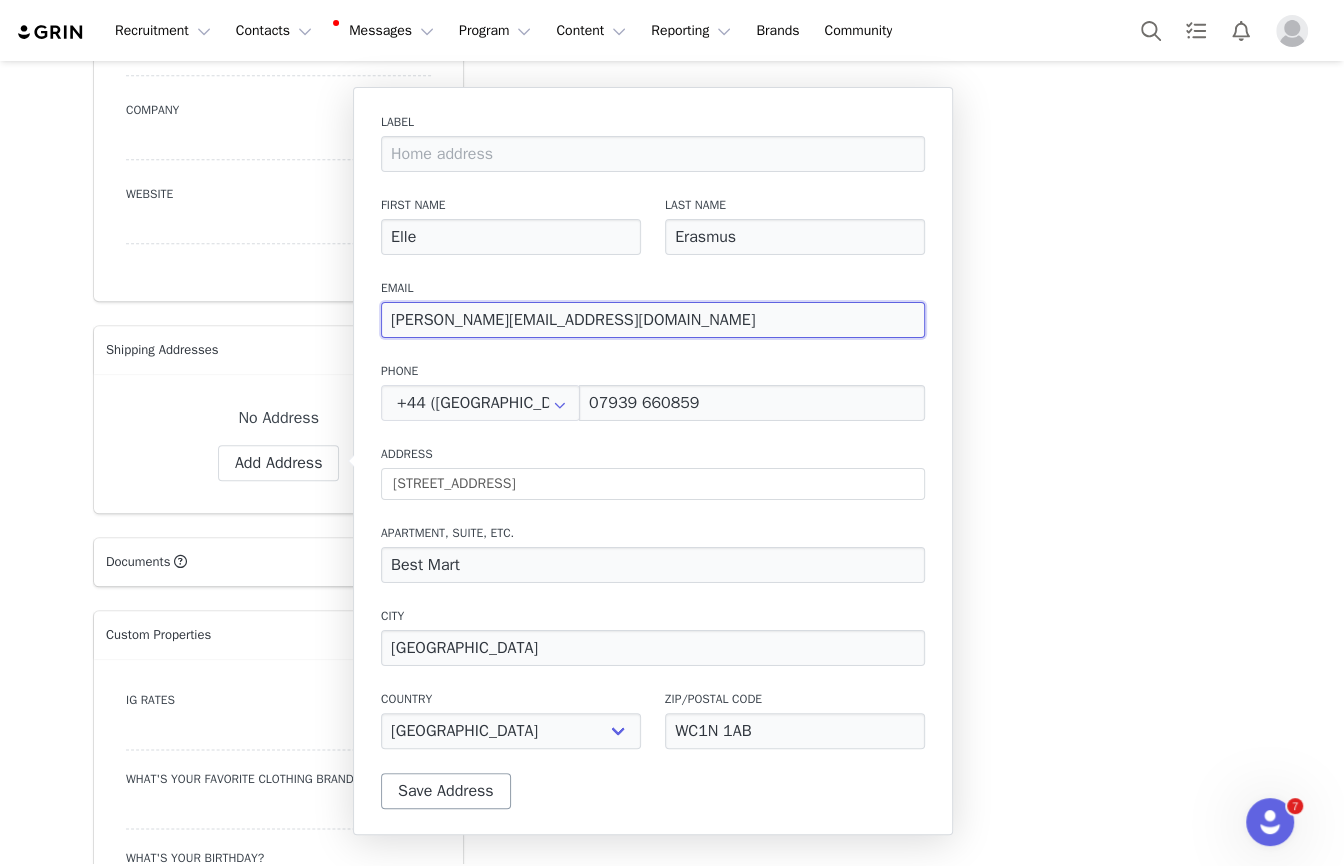 type on "[PERSON_NAME][EMAIL_ADDRESS][DOMAIN_NAME]" 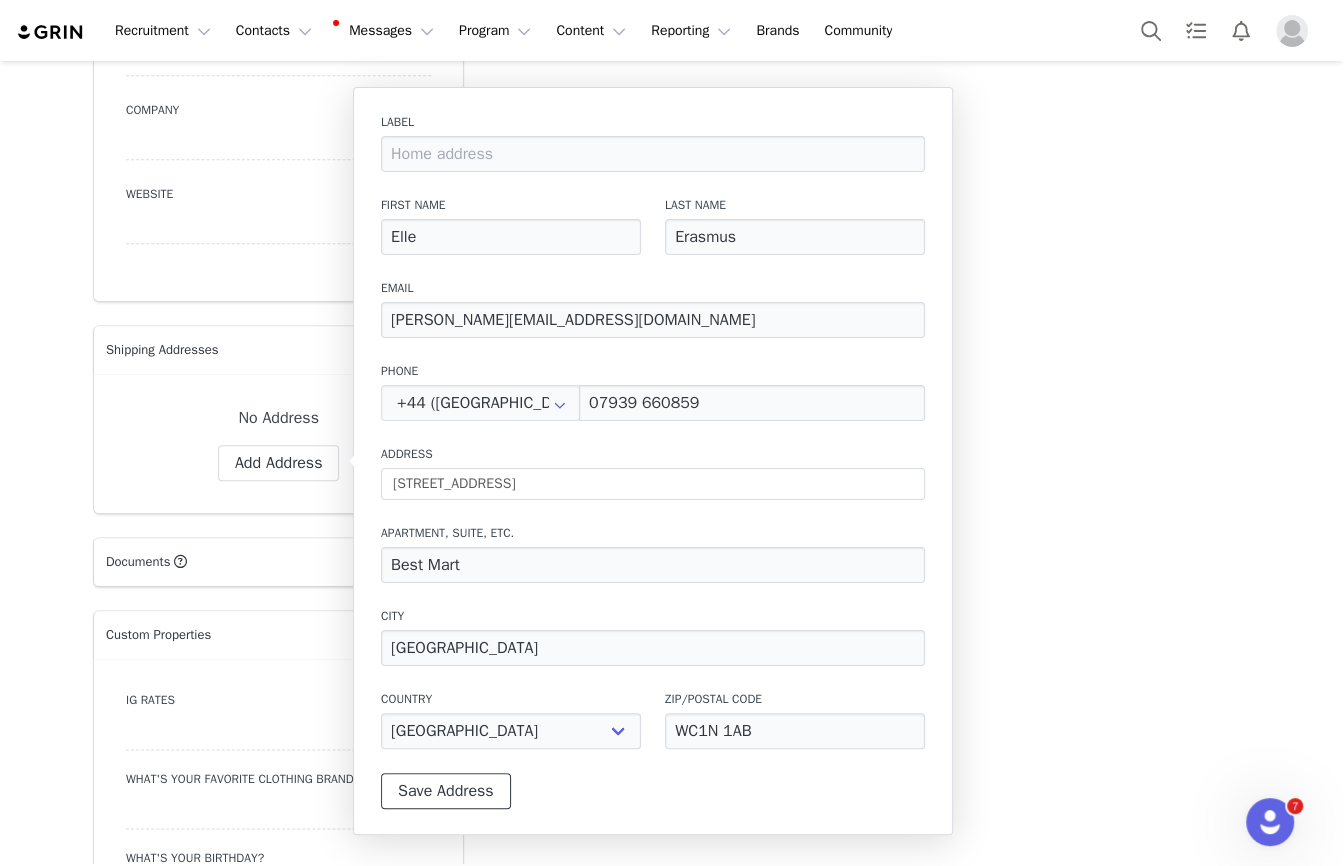 click on "Save Address" at bounding box center [446, 791] 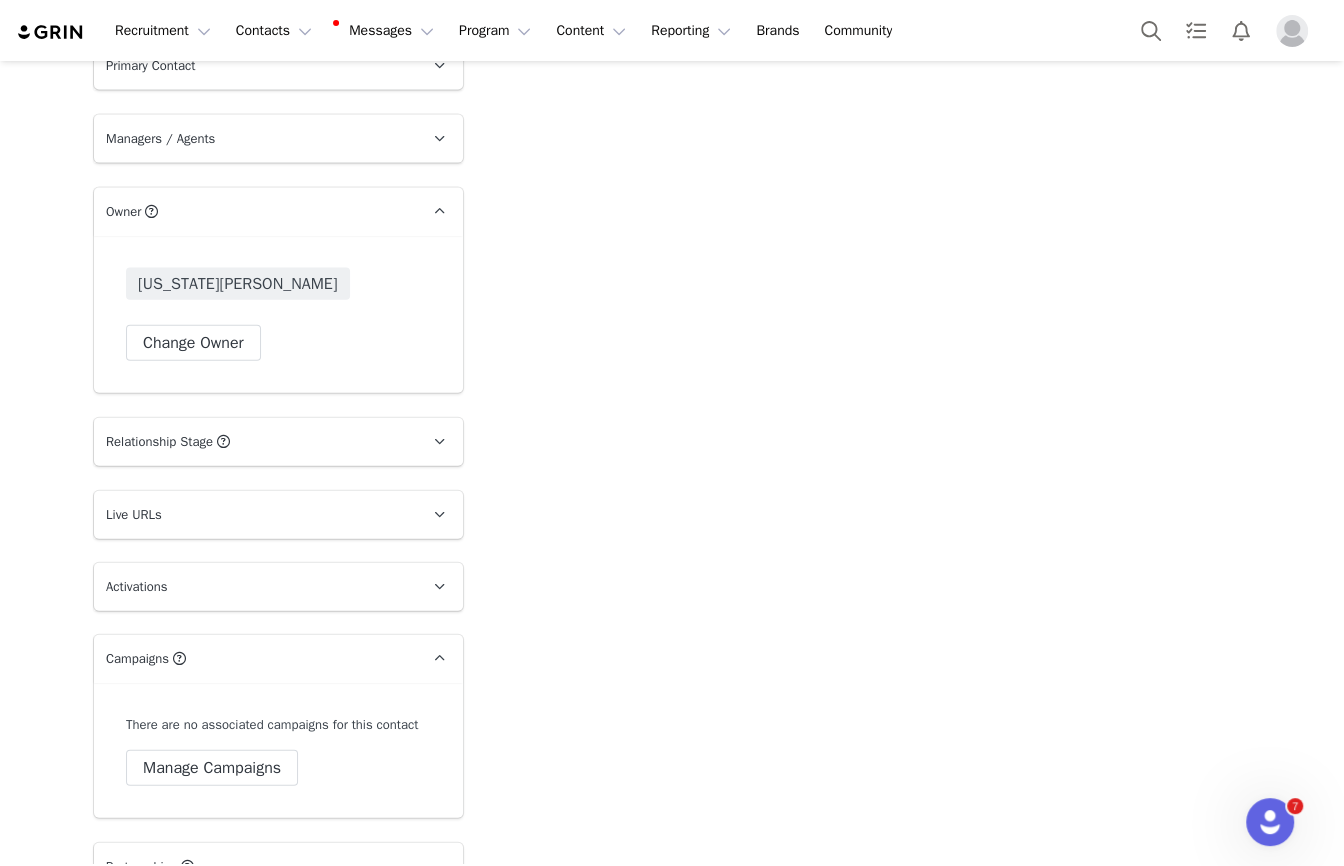 scroll, scrollTop: 3451, scrollLeft: 0, axis: vertical 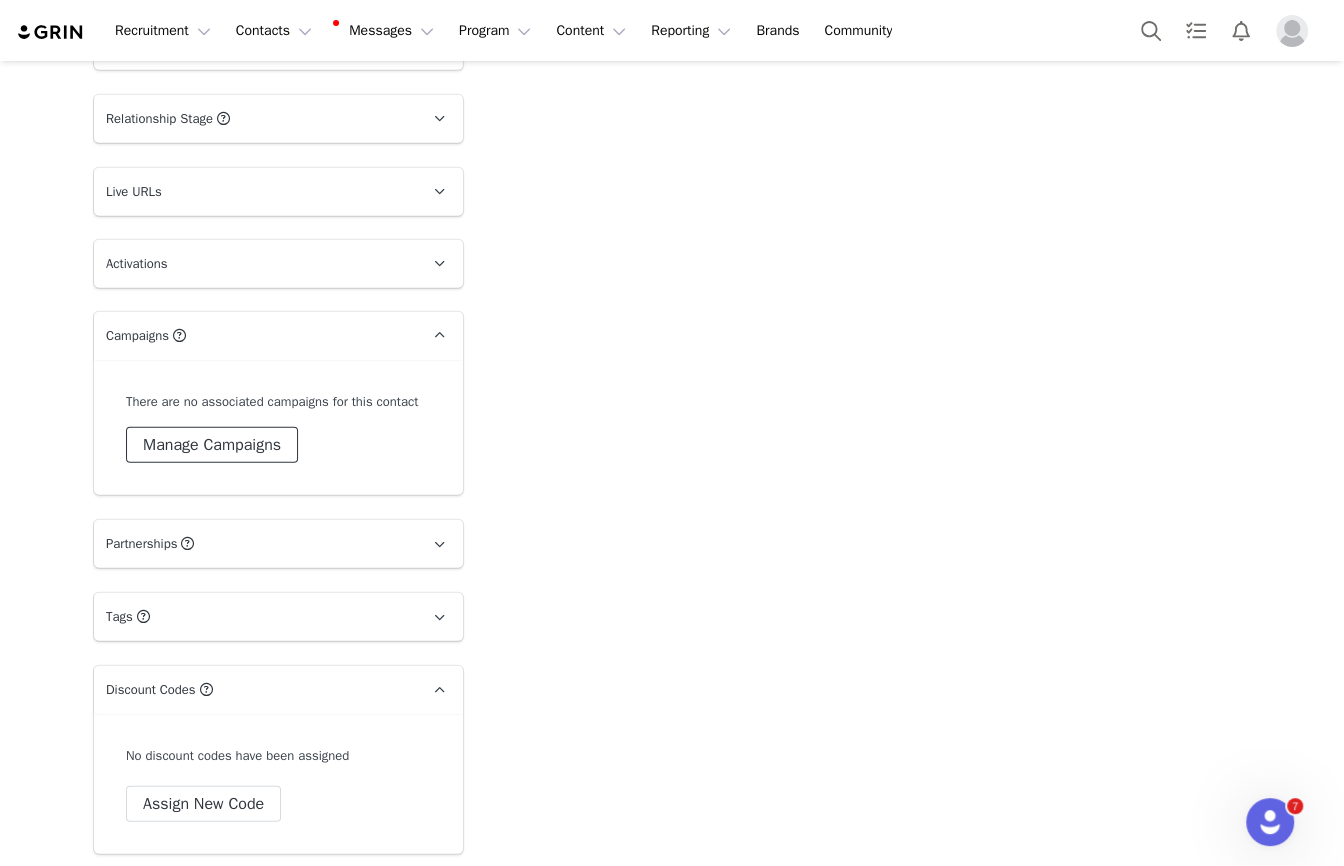 click on "Manage Campaigns" at bounding box center [212, 445] 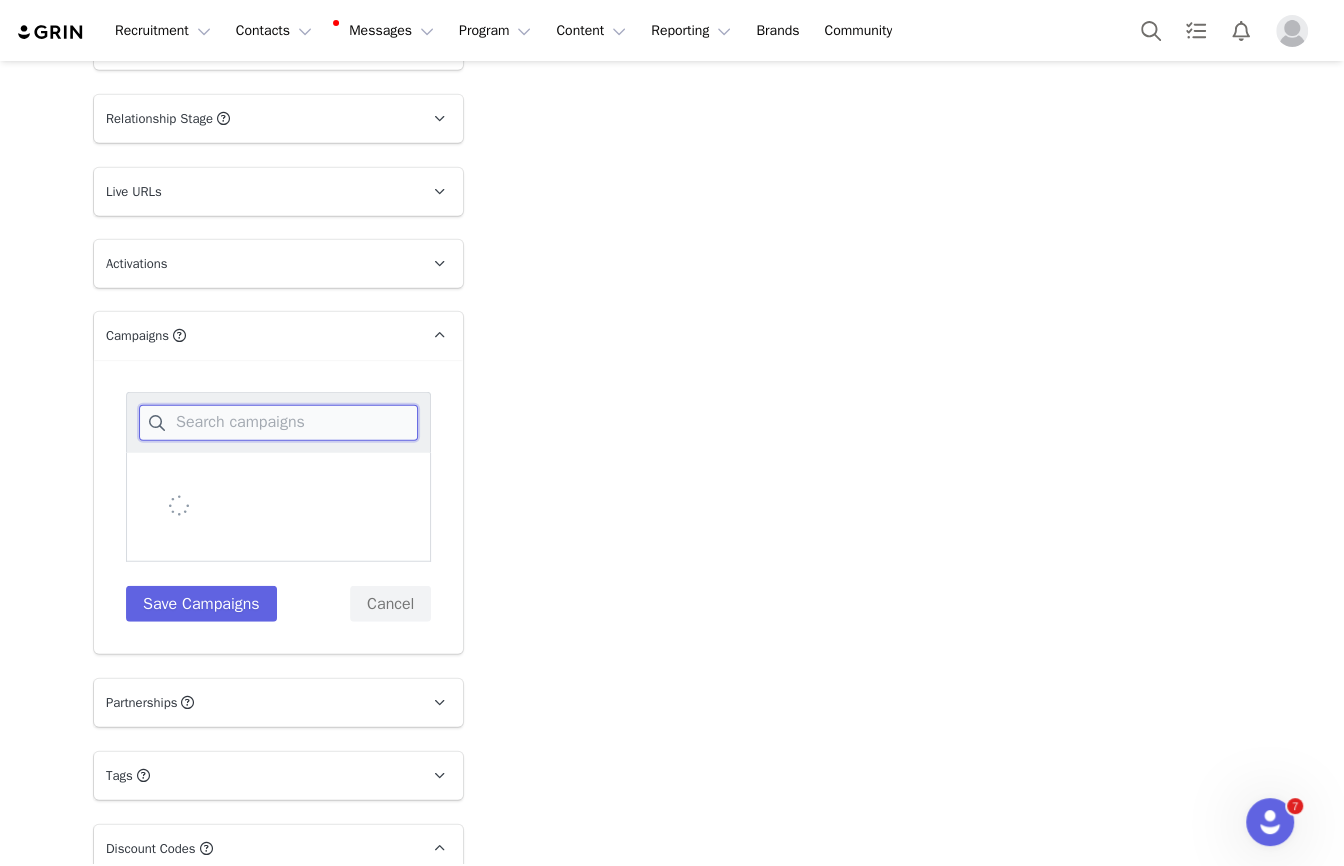 click at bounding box center (278, 423) 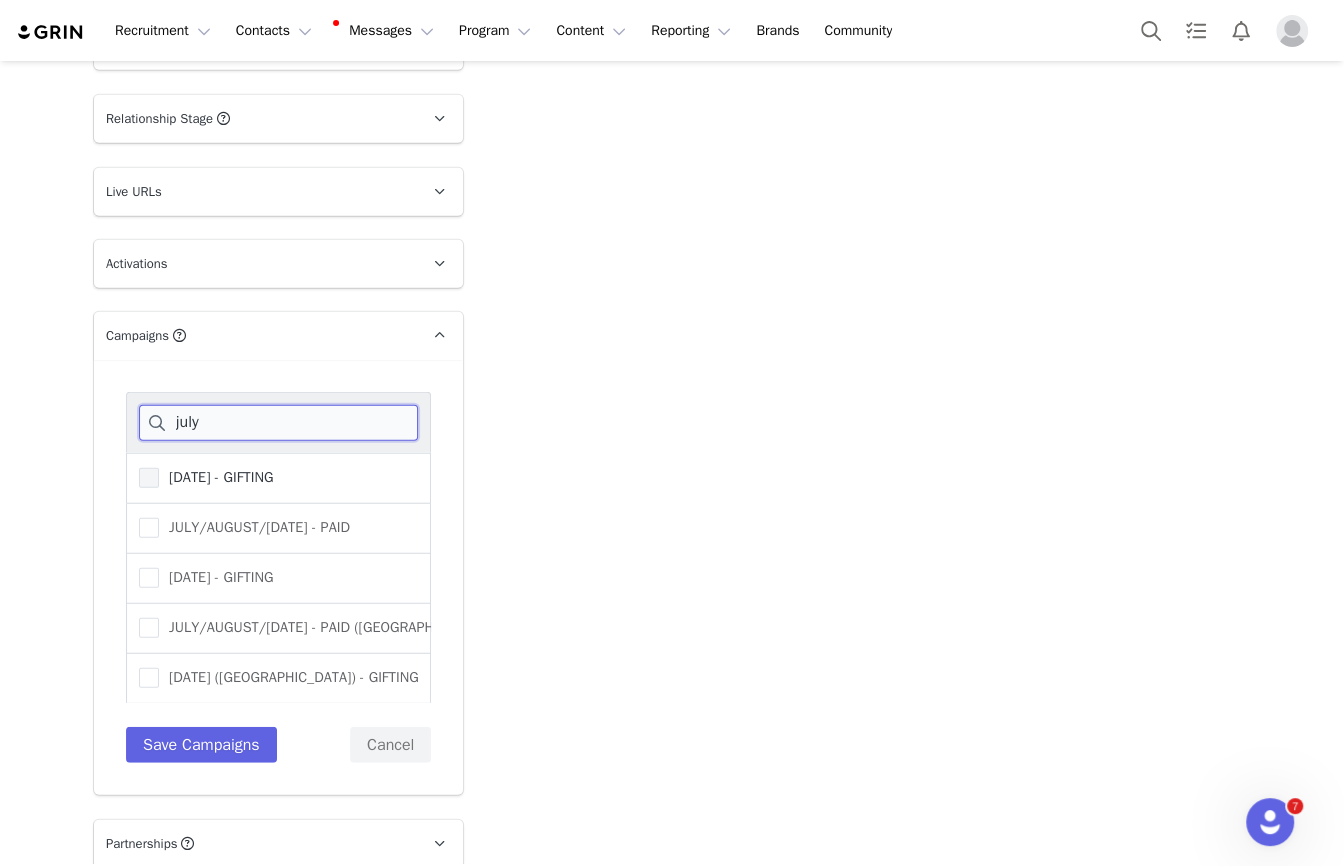 type on "july" 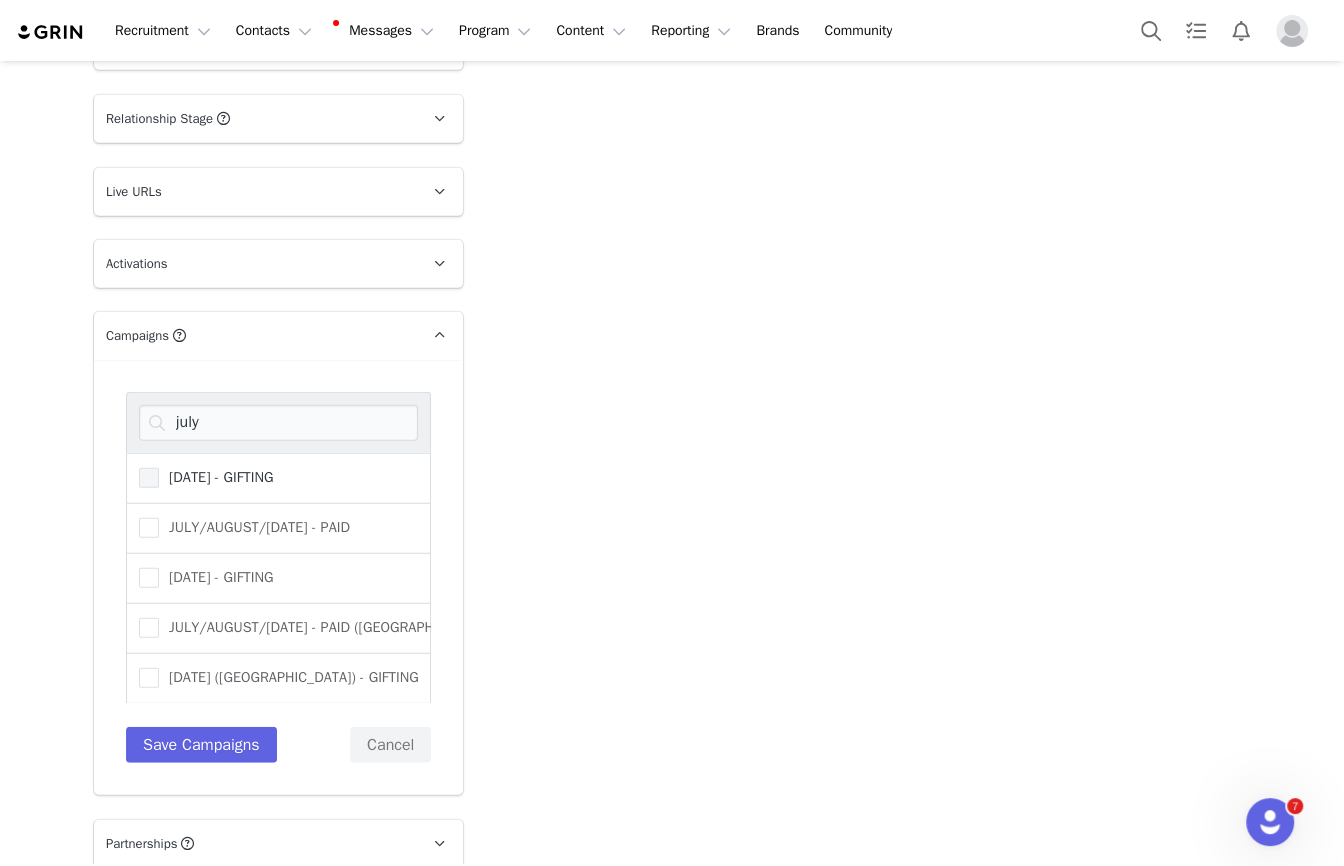 click on "[DATE] - GIFTING" at bounding box center (216, 477) 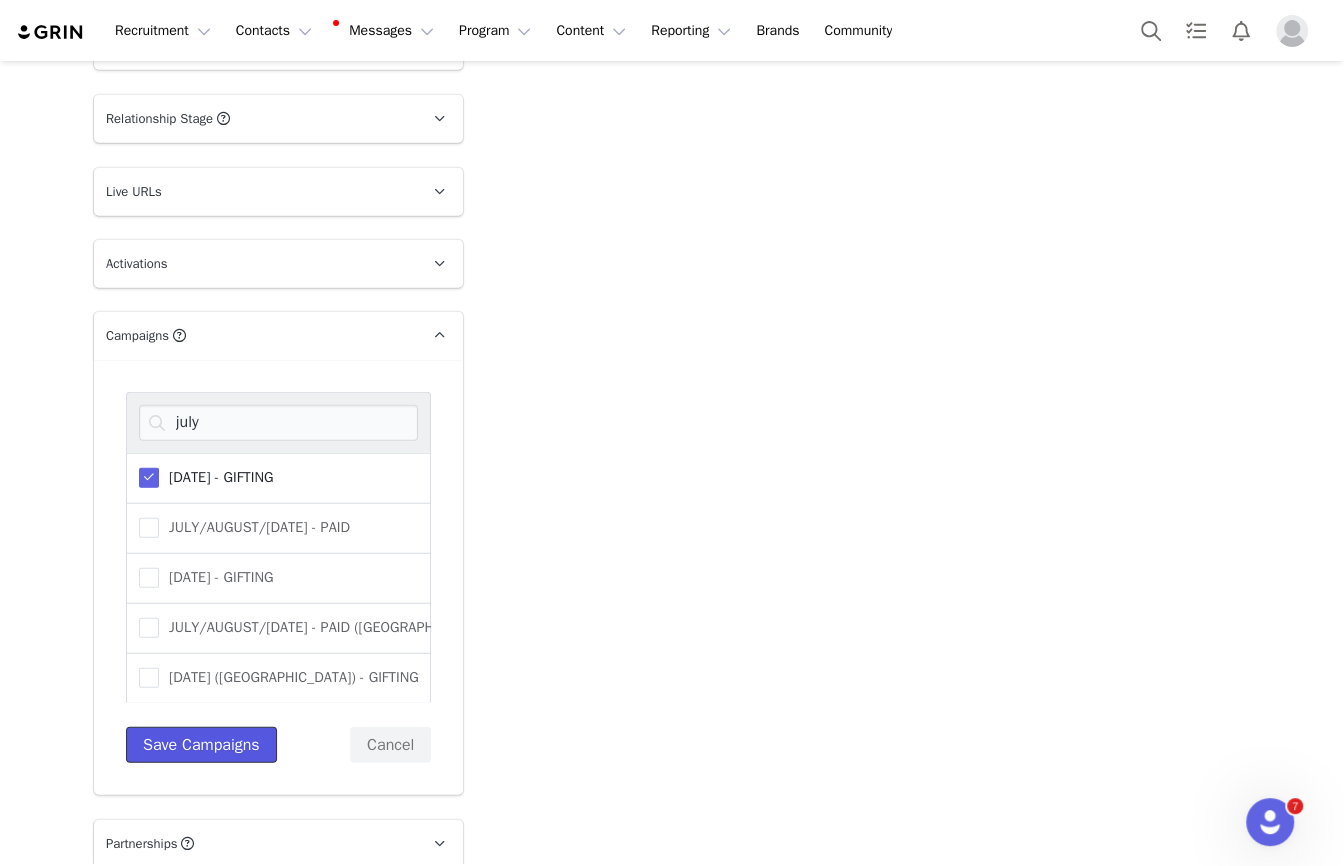 click on "Save Campaigns" at bounding box center [201, 745] 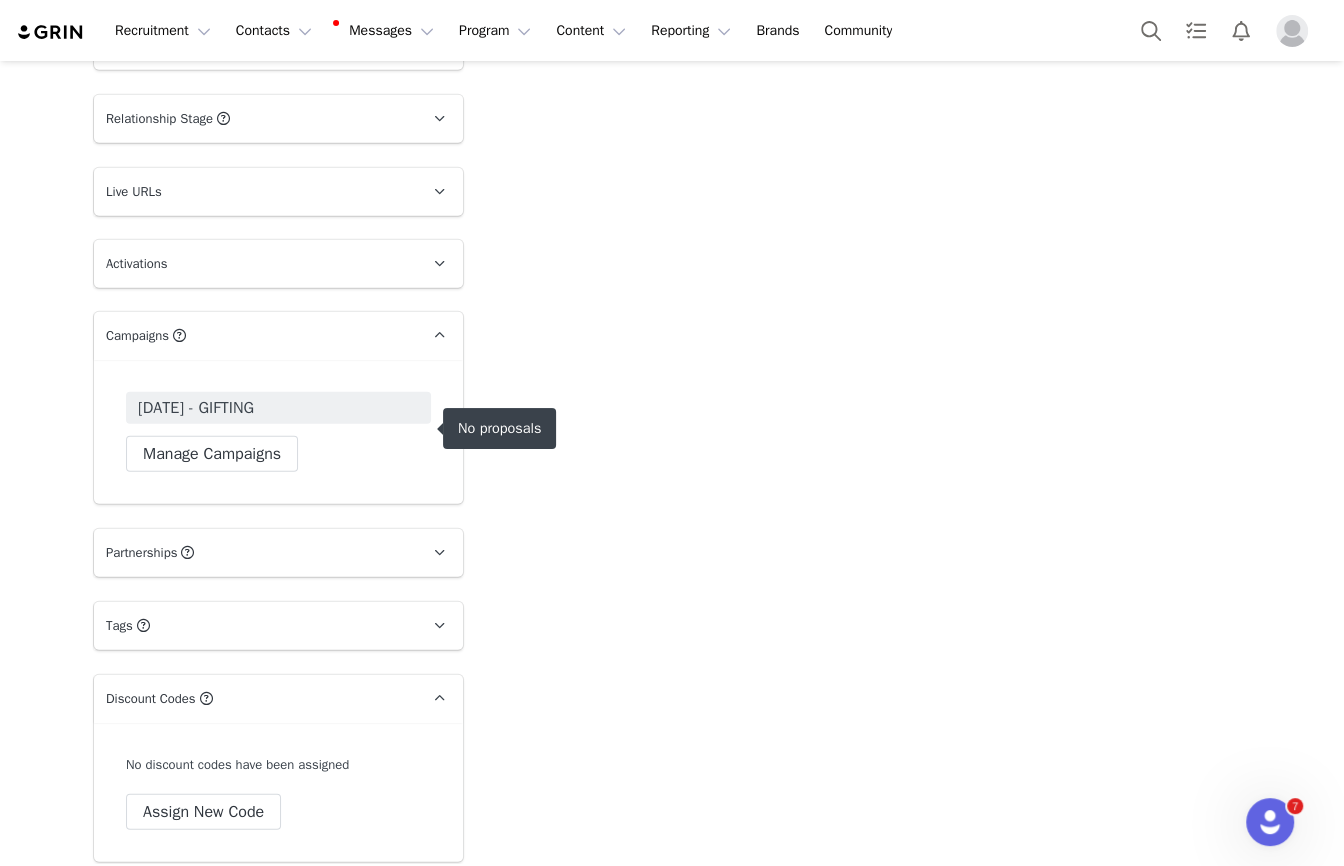 click on "[DATE] - GIFTING" at bounding box center [278, 408] 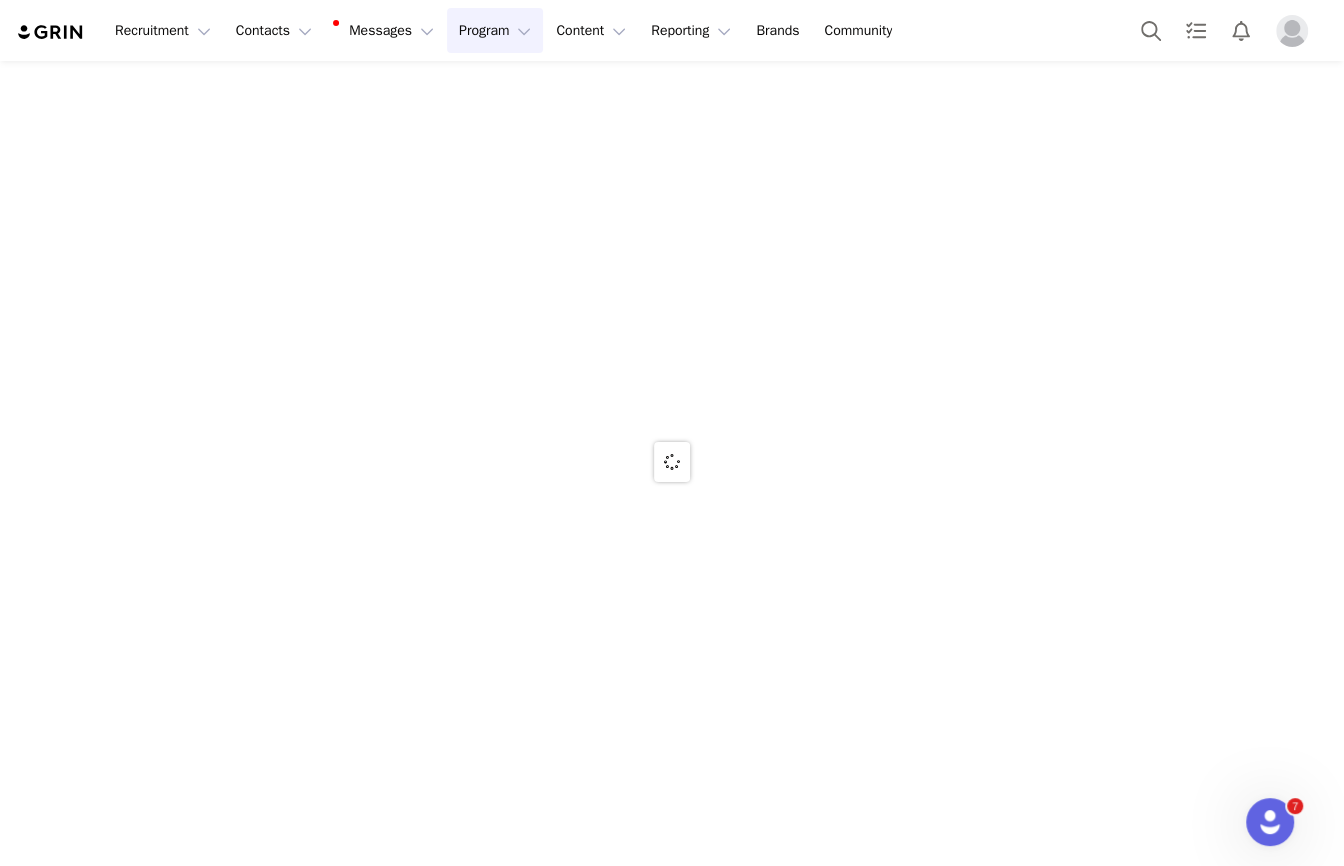 scroll, scrollTop: 0, scrollLeft: 0, axis: both 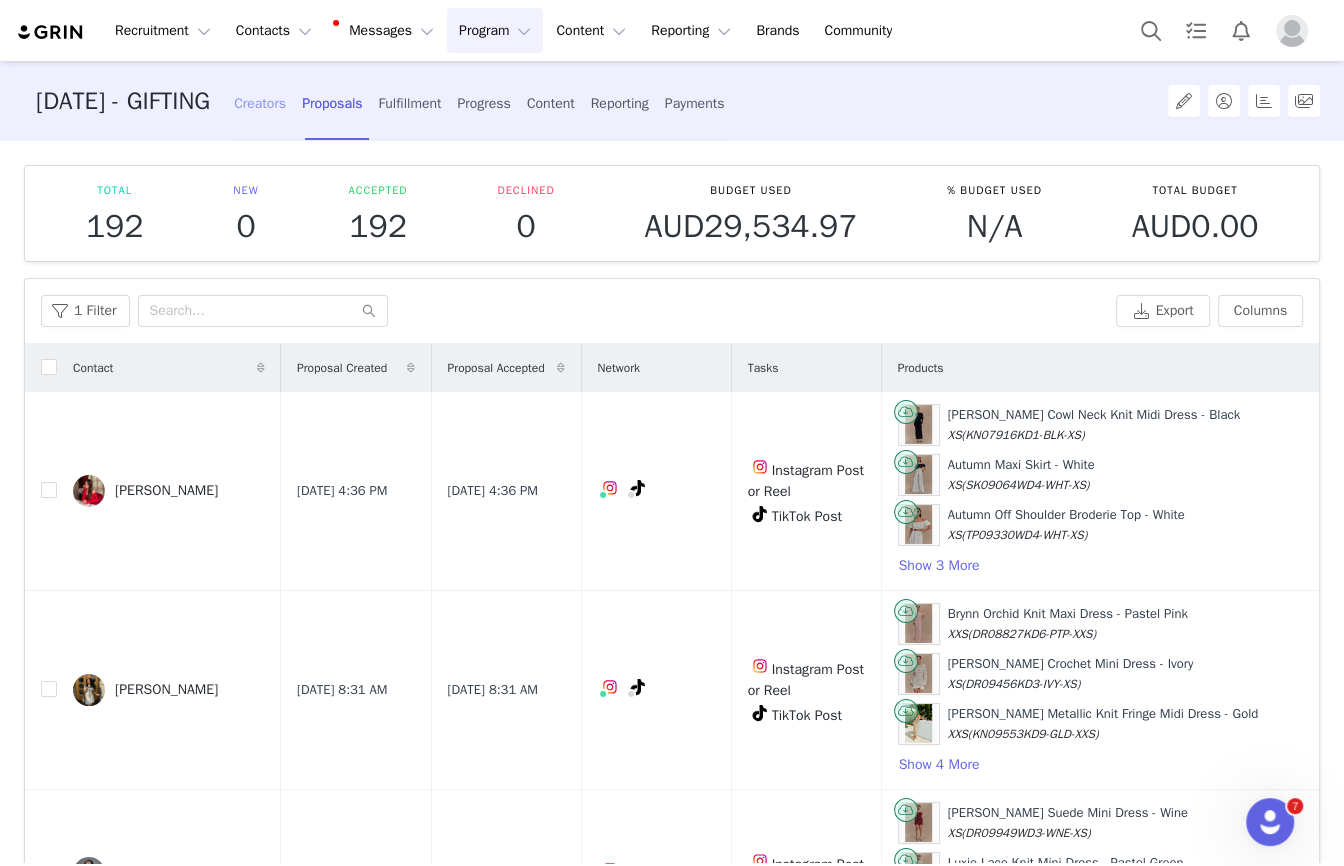 click on "Creators" at bounding box center (260, 103) 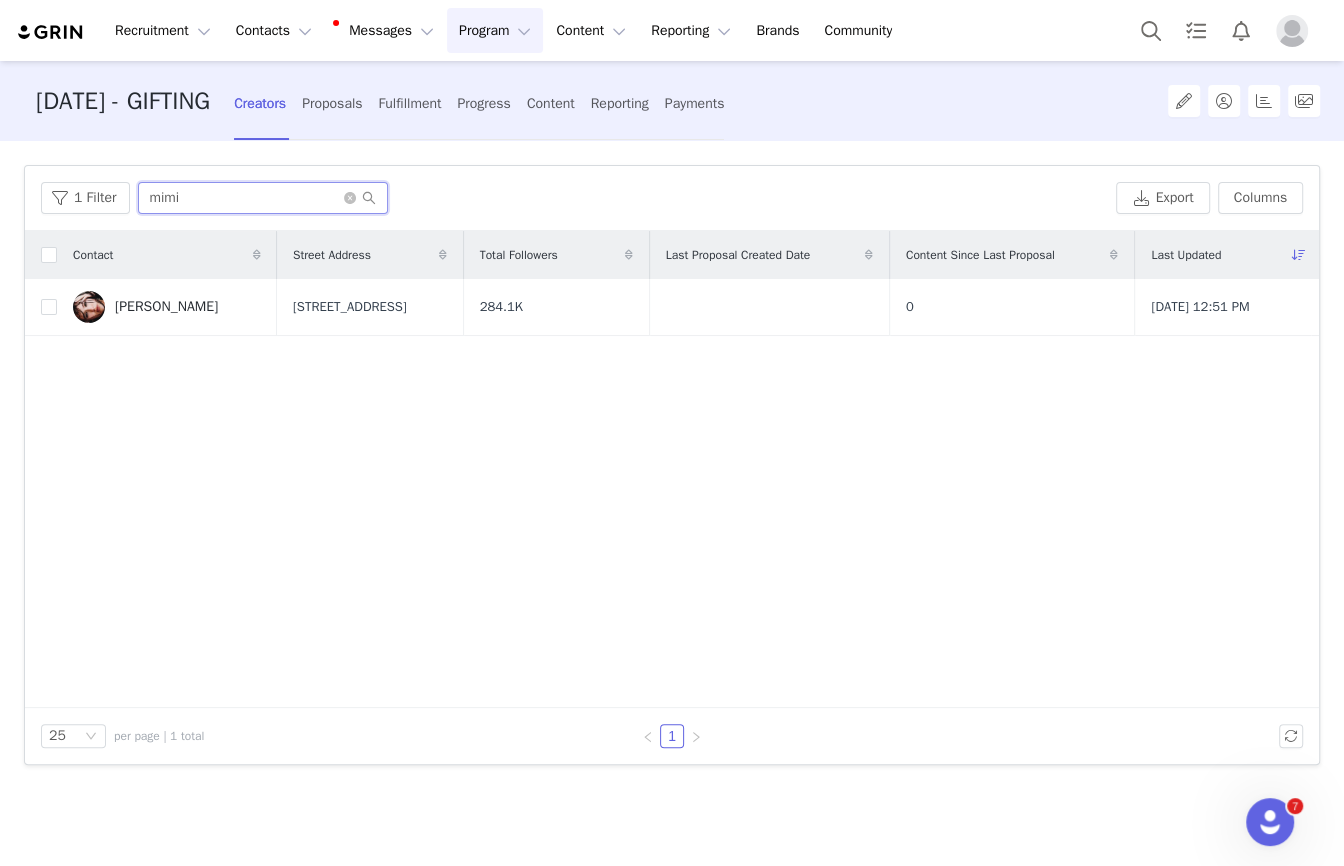 click on "mimi" at bounding box center [263, 198] 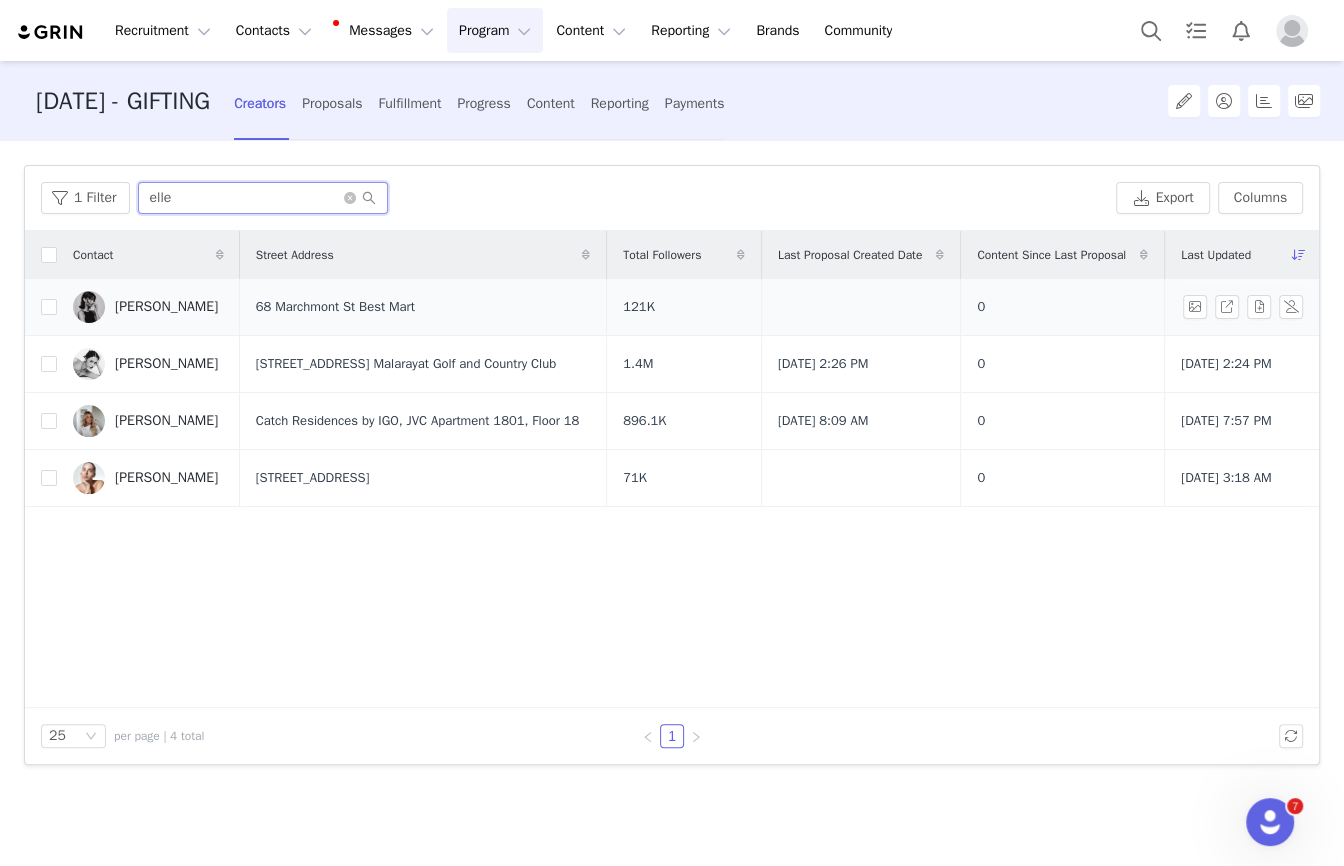 type on "elle" 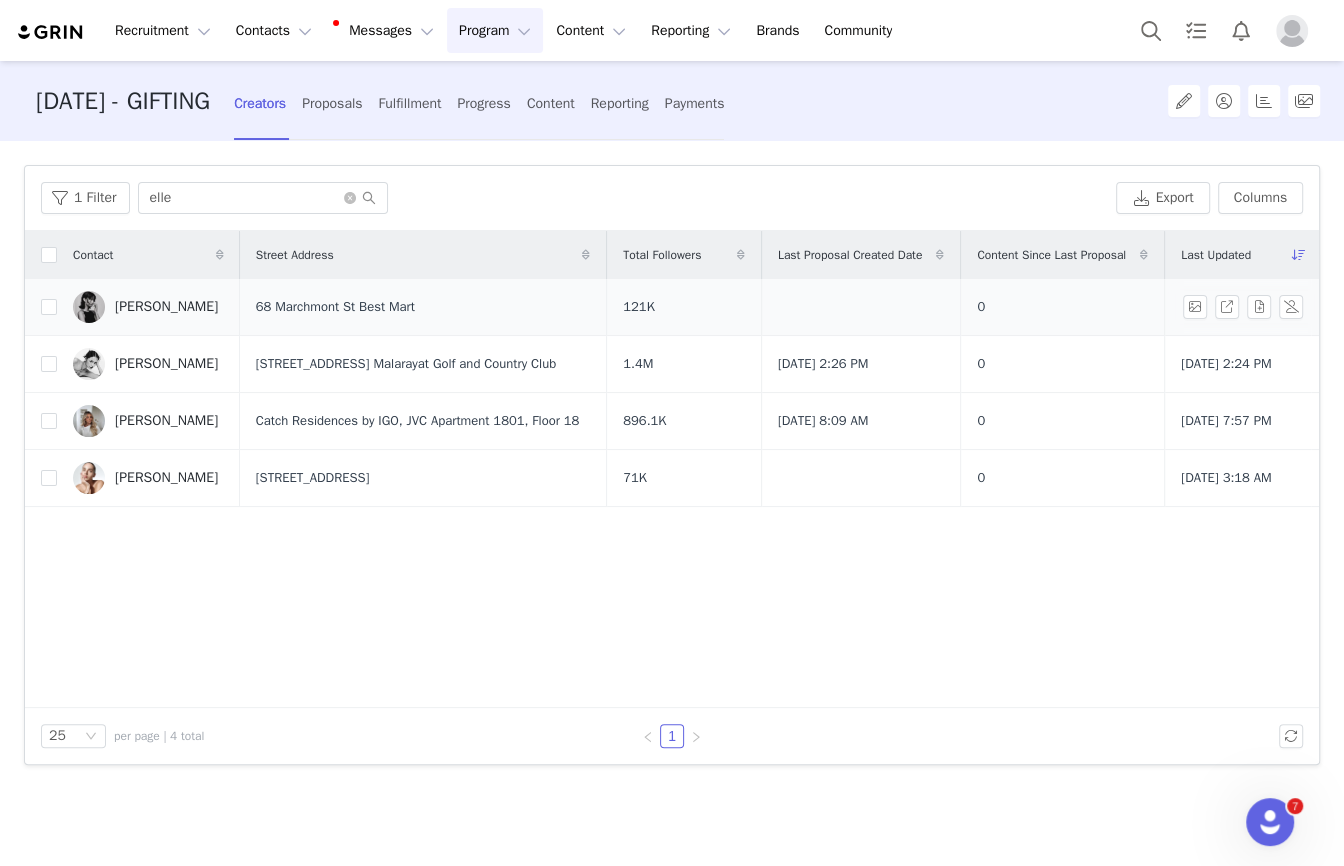 click on "[PERSON_NAME]" at bounding box center [148, 307] 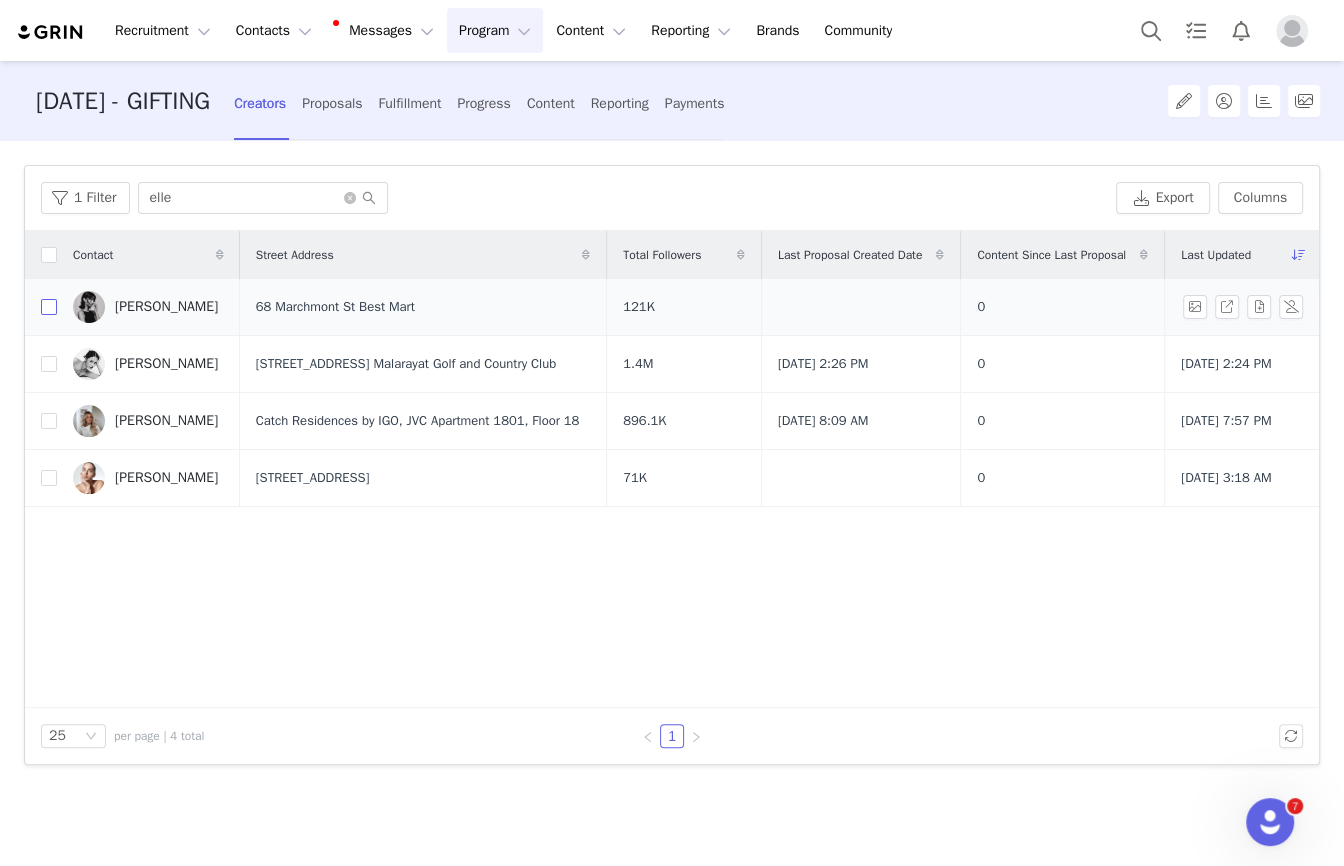 click at bounding box center [49, 307] 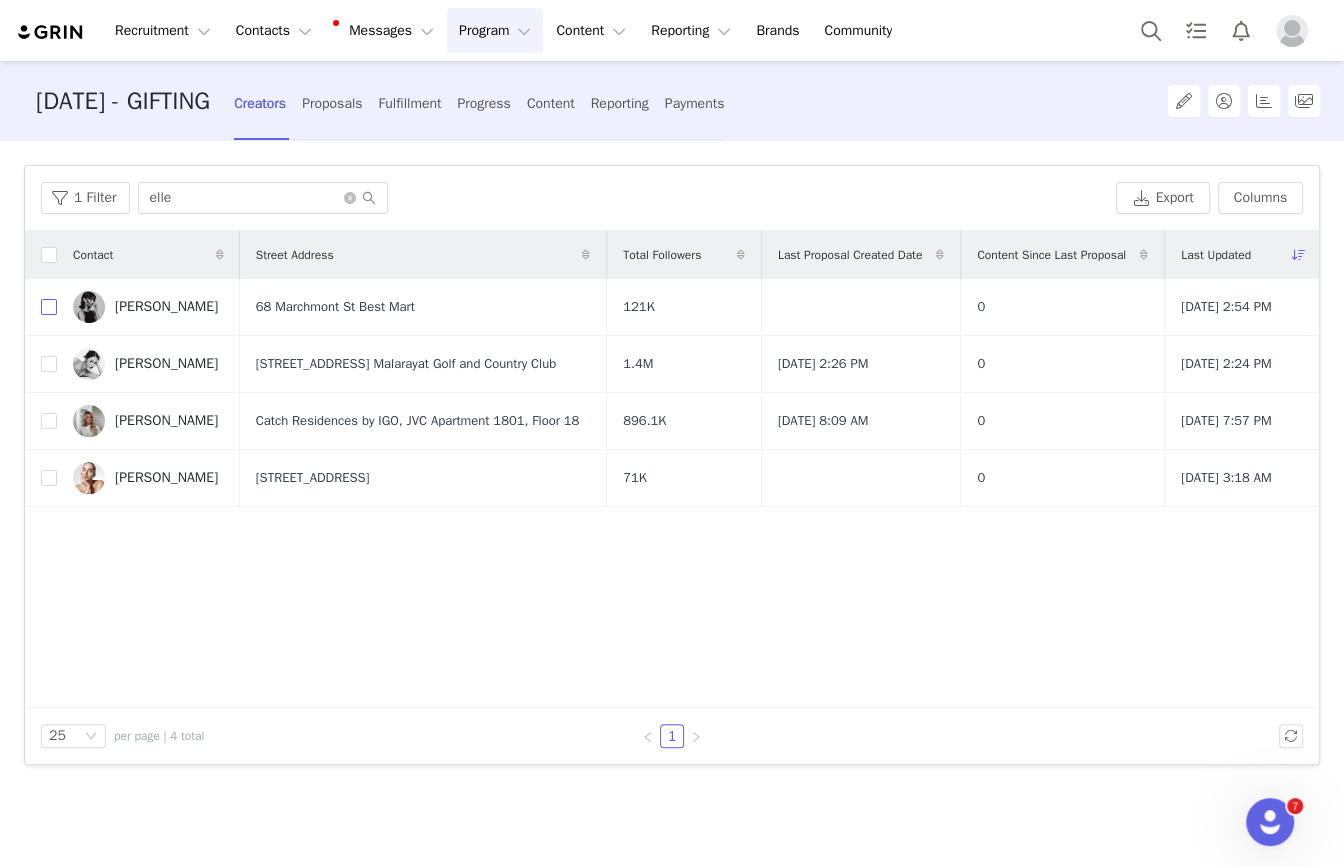 checkbox on "true" 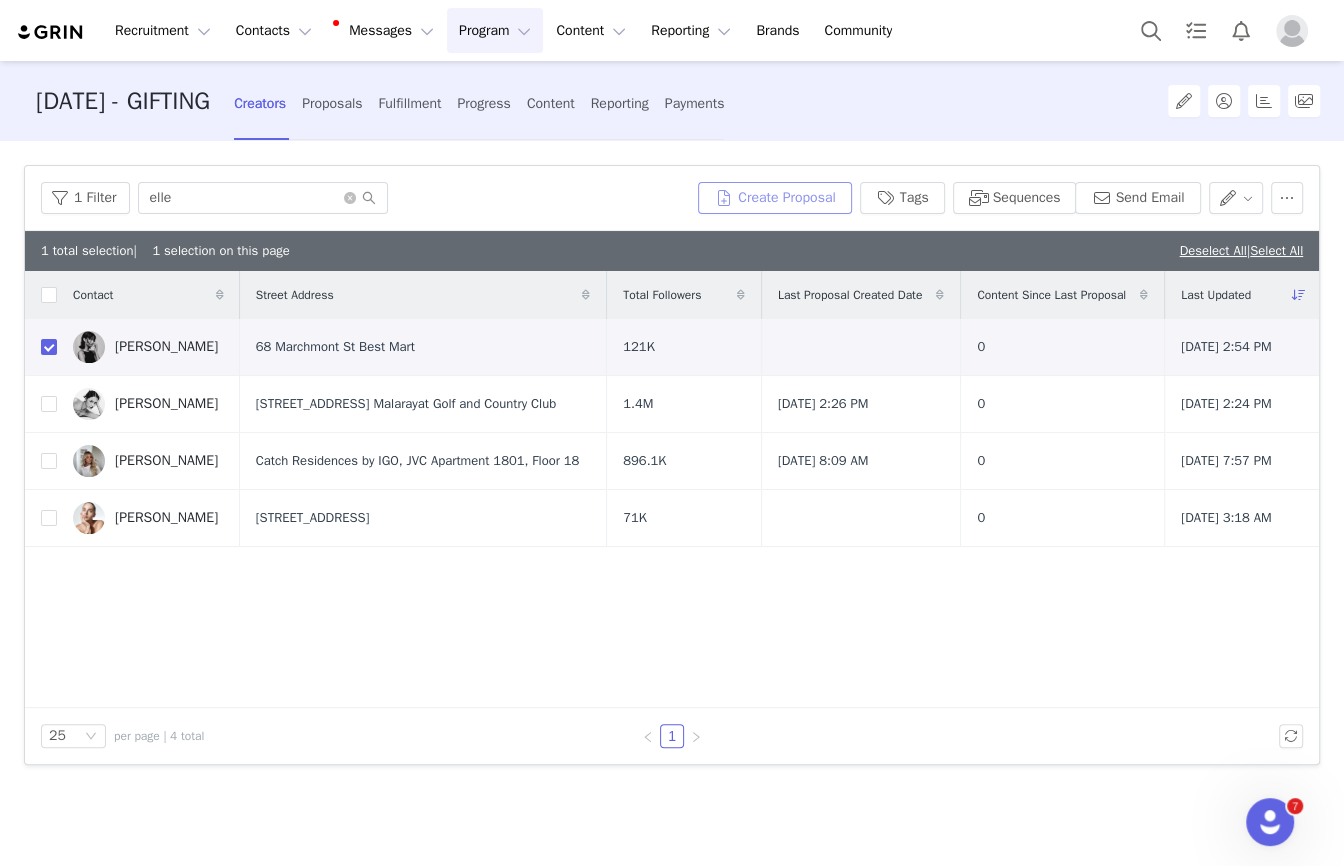 click on "Create Proposal" at bounding box center [775, 198] 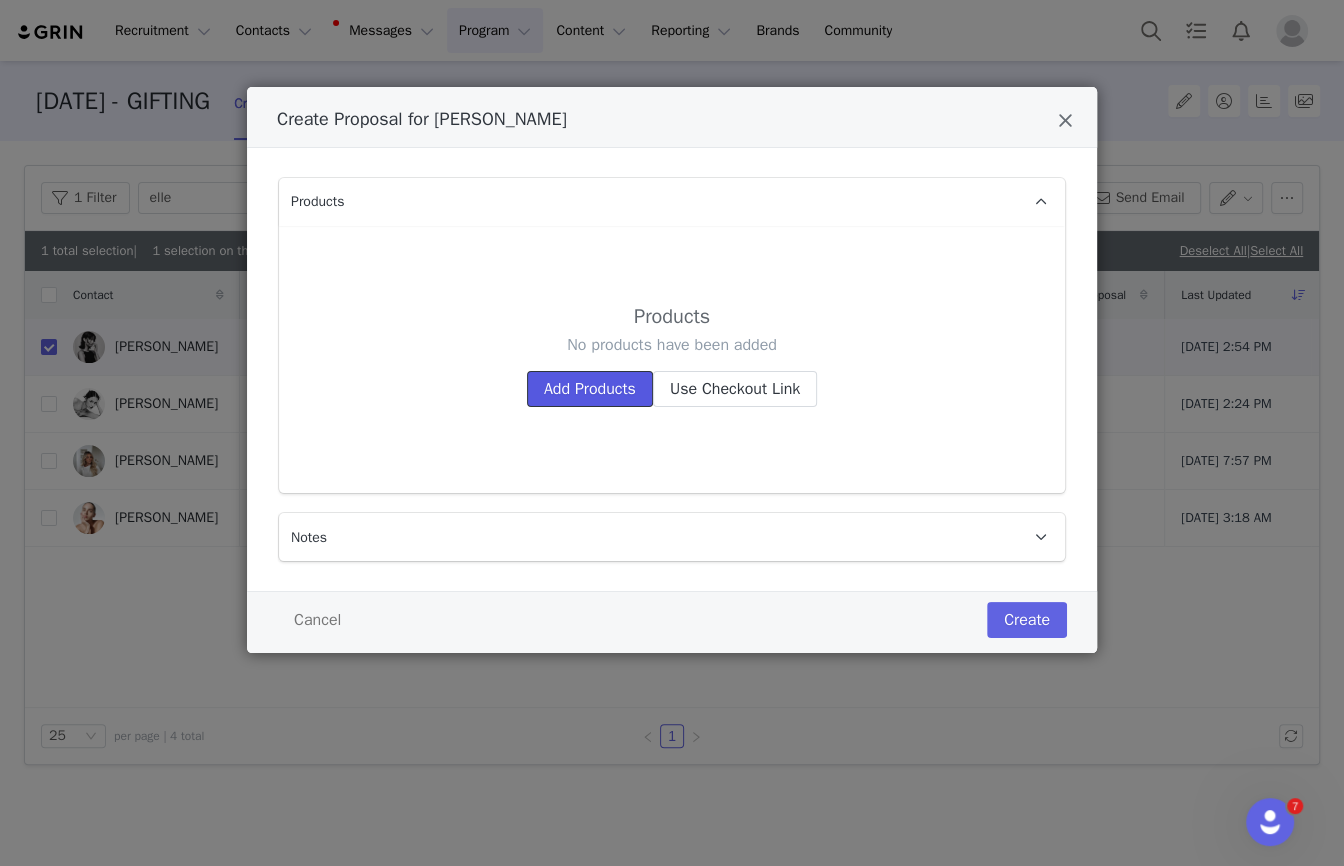 click on "Add Products" at bounding box center (590, 389) 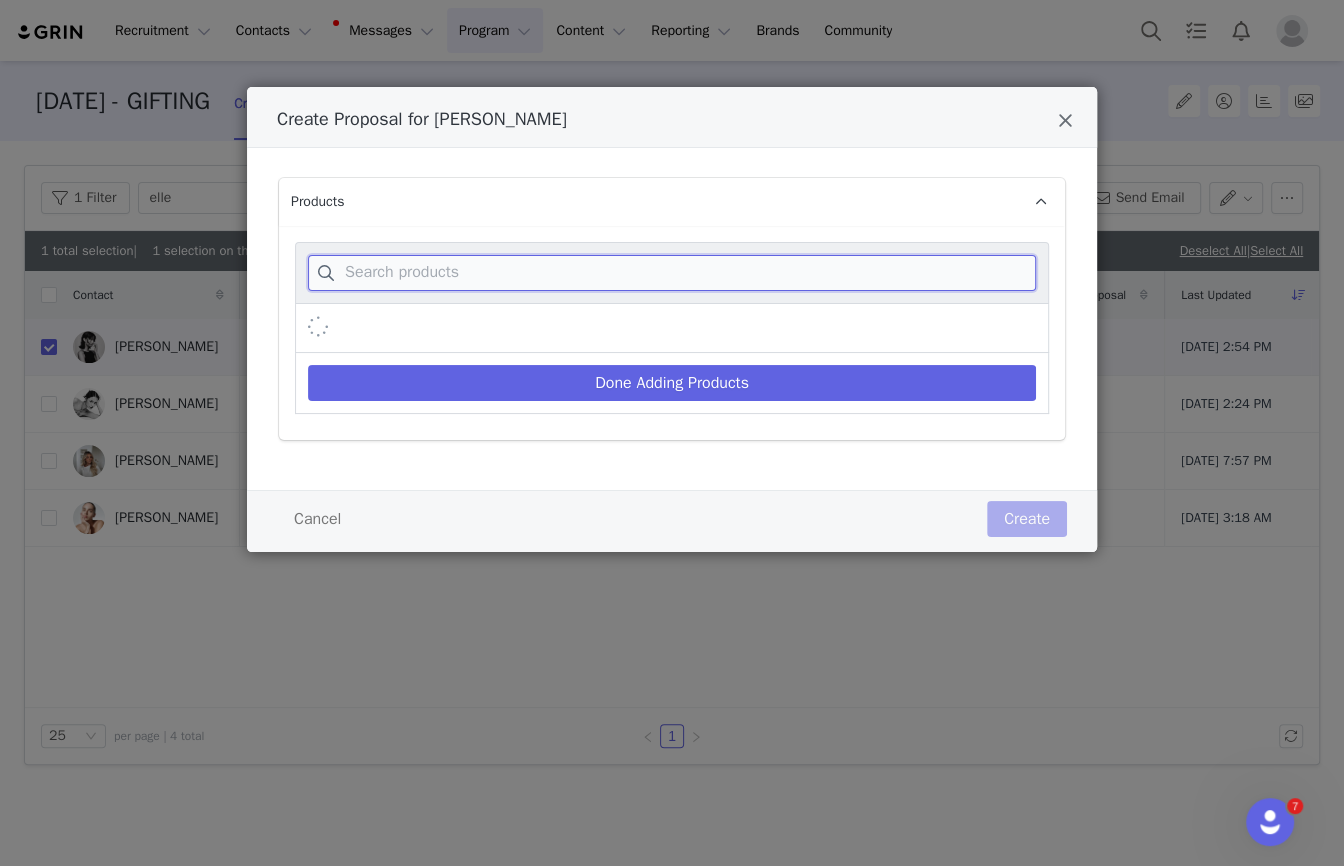 click at bounding box center (672, 273) 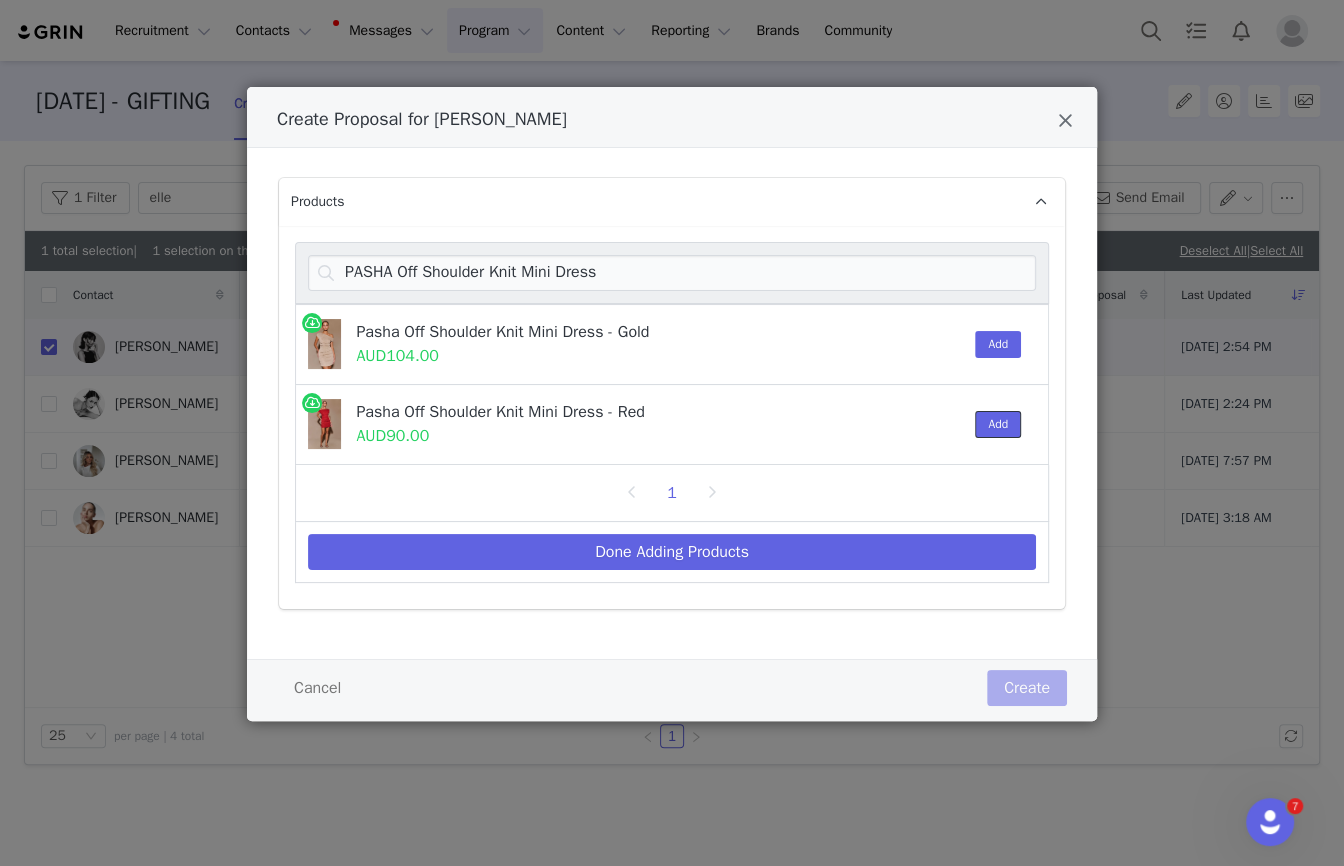 drag, startPoint x: 987, startPoint y: 412, endPoint x: 988, endPoint y: 396, distance: 16.03122 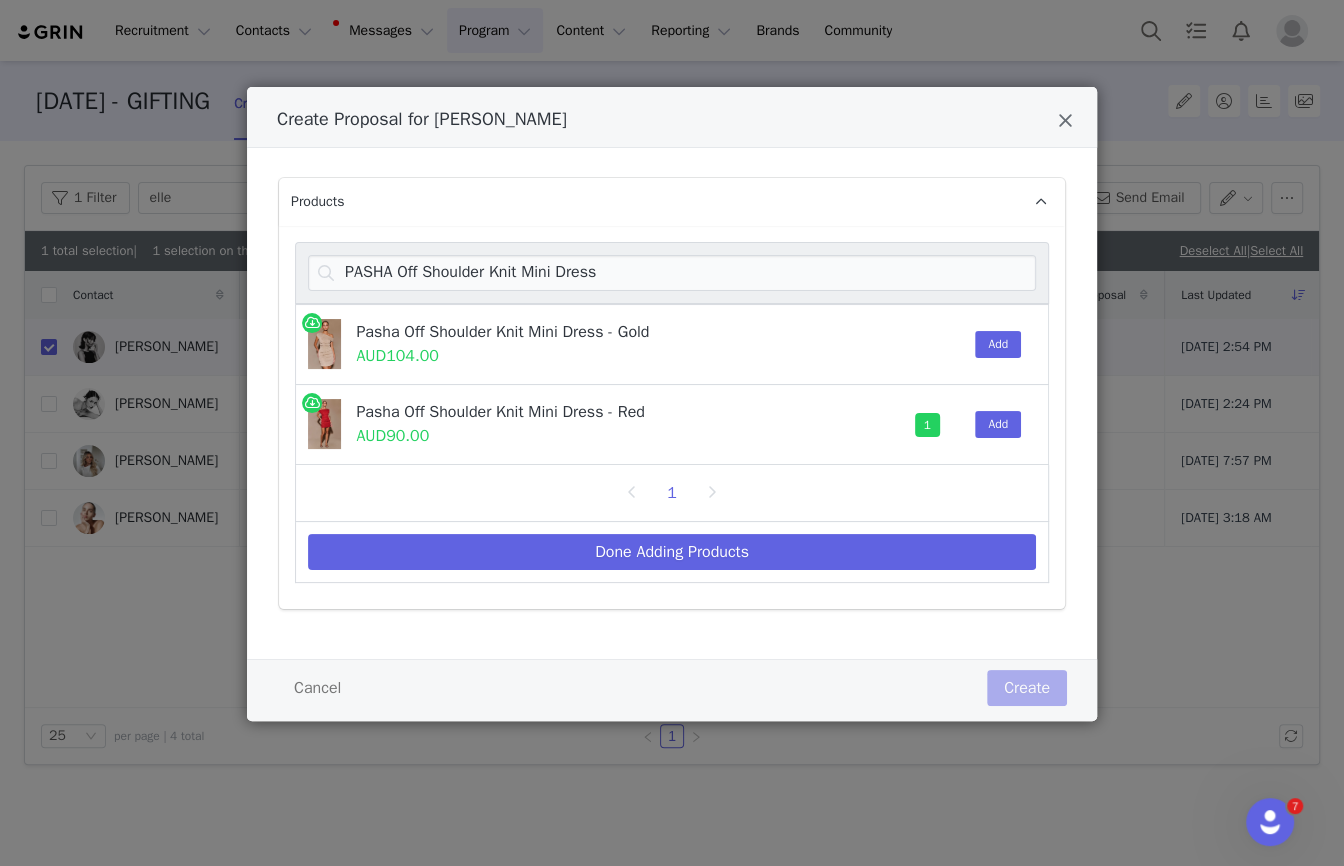 click on "Add" at bounding box center [993, 344] 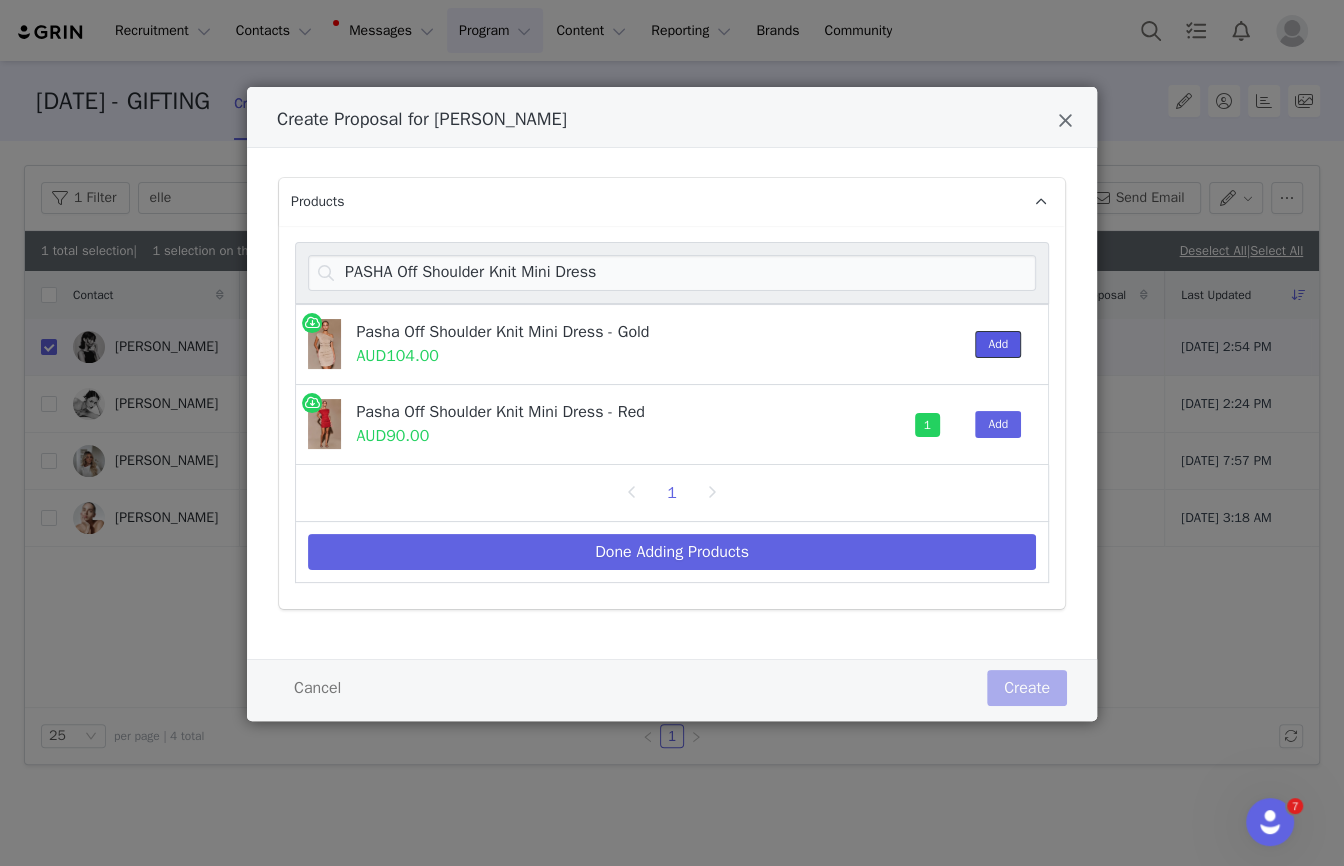 click on "Add" at bounding box center [998, 344] 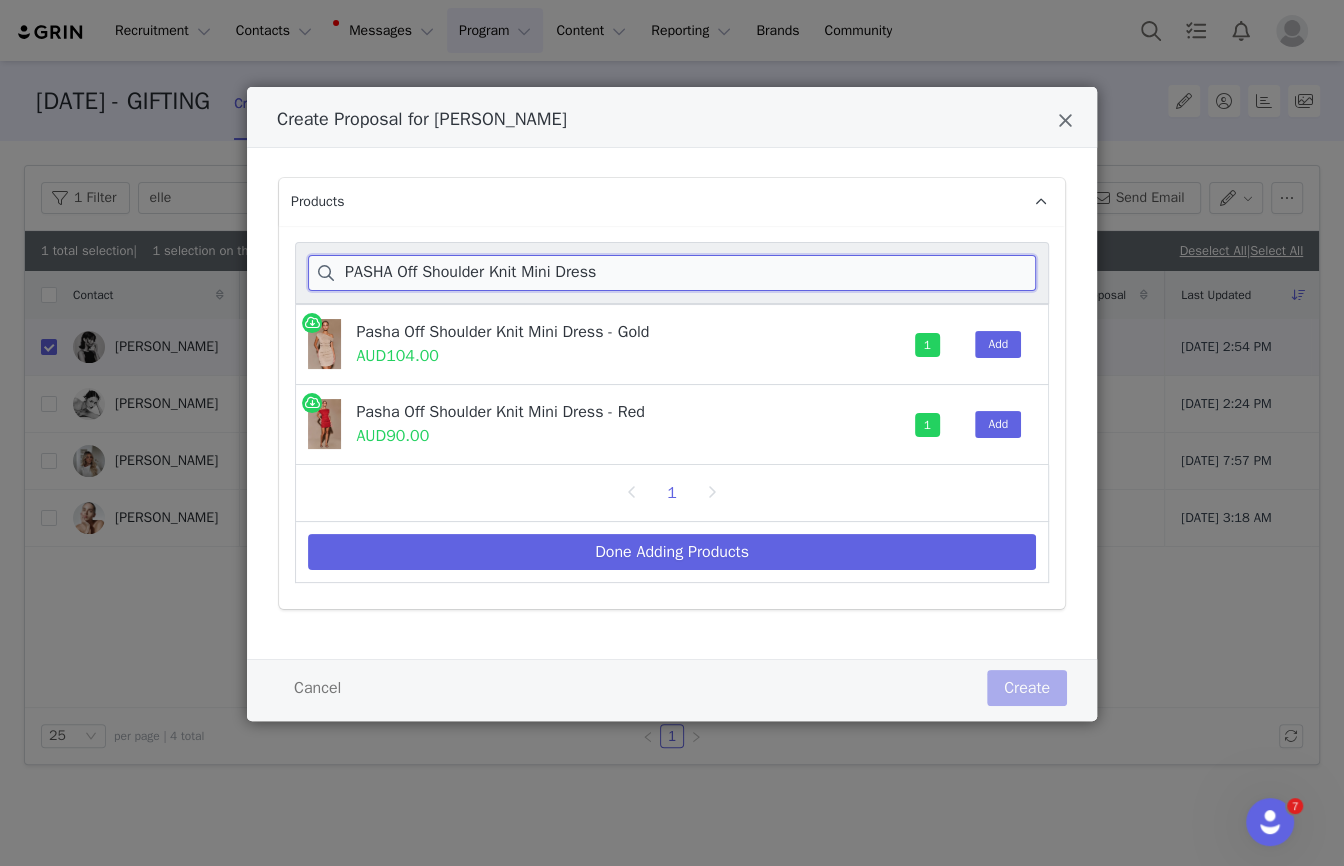 click on "PASHA Off Shoulder Knit Mini Dress" at bounding box center [672, 273] 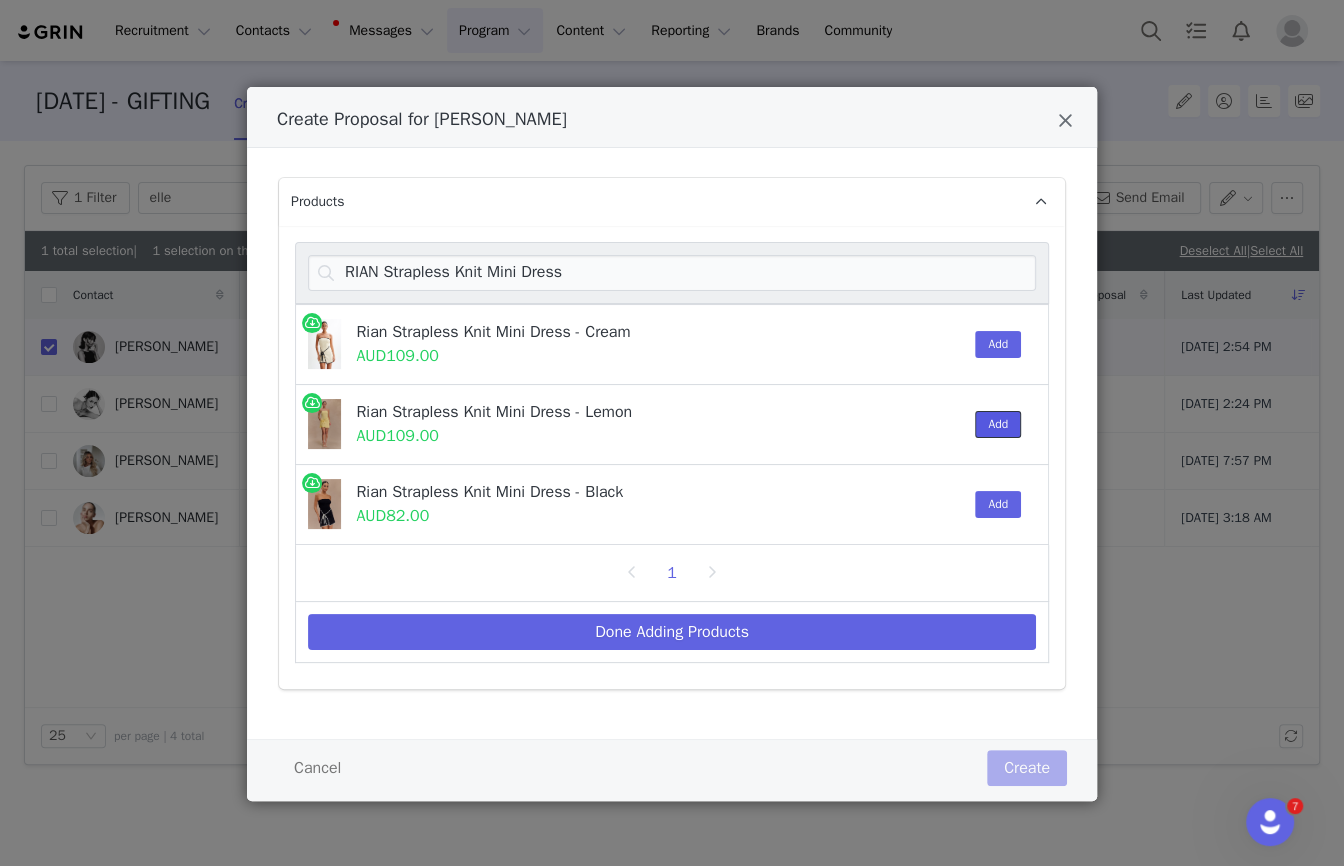 click on "Add" at bounding box center [998, 424] 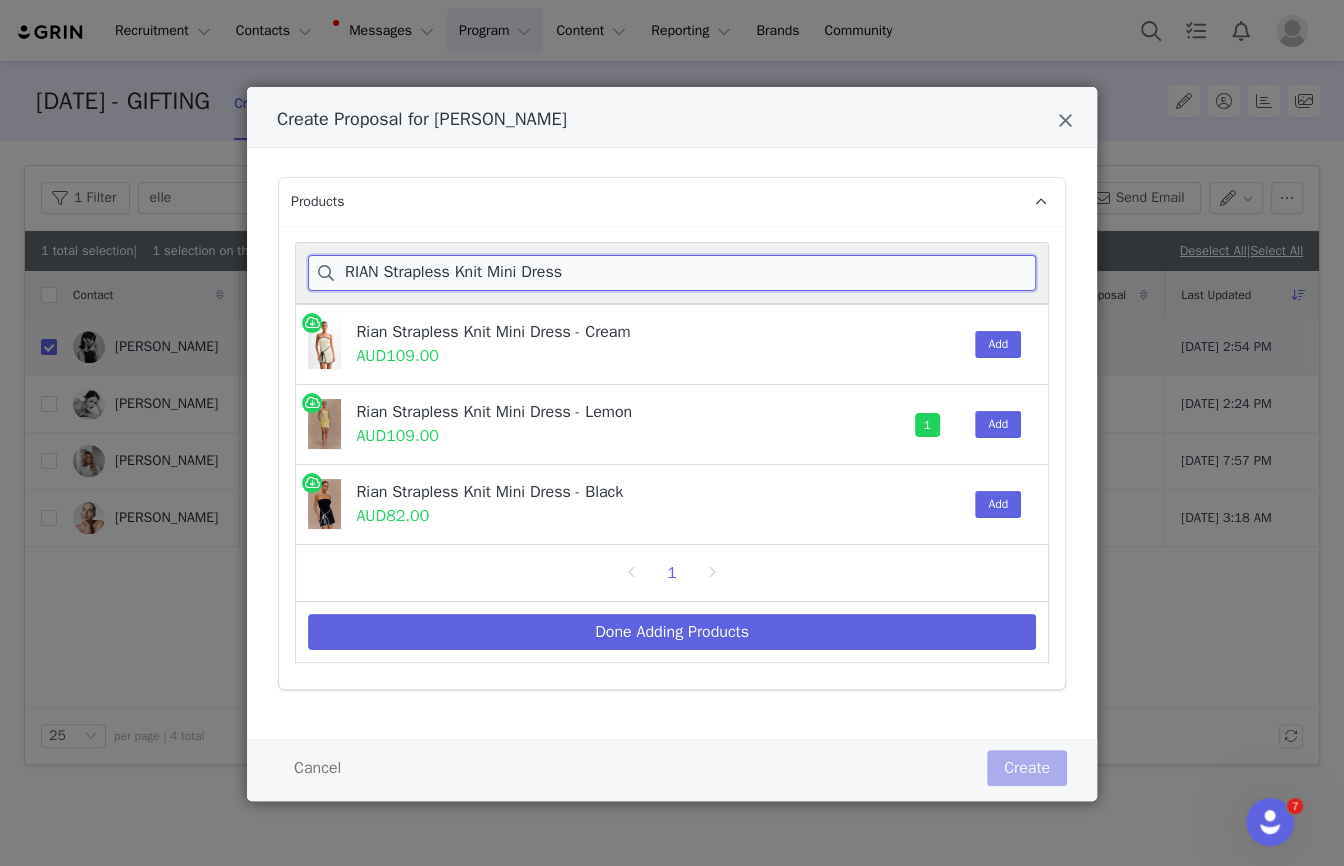 click on "RIAN Strapless Knit Mini Dress" at bounding box center [672, 273] 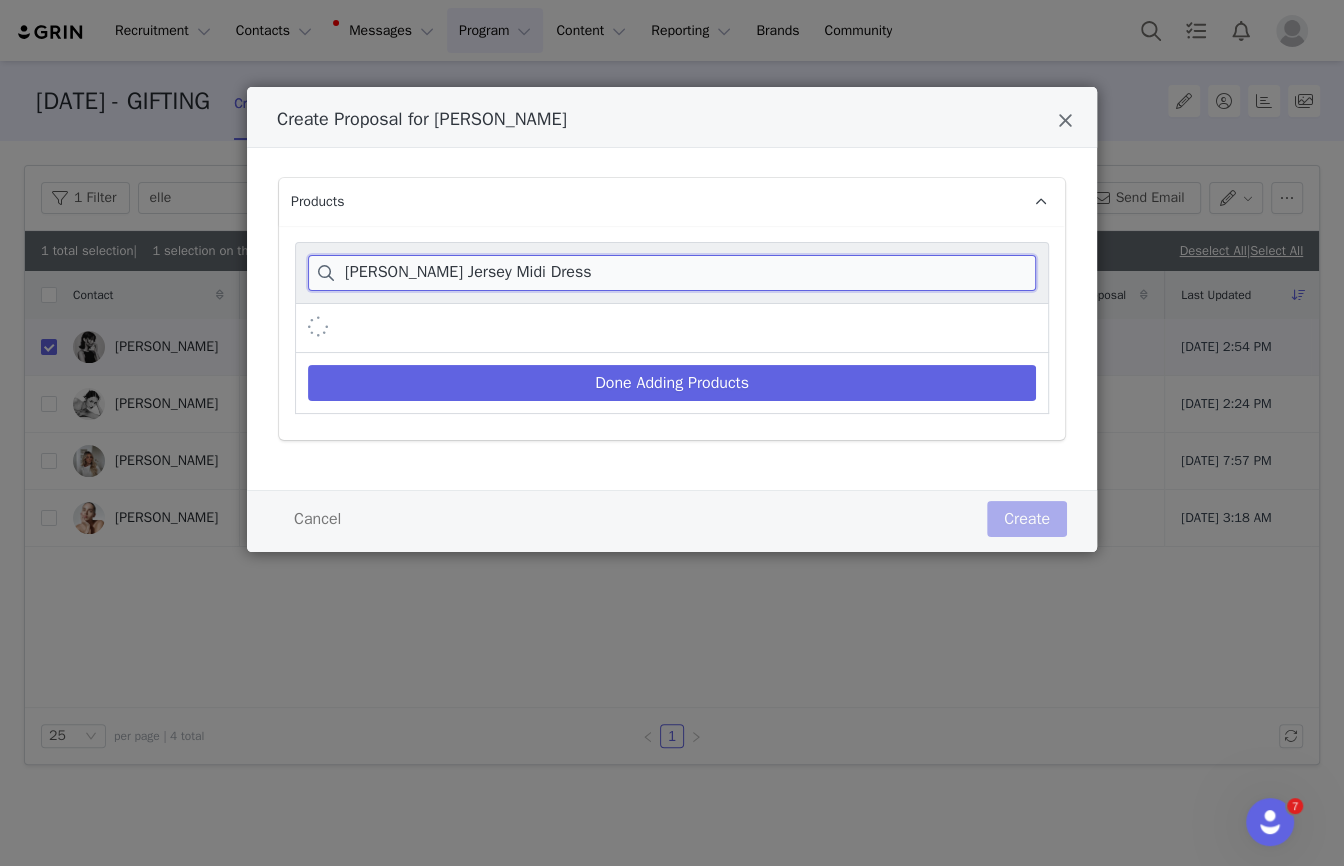 type on "[PERSON_NAME] Jersey Midi Dress" 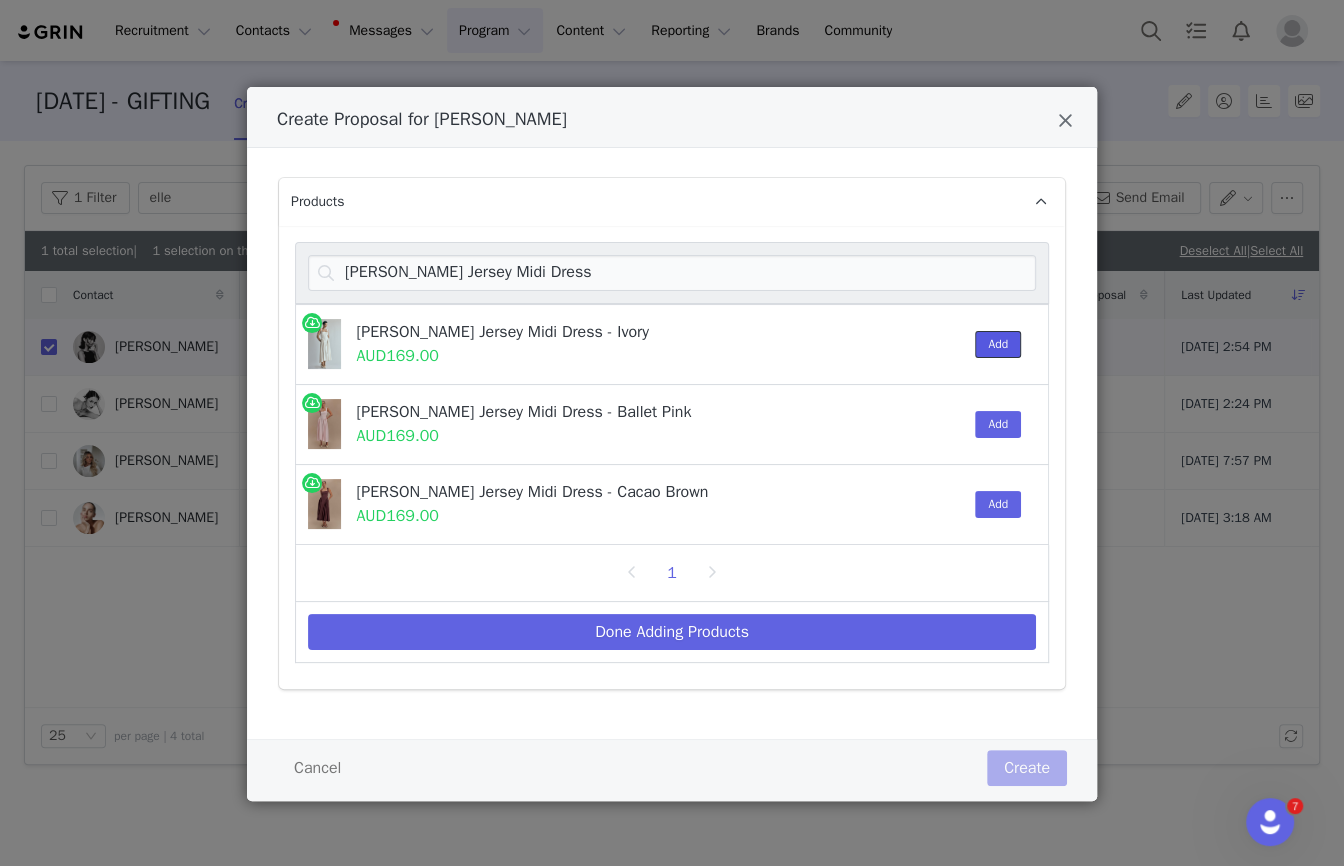 click on "Add" at bounding box center [998, 344] 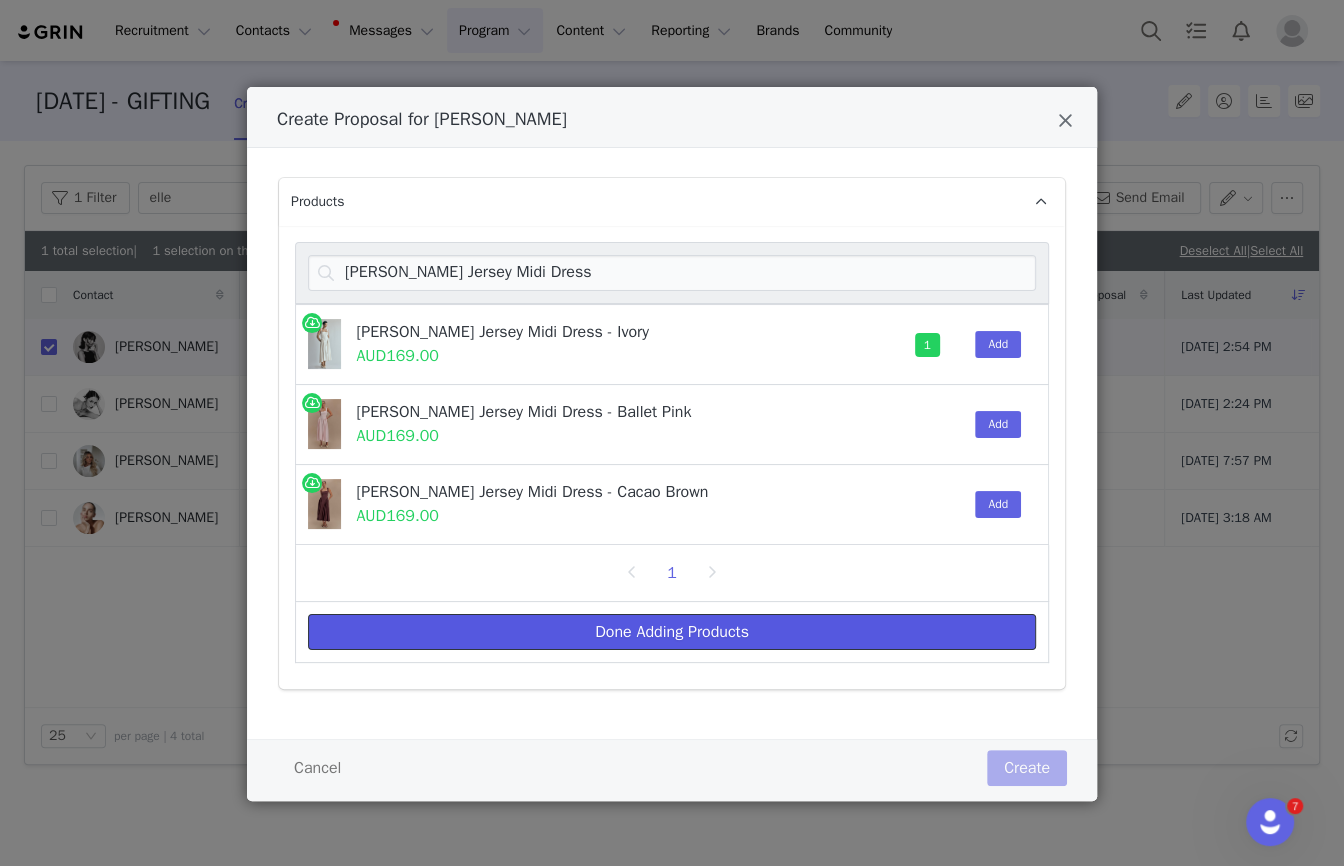 click on "Done Adding Products" at bounding box center [672, 632] 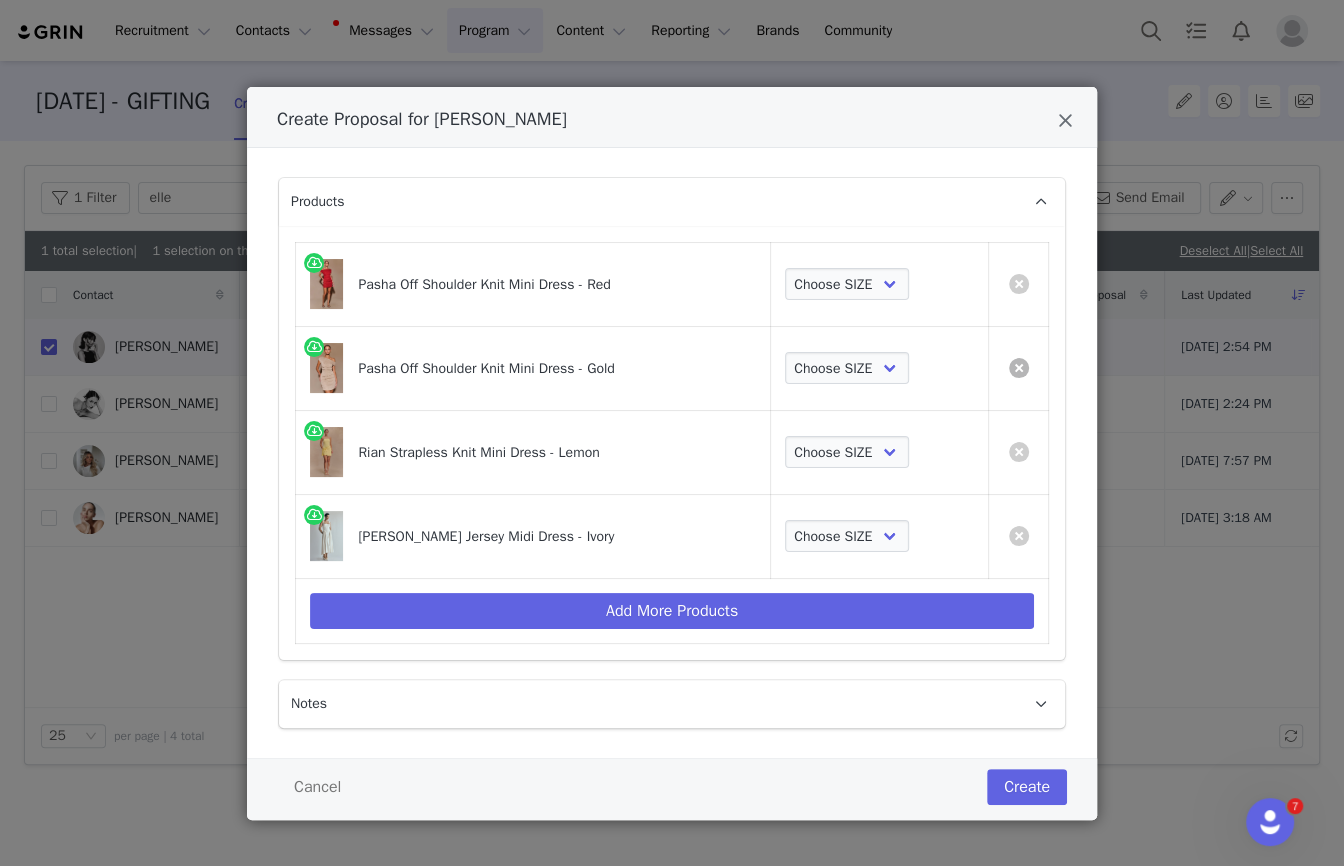 click at bounding box center [1019, 368] 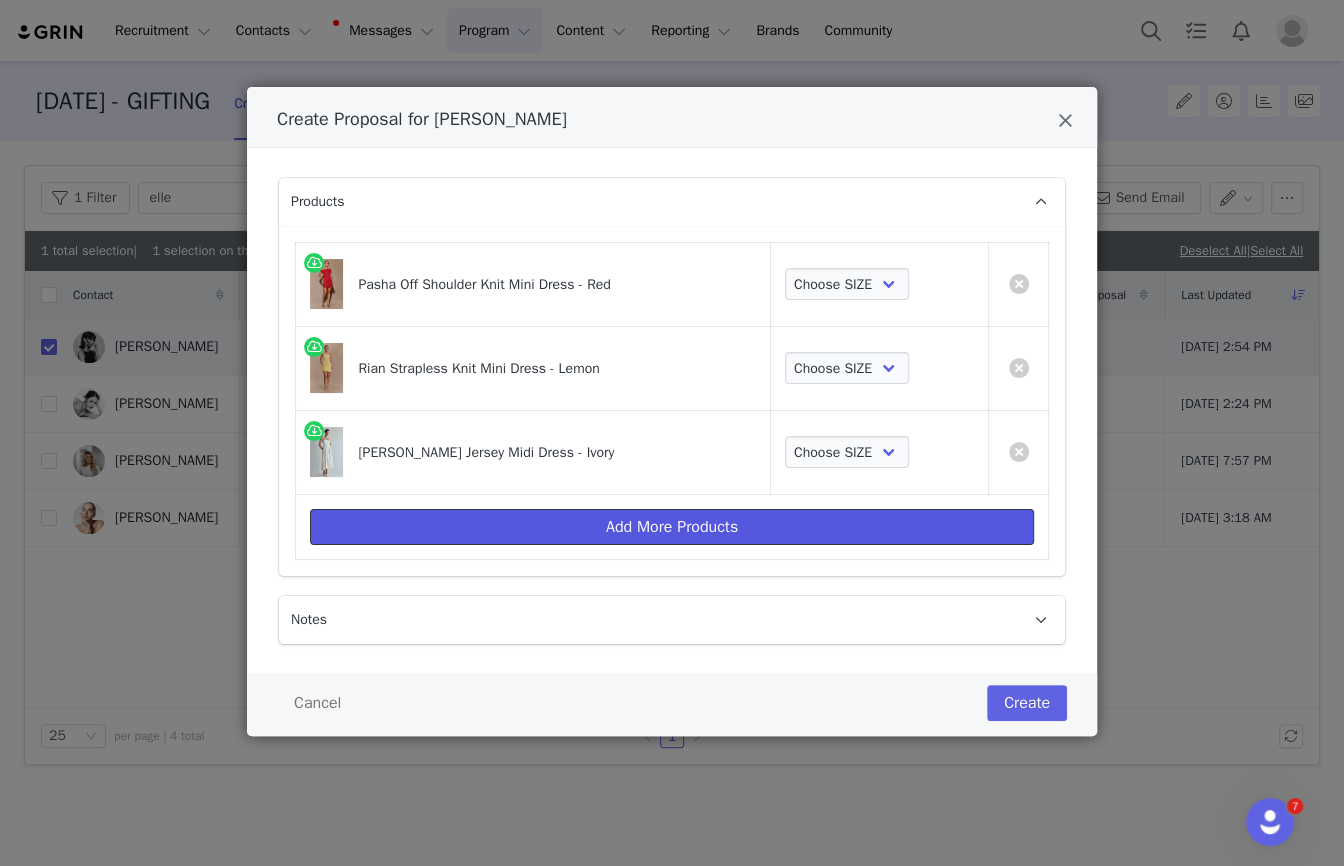 click on "Add More Products" at bounding box center (672, 527) 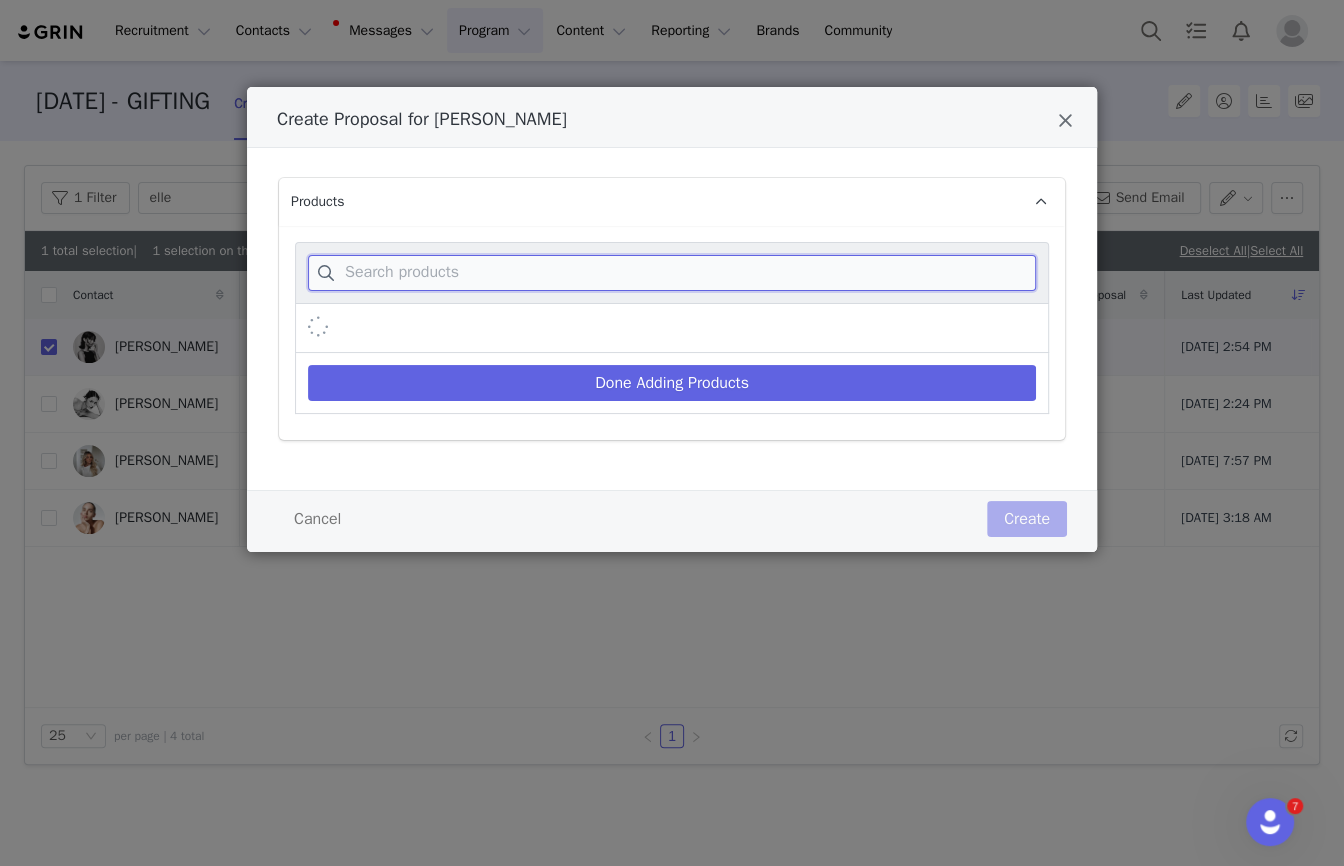 click at bounding box center (672, 273) 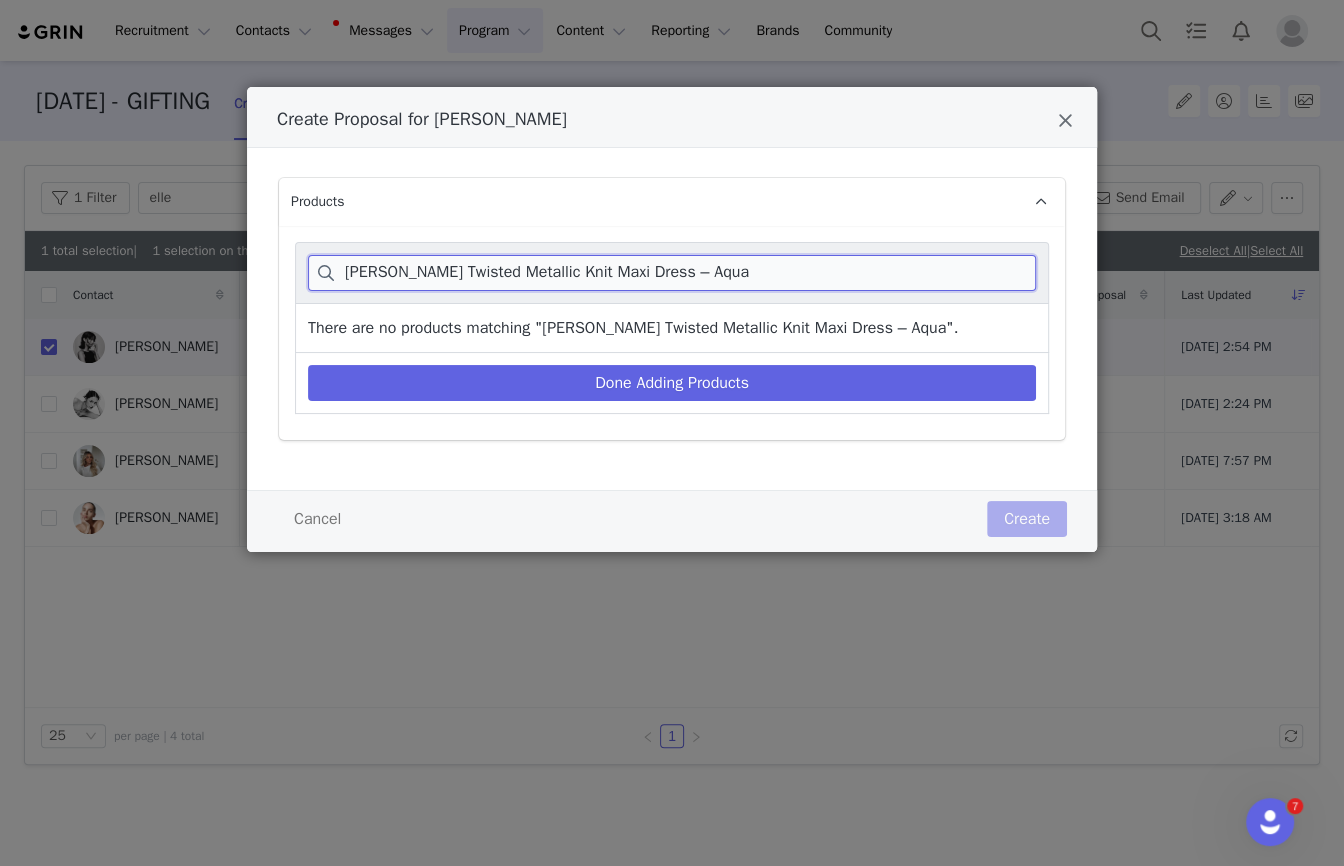 drag, startPoint x: 660, startPoint y: 275, endPoint x: 1022, endPoint y: 271, distance: 362.0221 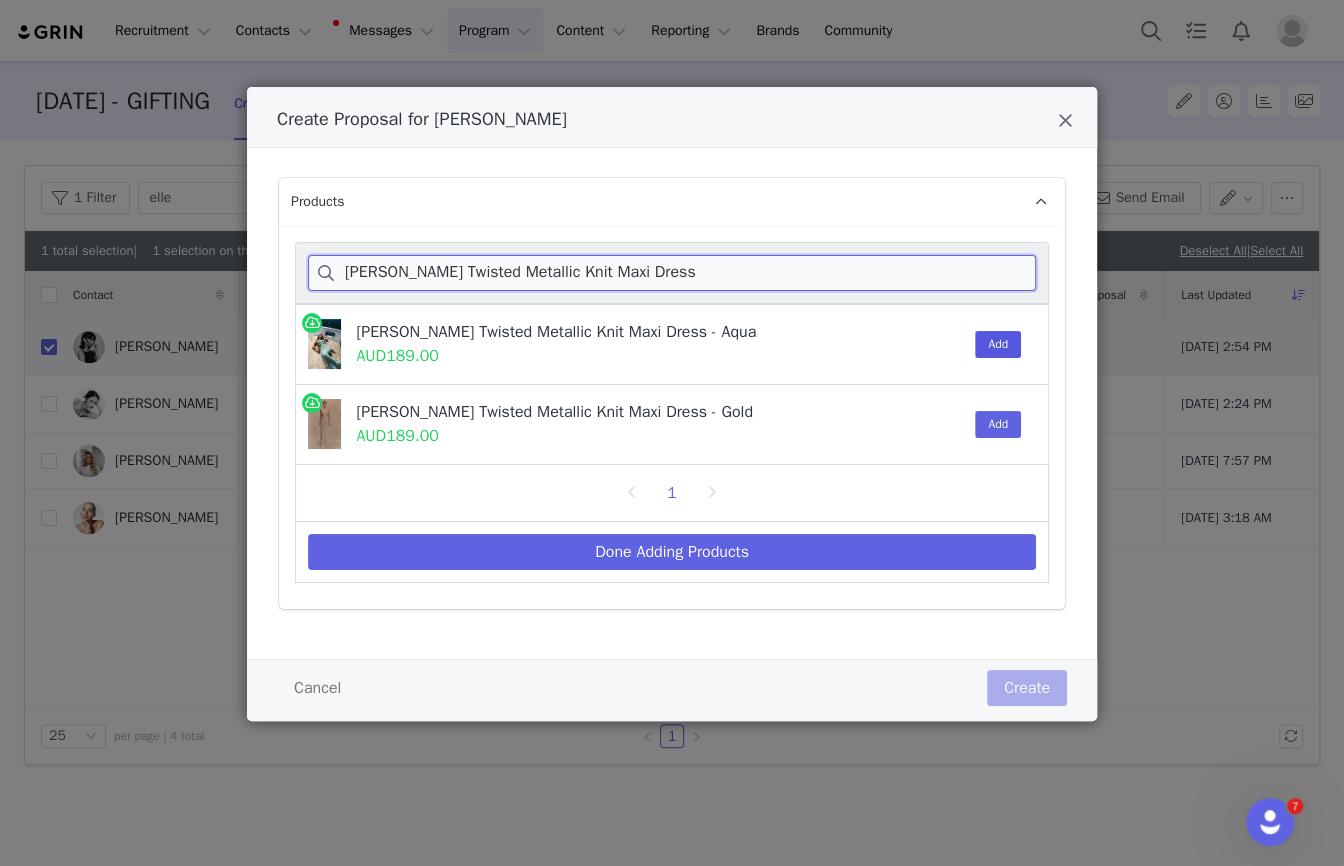 type on "[PERSON_NAME] Twisted Metallic Knit Maxi Dress" 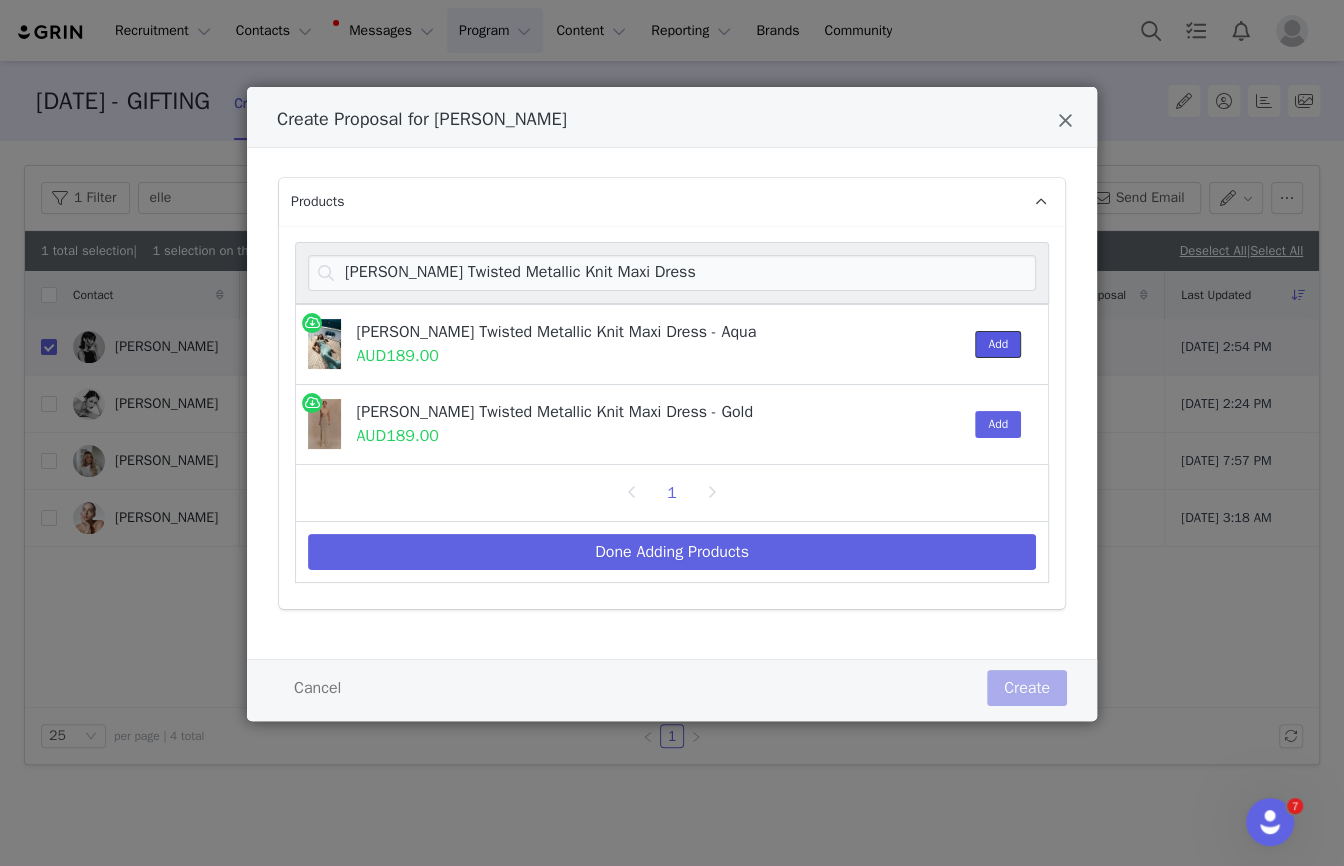 click on "Add" at bounding box center [998, 344] 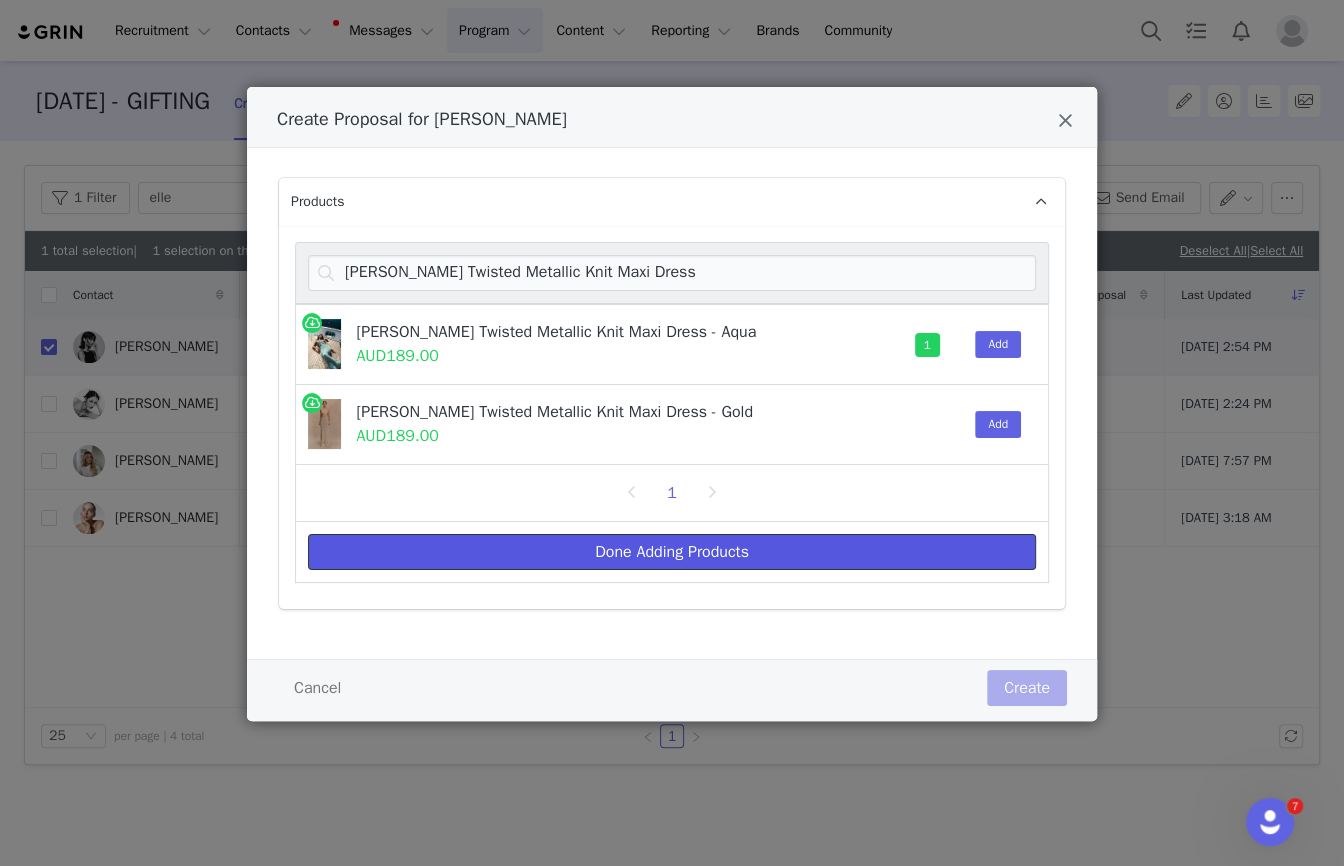click on "Done Adding Products" at bounding box center (672, 552) 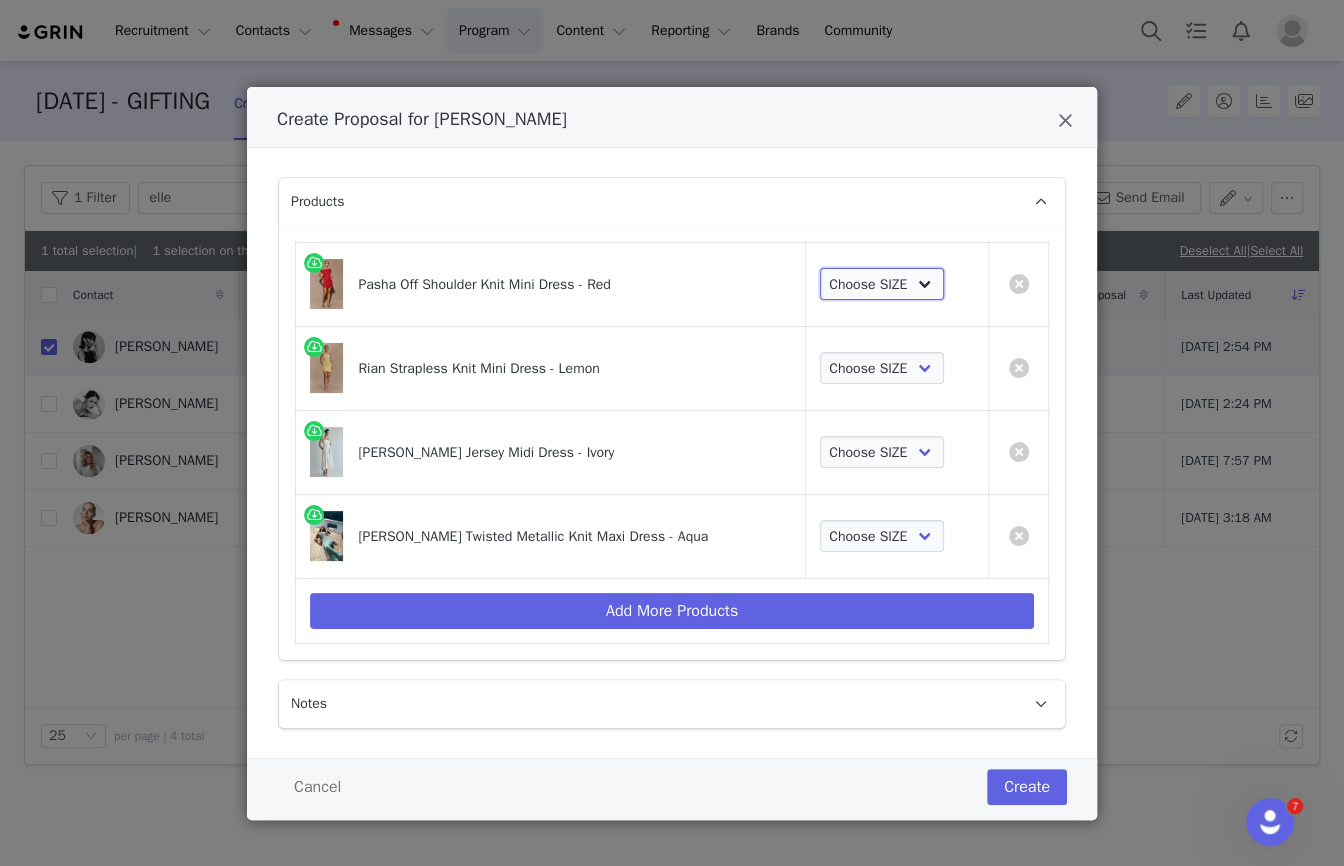 click on "Choose SIZE  XXS   XS   S   M   L   XL   XXL   3XL" at bounding box center (882, 284) 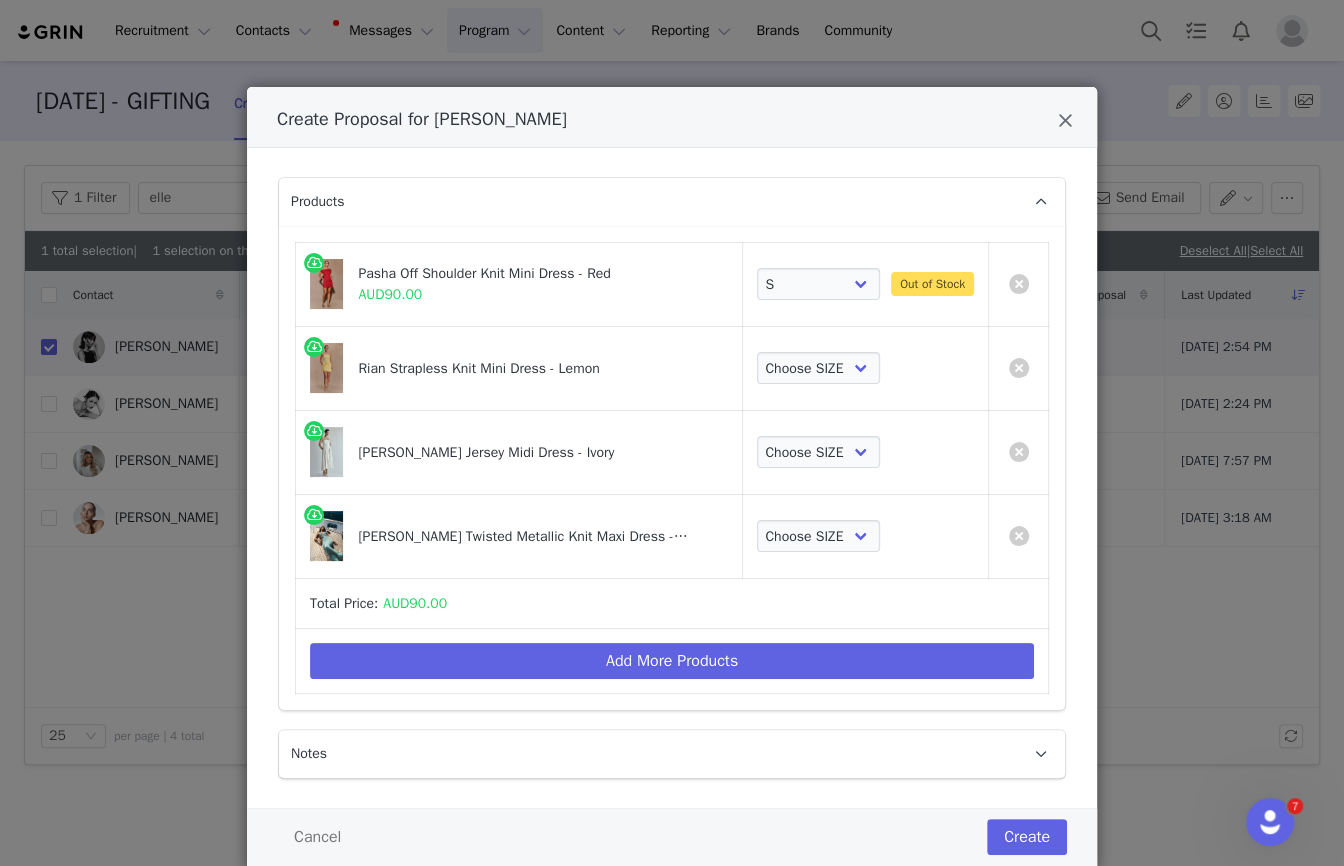 click on "Choose SIZE  XXS   XS   S   M   L   XL   XXL   3XL" at bounding box center (865, 368) 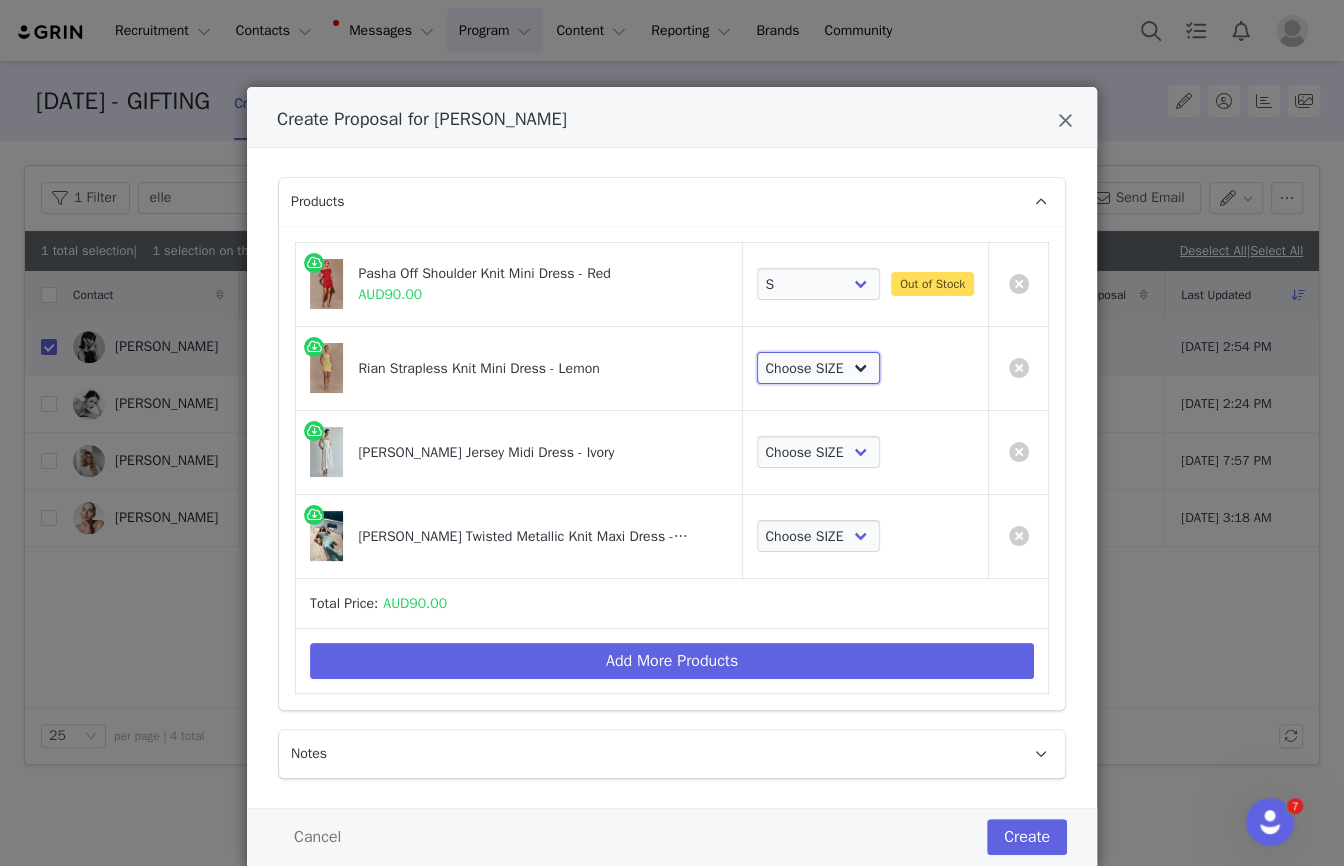 click on "Choose SIZE  XXS   XS   S   M   L   XL   XXL   3XL" at bounding box center (819, 368) 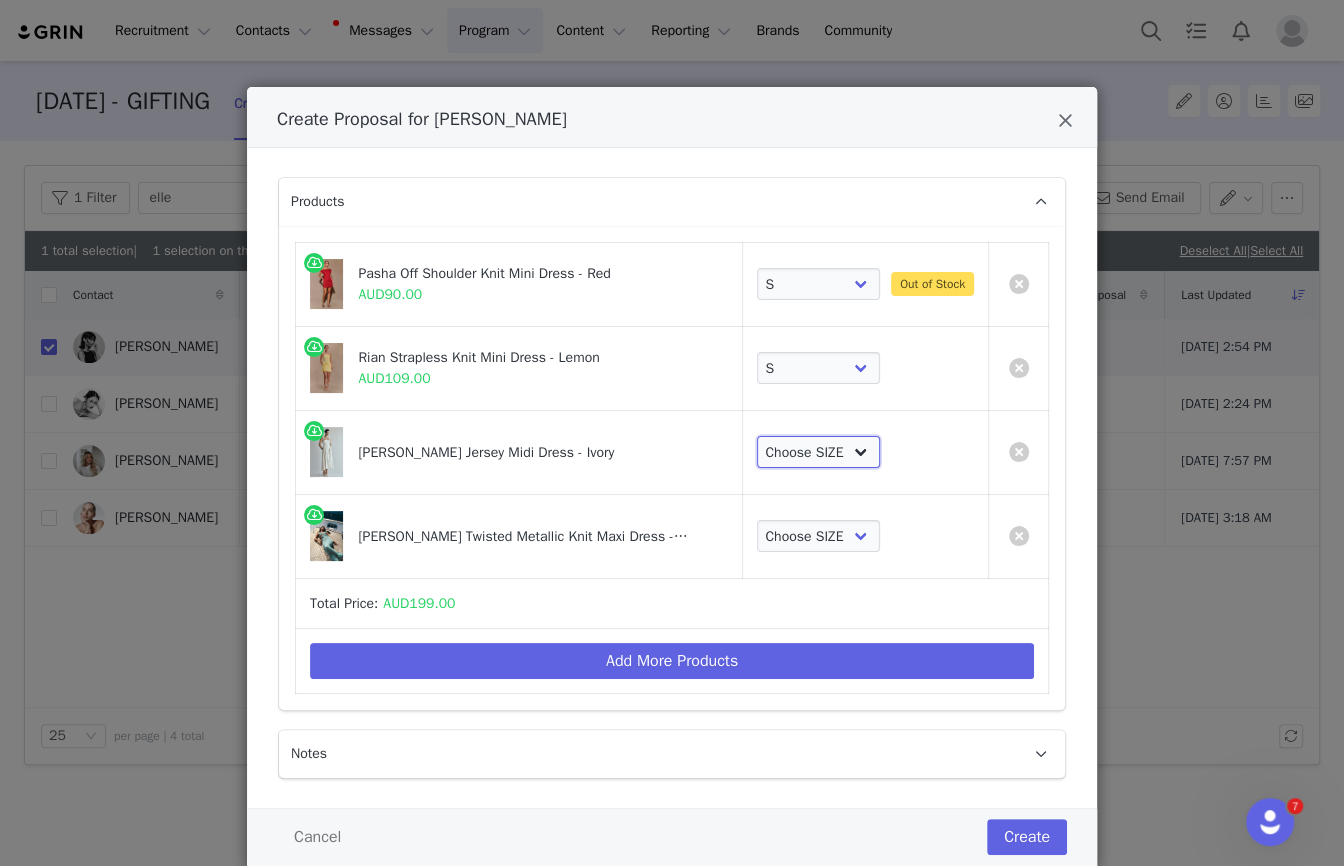 click on "Choose SIZE  XXS   XS   S   M   L   XL   XXL   3XL" at bounding box center [819, 452] 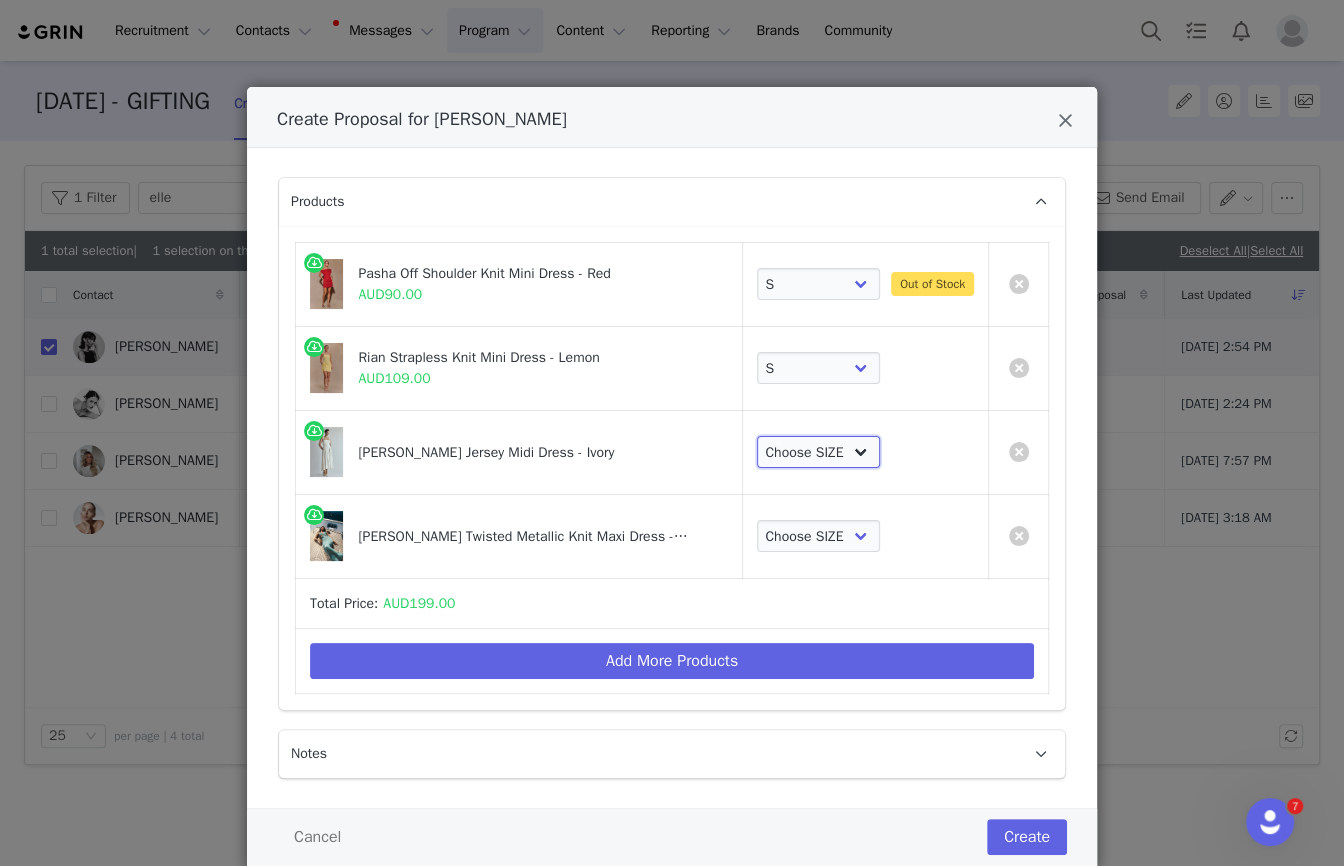 select on "25279690" 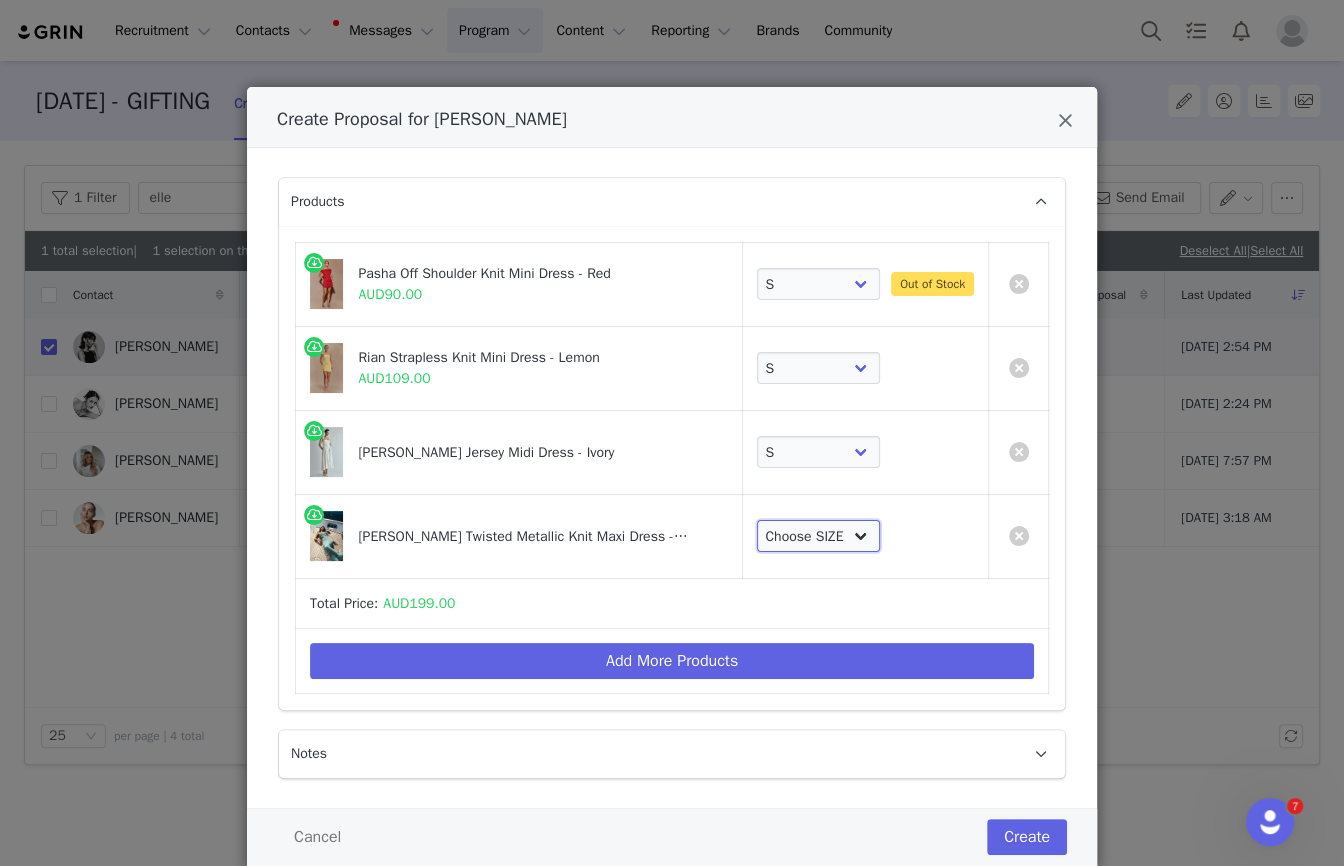click on "Choose SIZE  XXS   XS   S   M   L   XL   XXL   3XL" at bounding box center [819, 536] 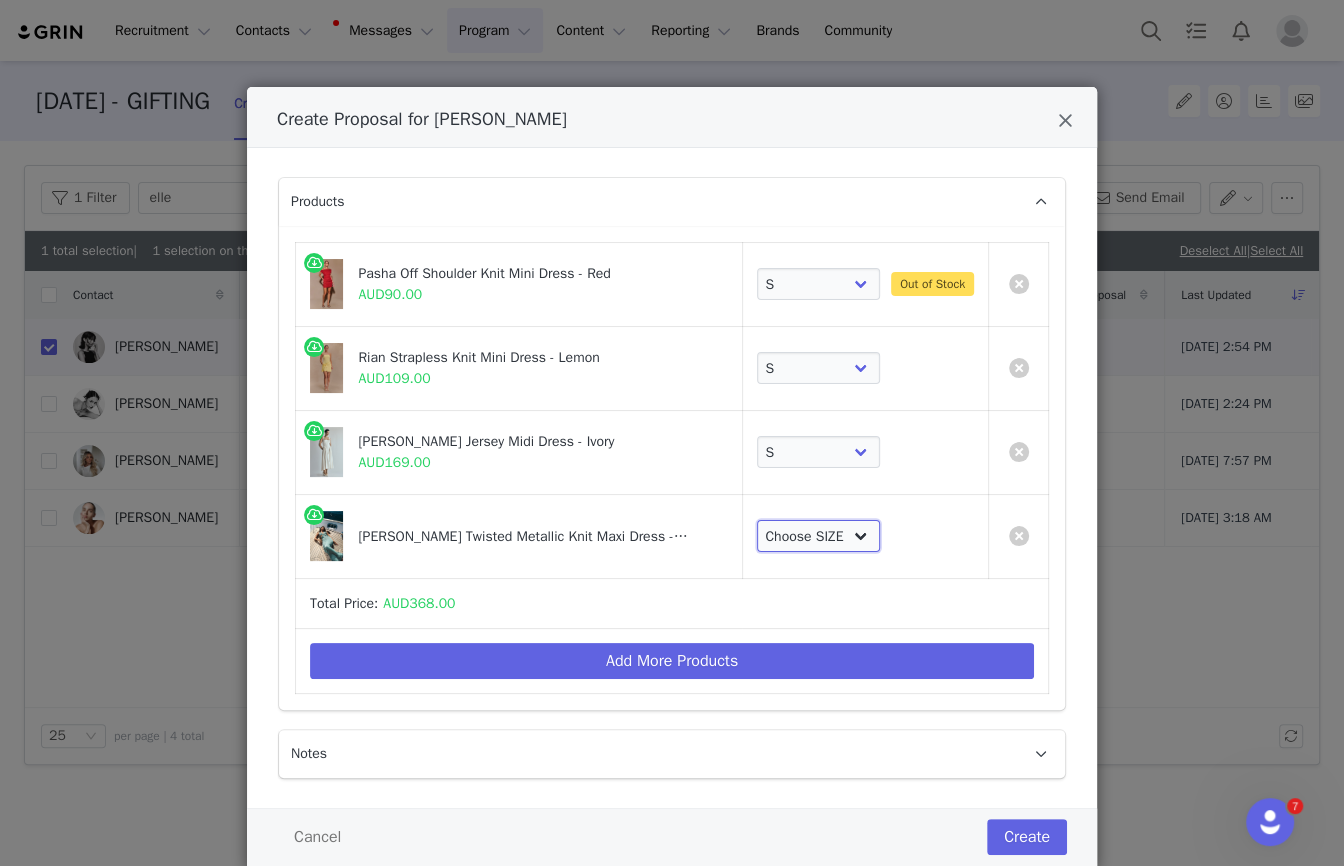 select on "26477335" 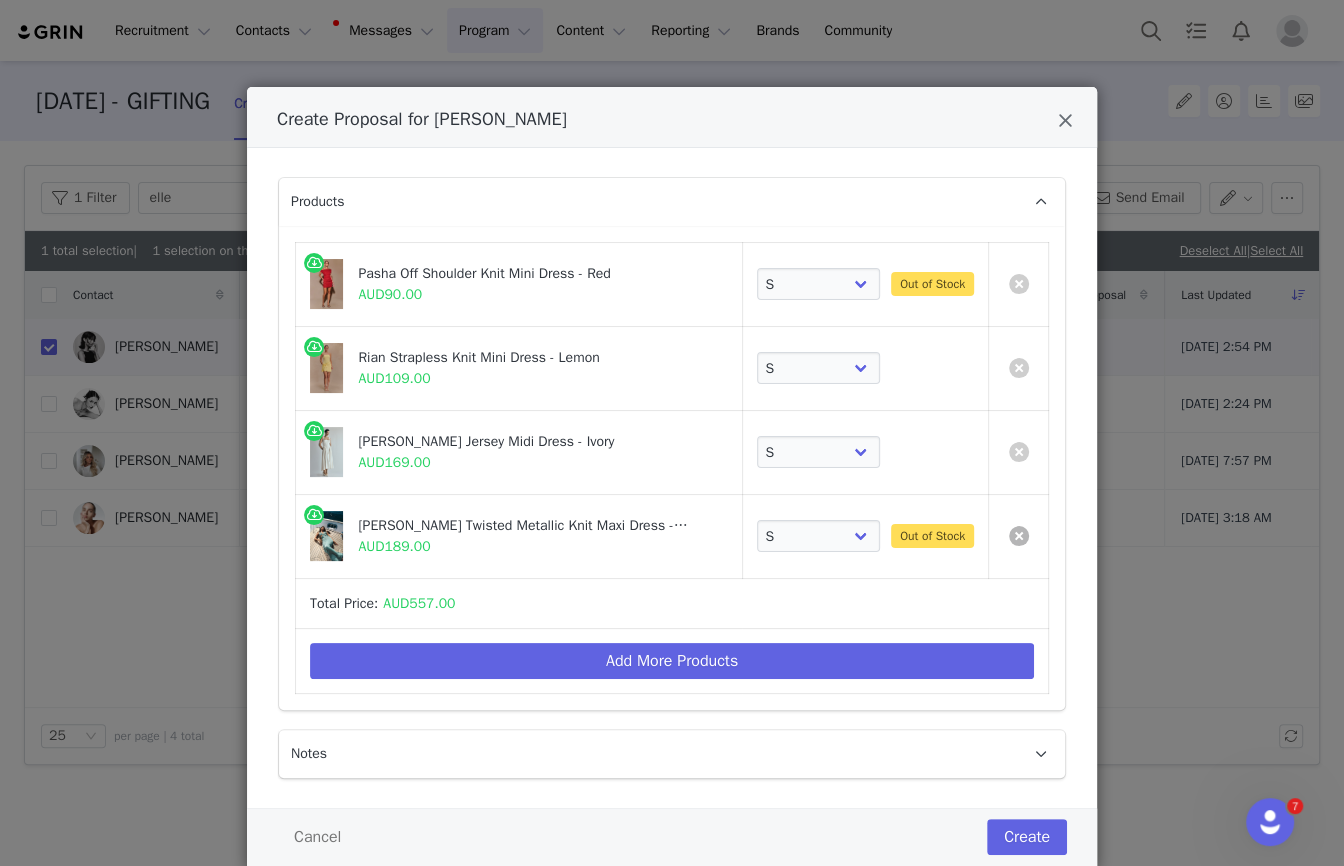 click at bounding box center [1019, 536] 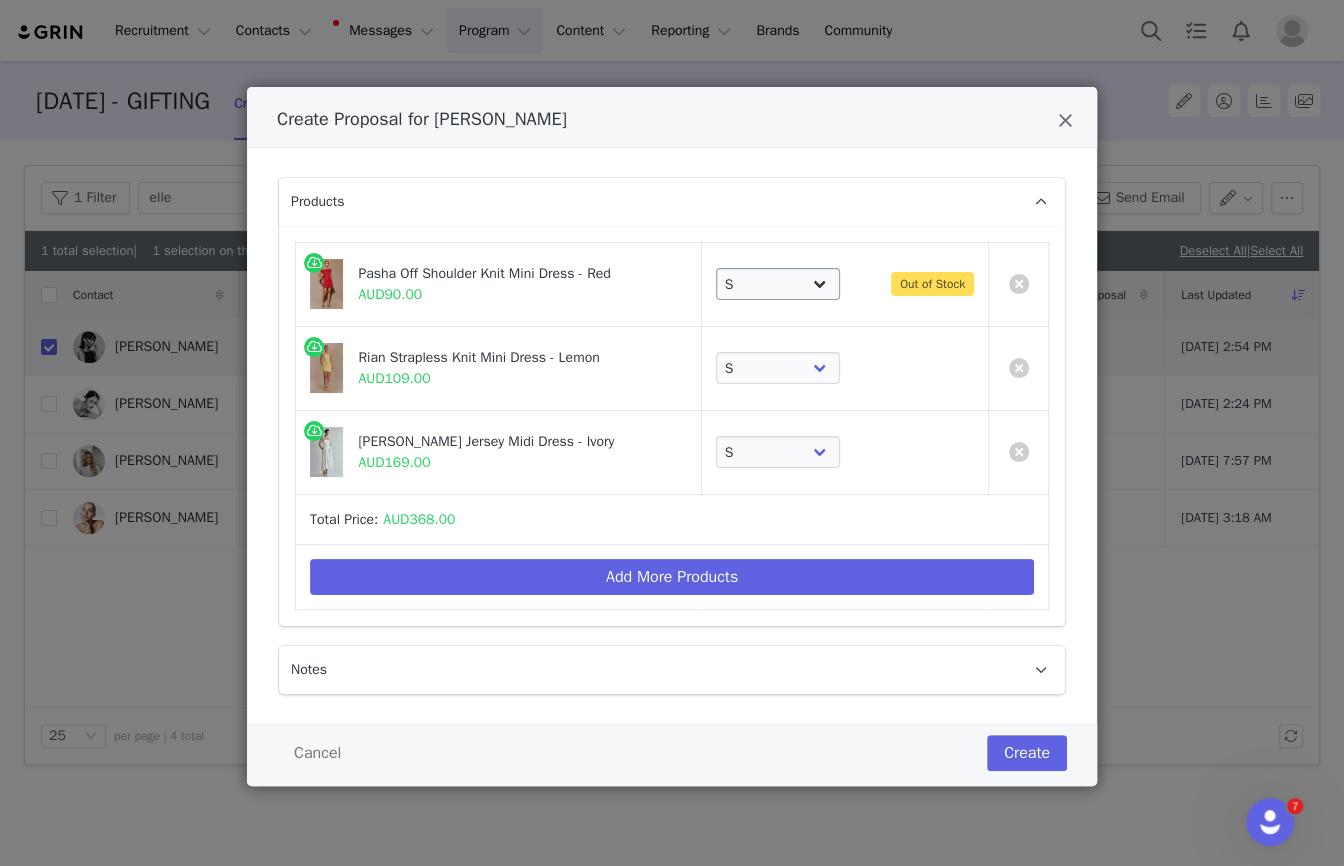 click on "Choose SIZE  XXS   XS   S   M   L   XL   XXL   3XL  Out of Stock" at bounding box center [844, 284] 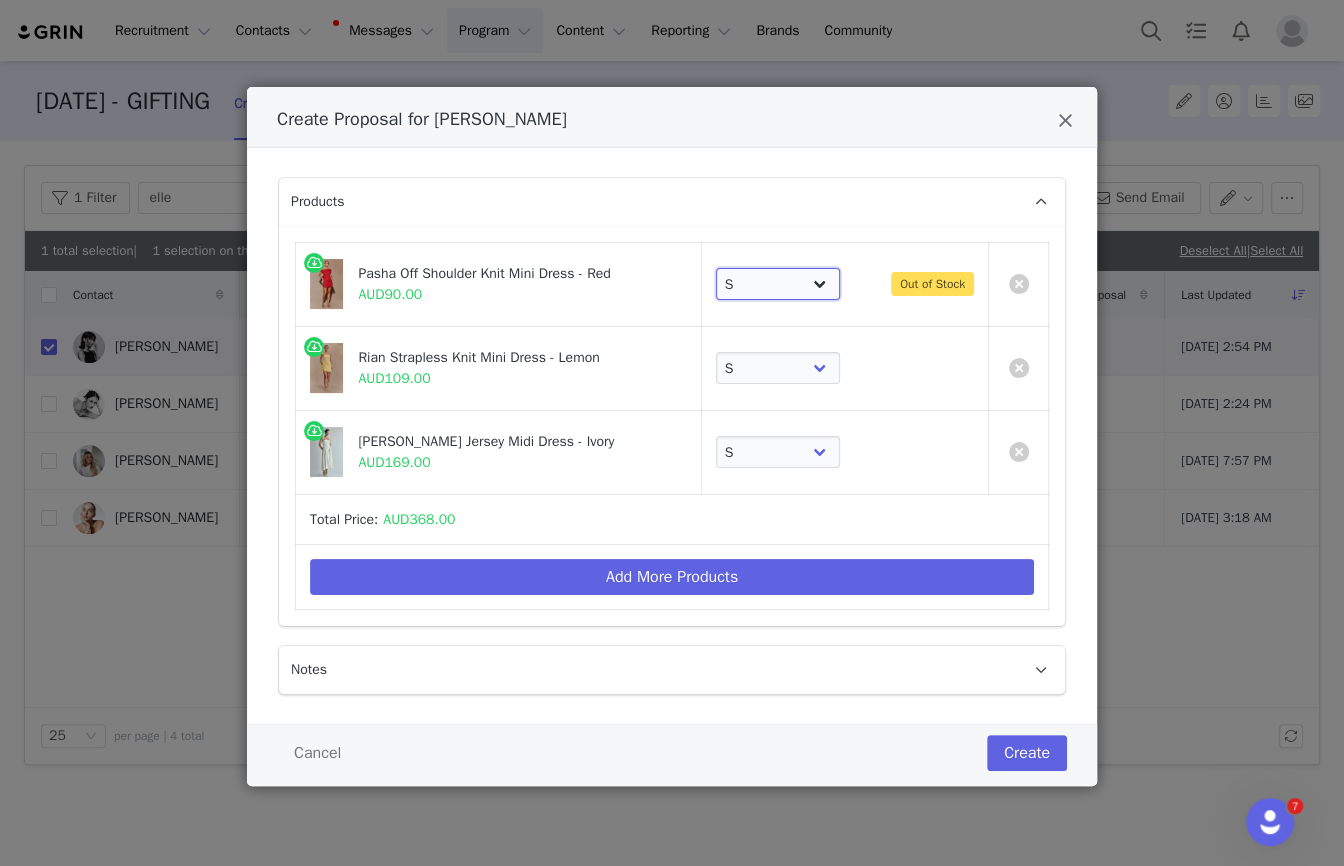 click on "Choose SIZE  XXS   XS   S   M   L   XL   XXL   3XL" at bounding box center [778, 284] 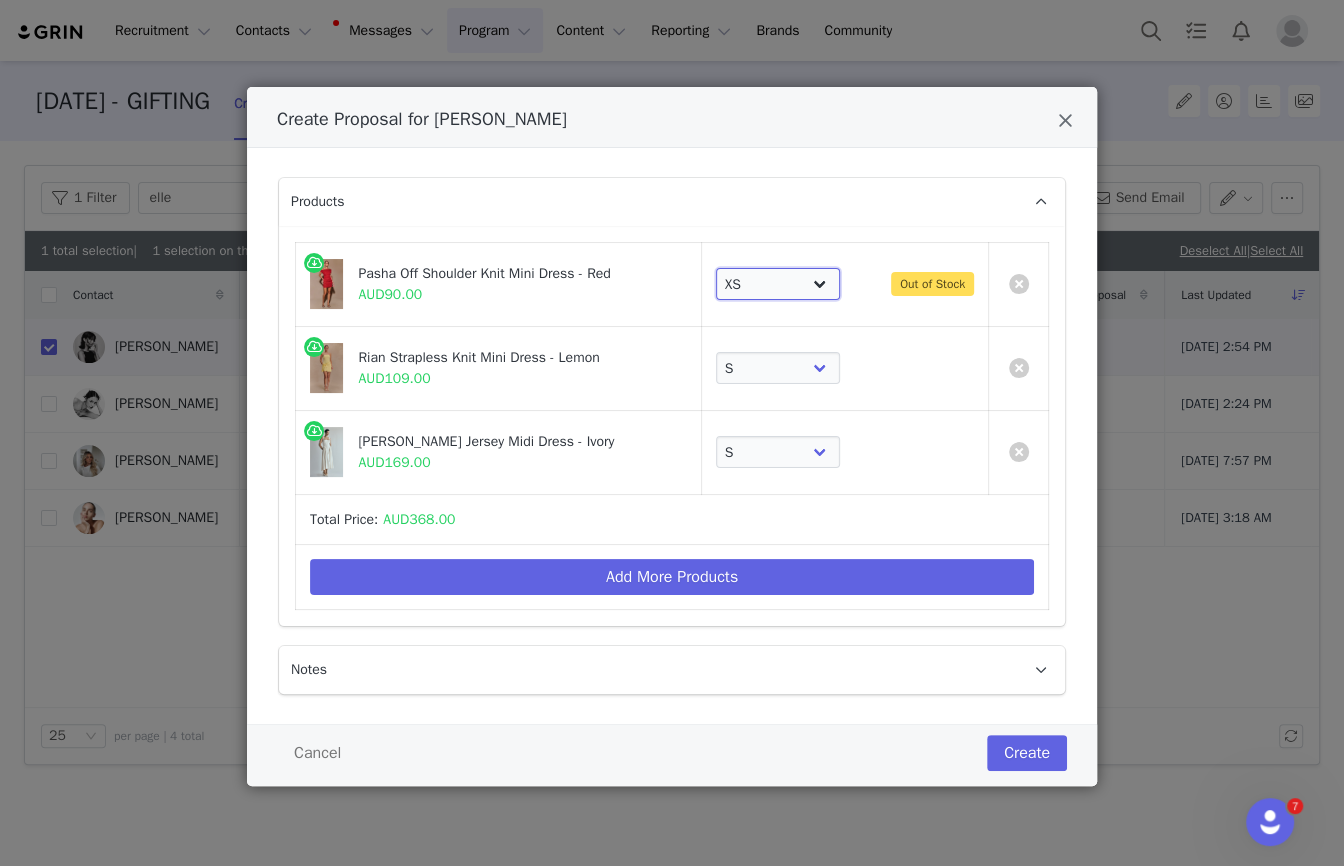 click on "Choose SIZE  XXS   XS   S   M   L   XL   XXL   3XL" at bounding box center (778, 284) 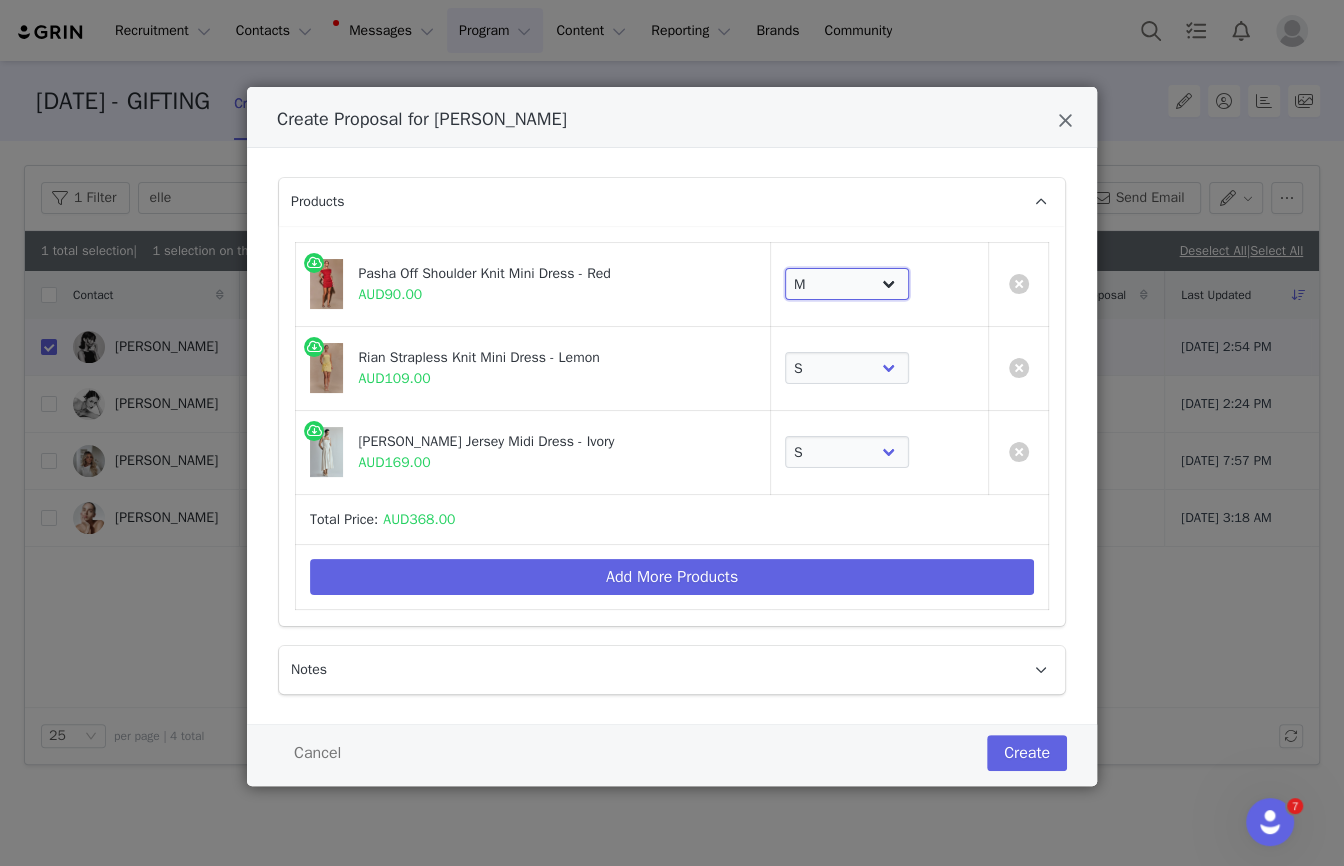 click on "Choose SIZE  XXS   XS   S   M   L   XL   XXL   3XL" at bounding box center (847, 284) 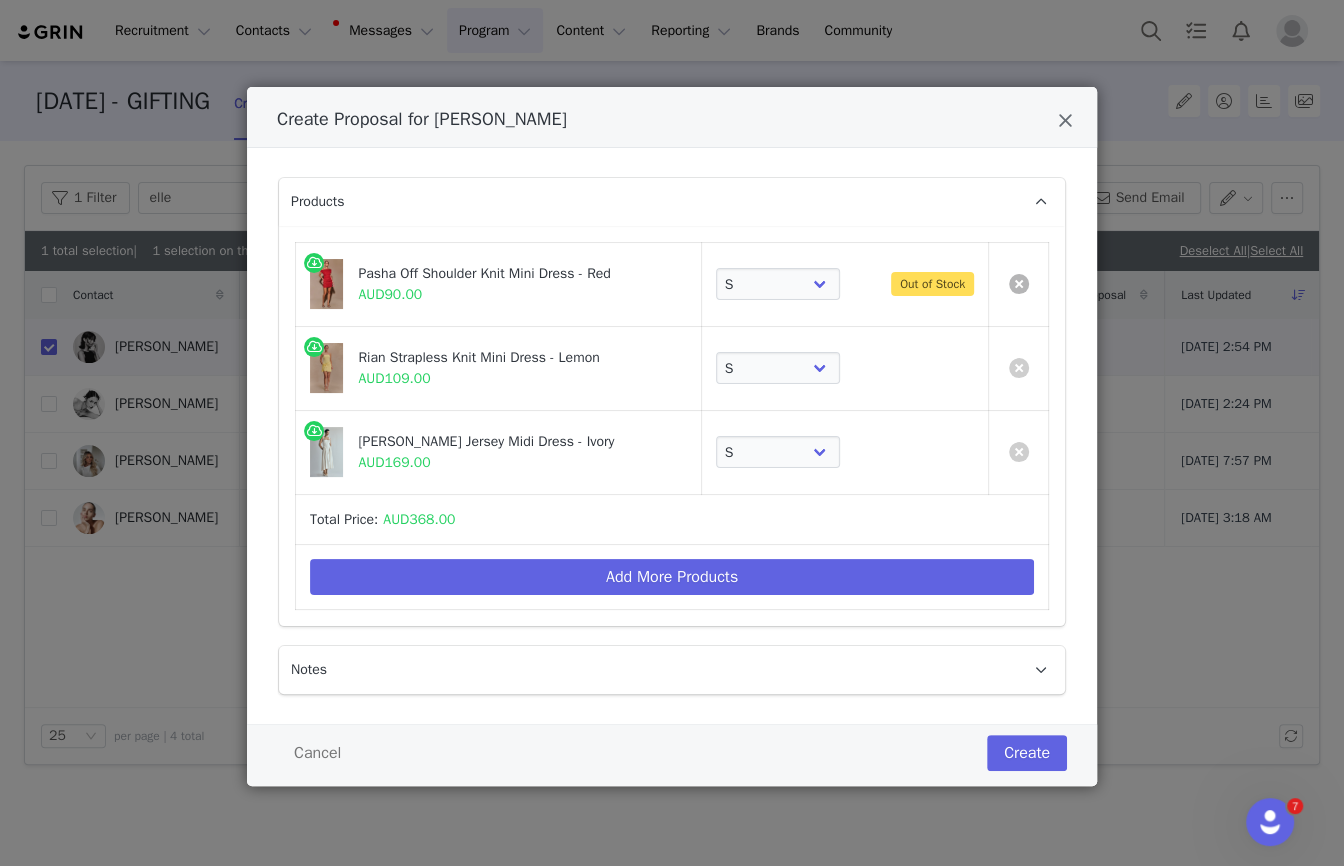 click at bounding box center (1019, 284) 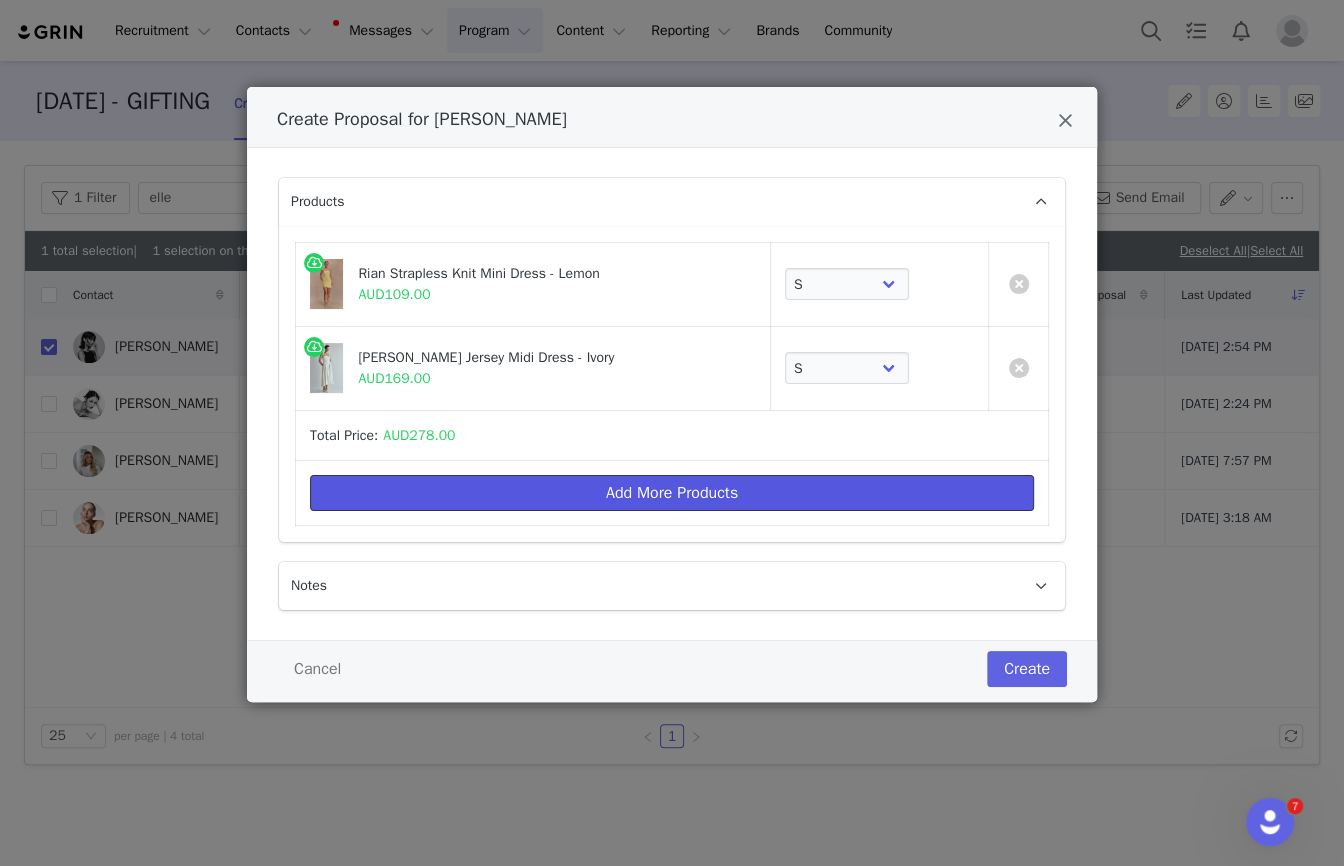 click on "Add More Products" at bounding box center [672, 493] 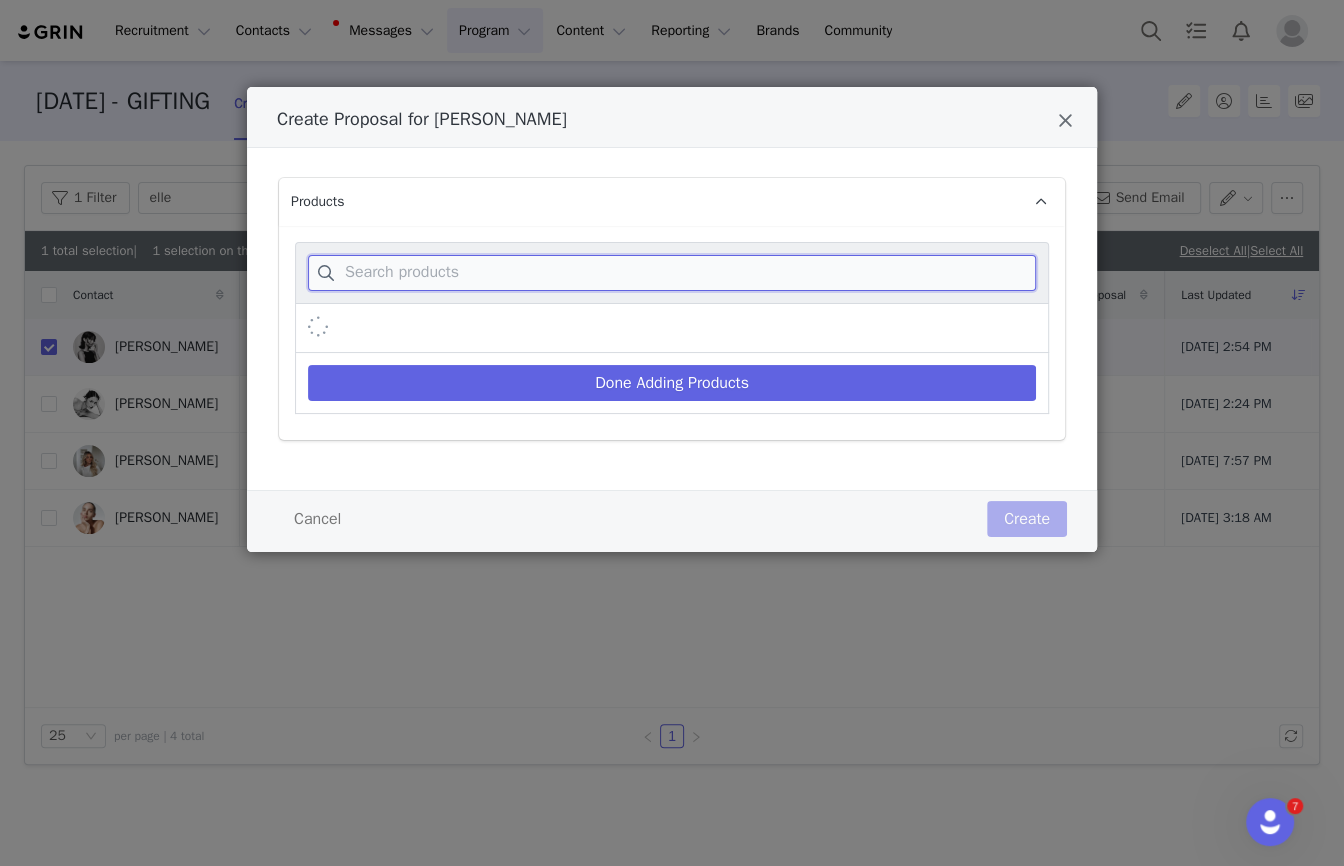 click at bounding box center (672, 273) 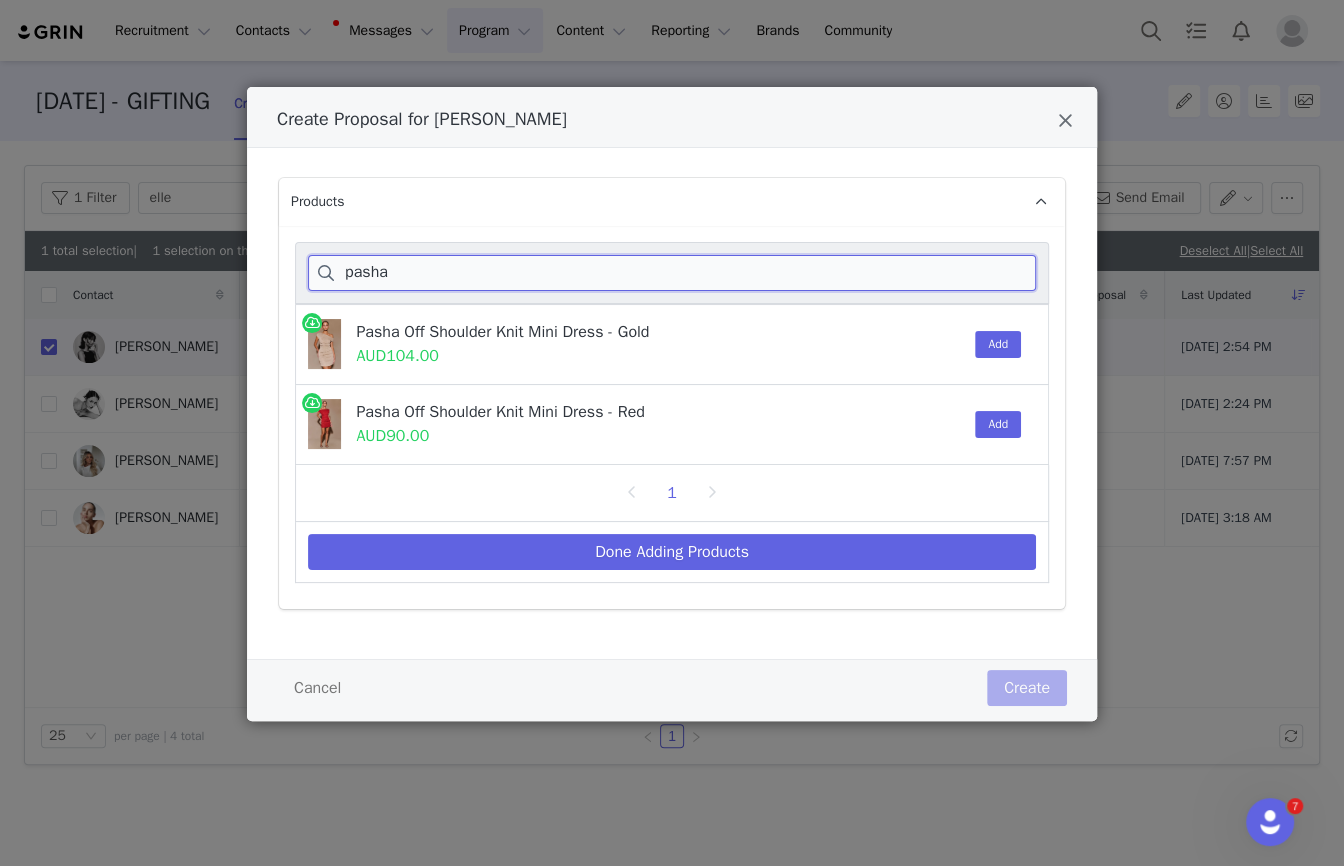 type on "pasha" 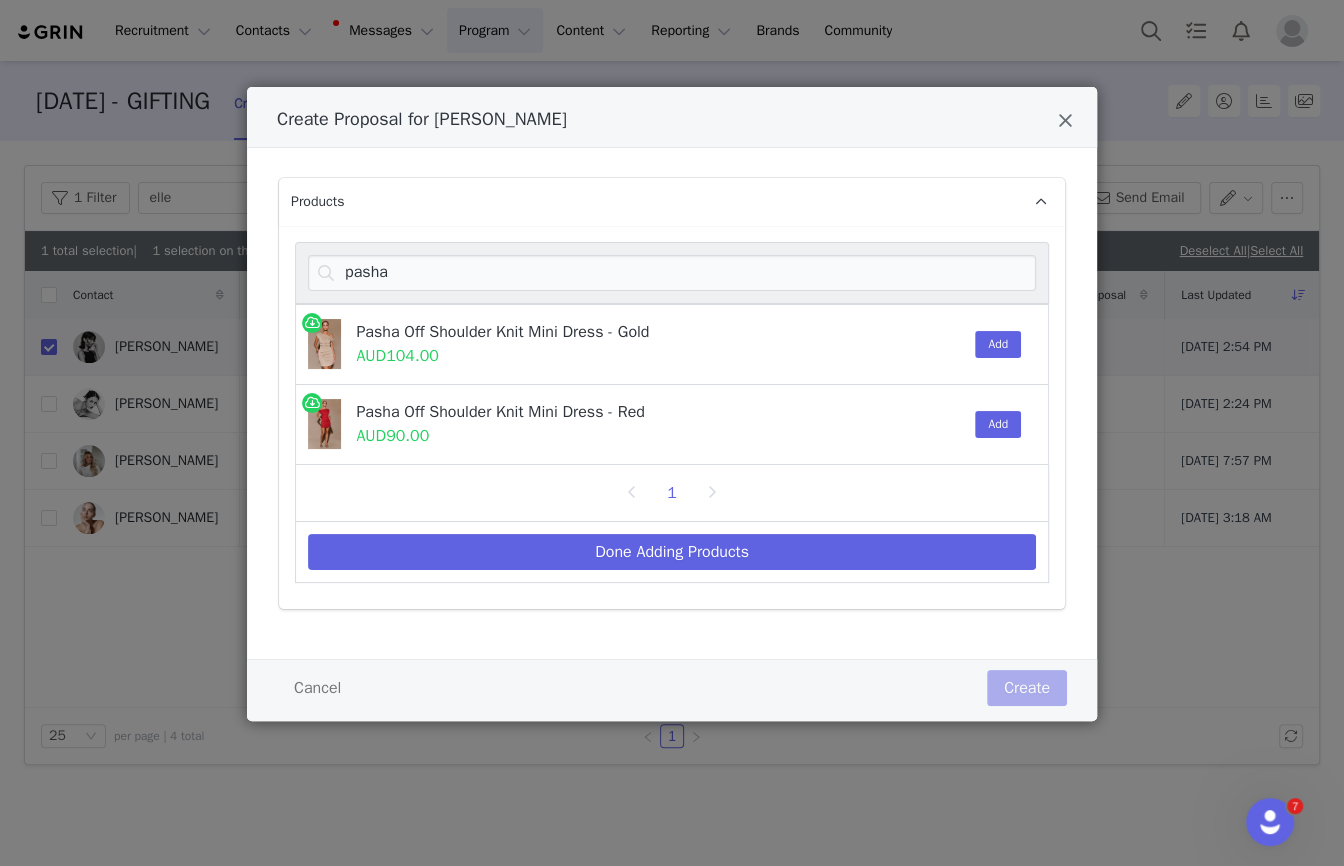 click on "Add" at bounding box center [993, 424] 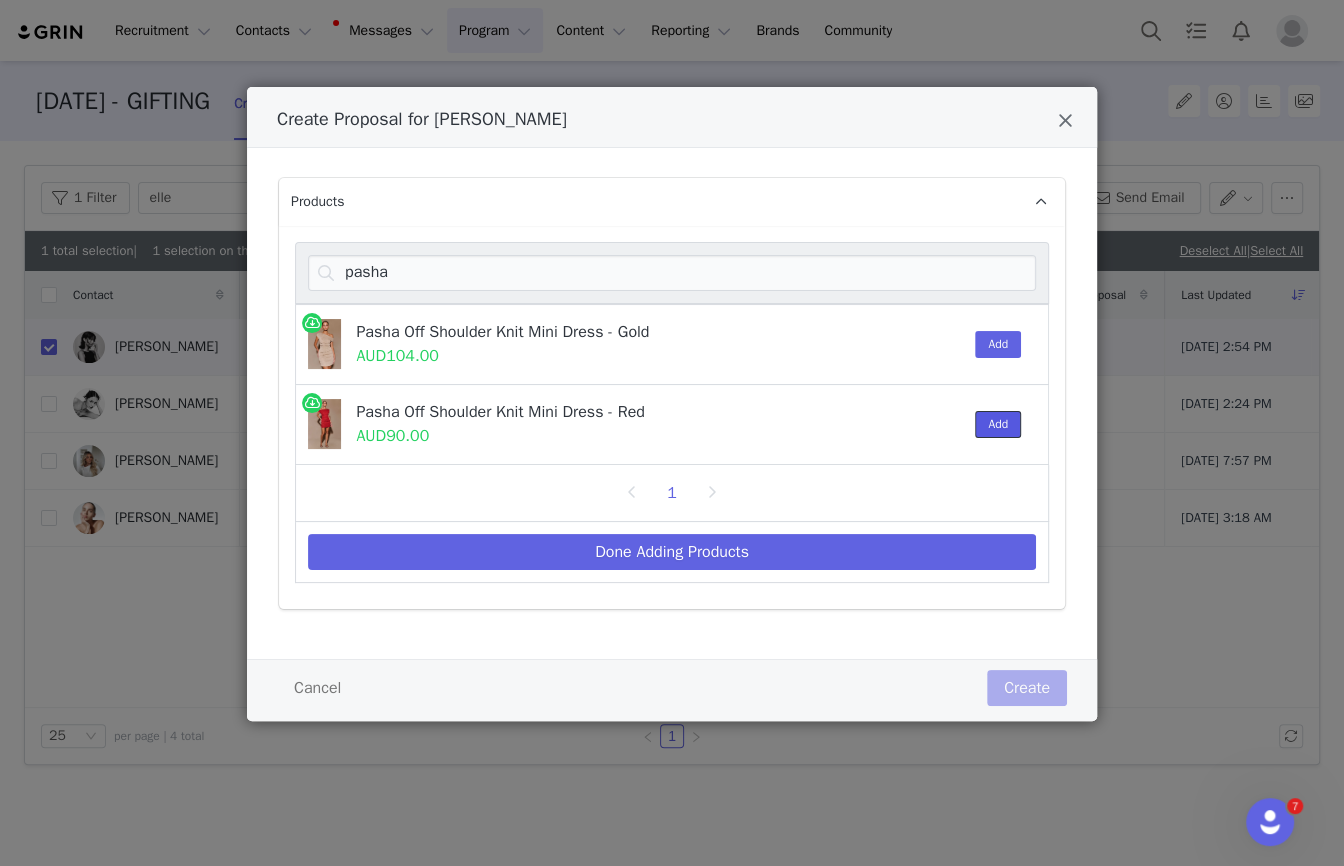 click on "Add" at bounding box center [998, 424] 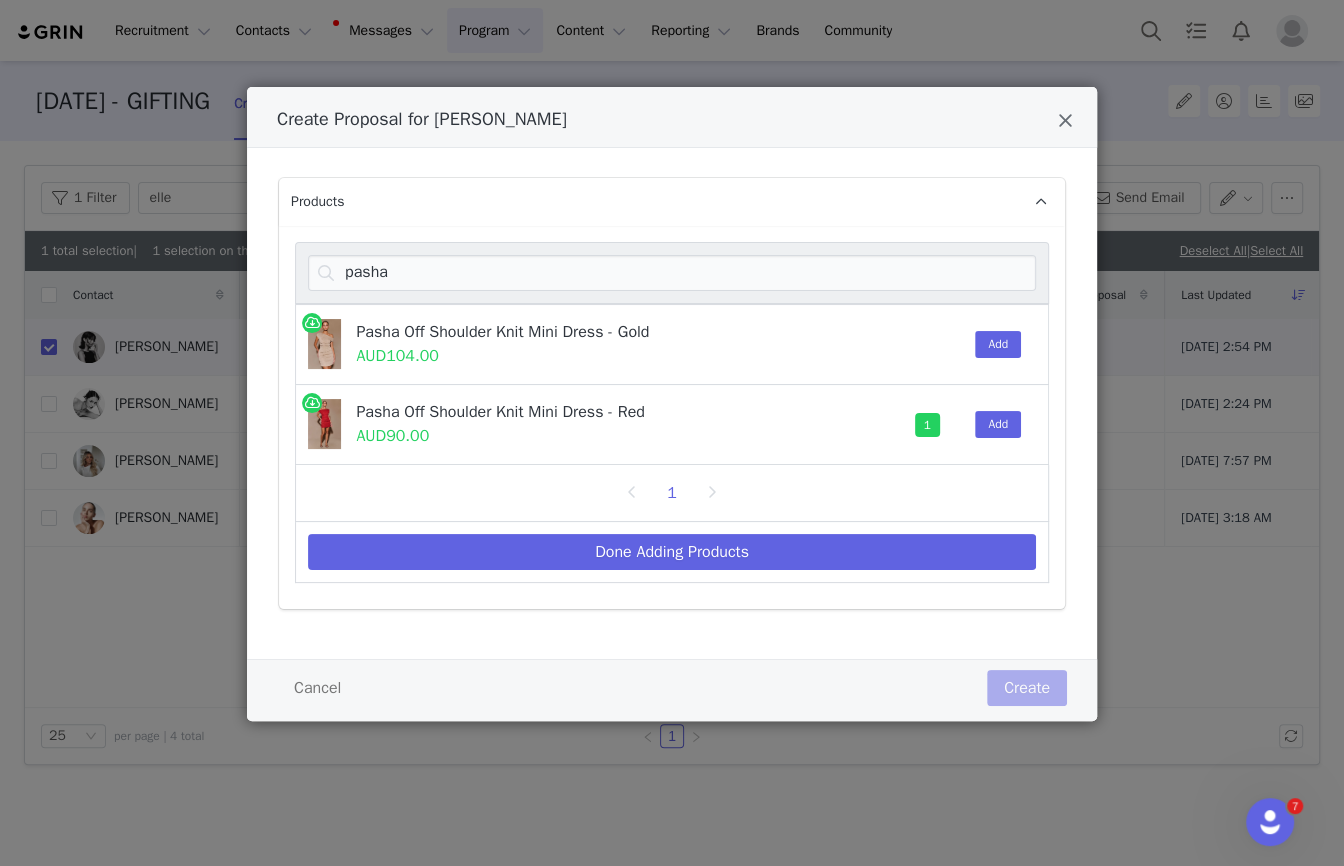 click on "Done Adding Products" at bounding box center [672, 552] 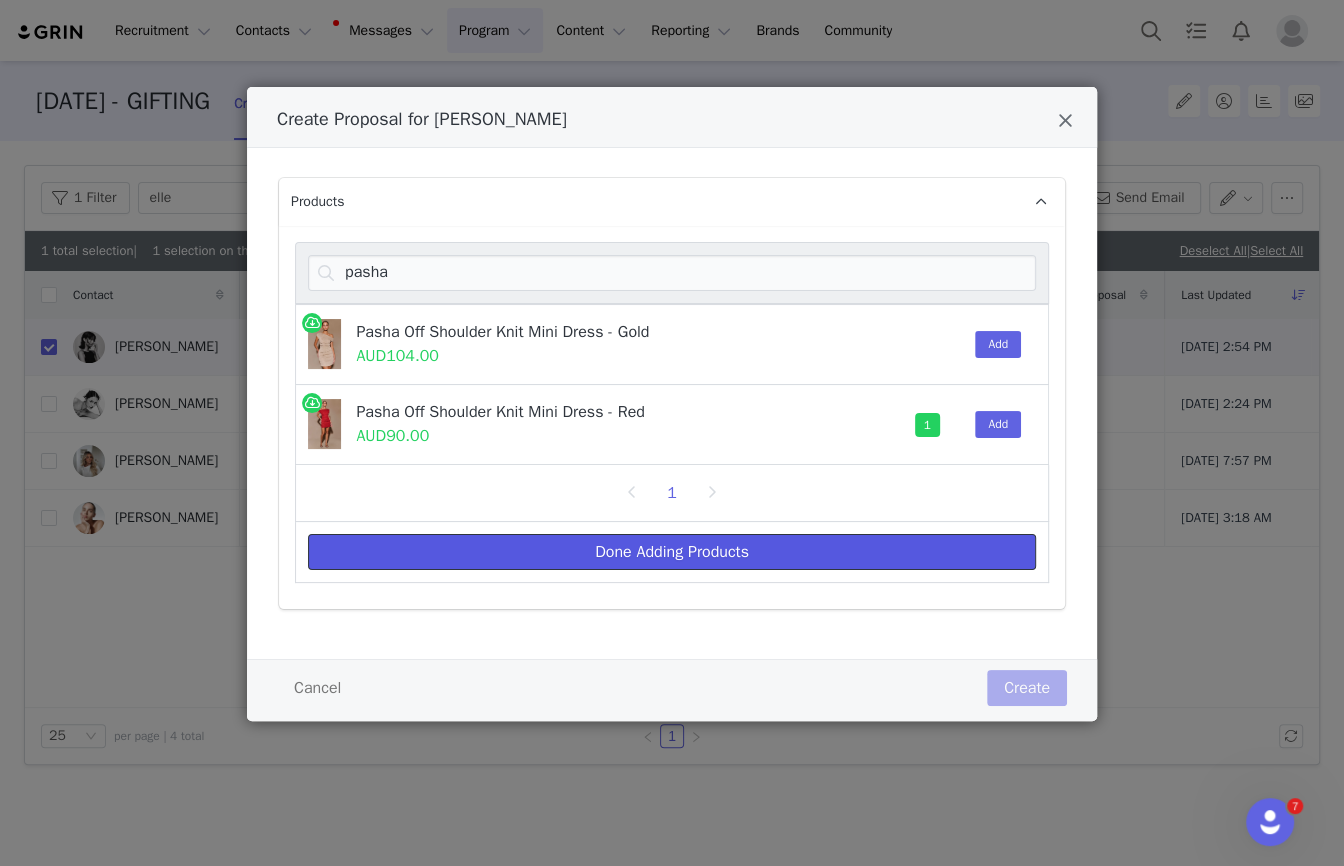 click on "Done Adding Products" at bounding box center (672, 552) 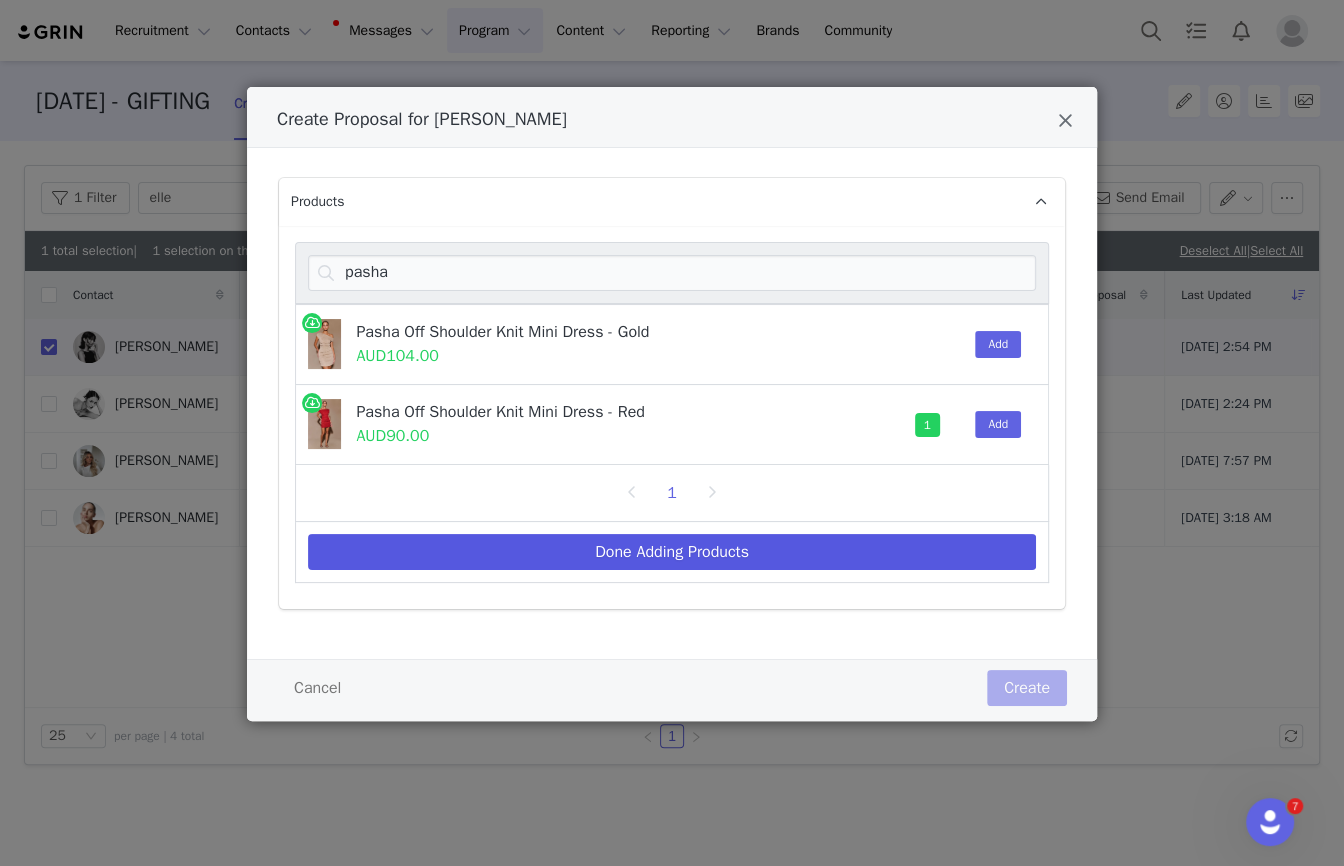 select on "26835862" 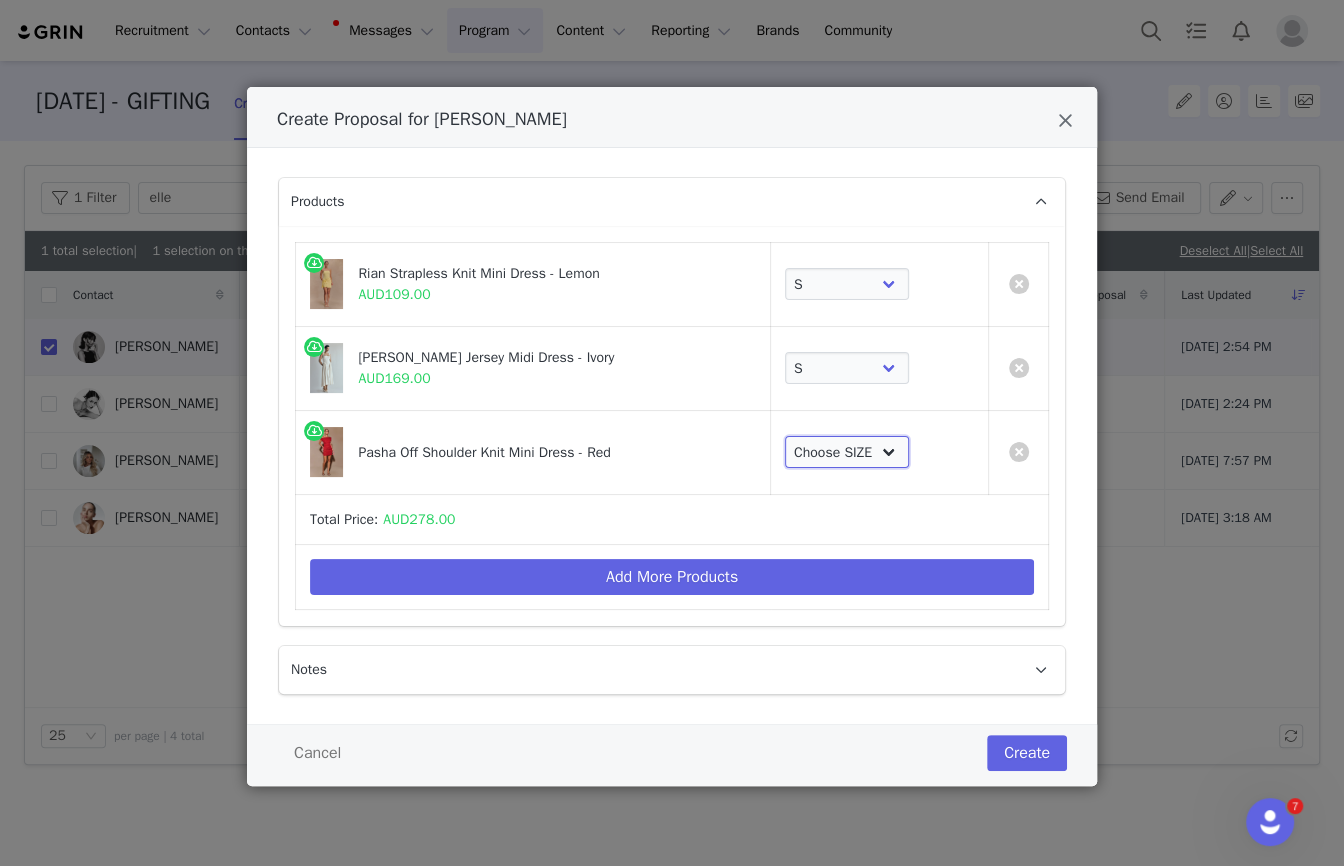 click on "Choose SIZE  XXS   XS   S   M   L   XL   XXL   3XL" at bounding box center (847, 452) 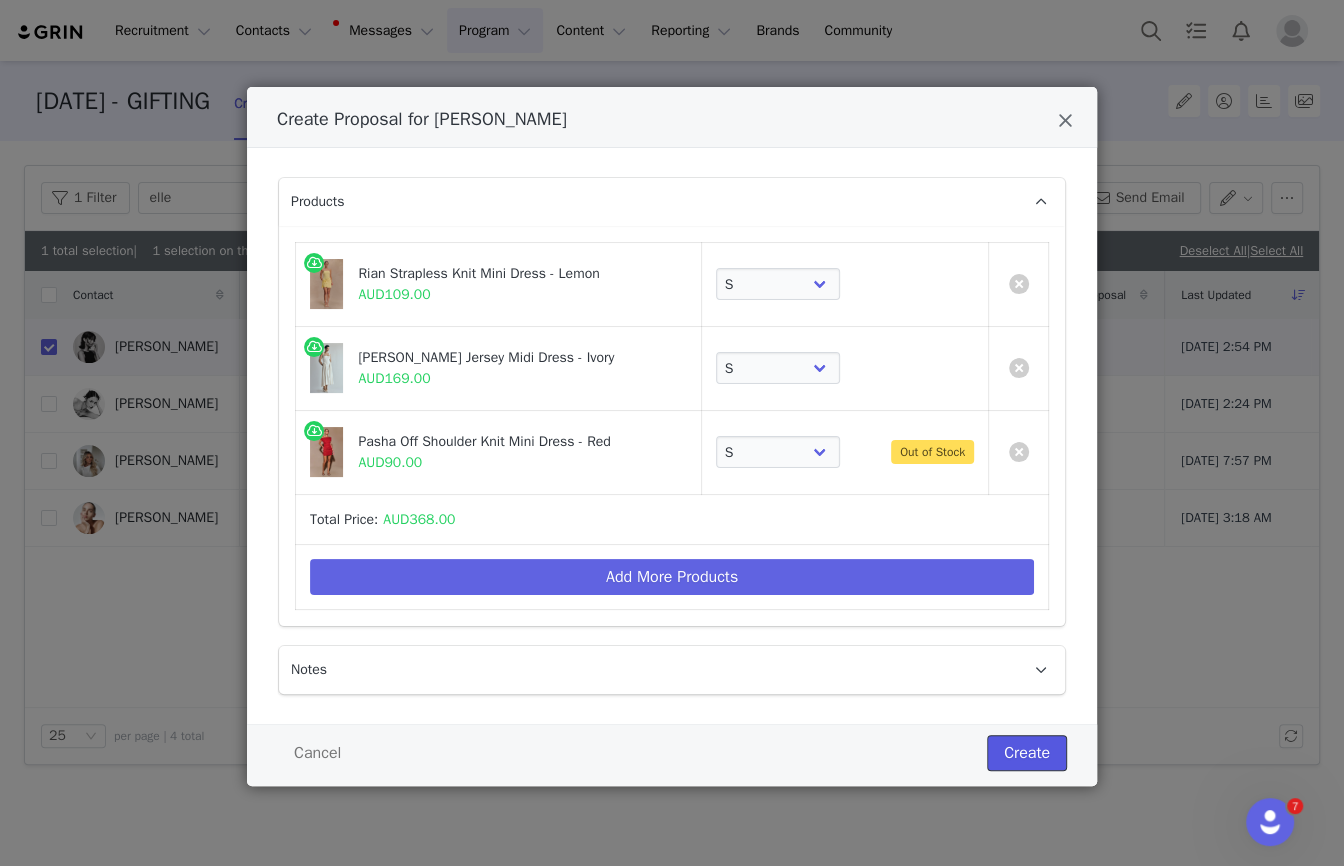 click on "Create" at bounding box center (1027, 753) 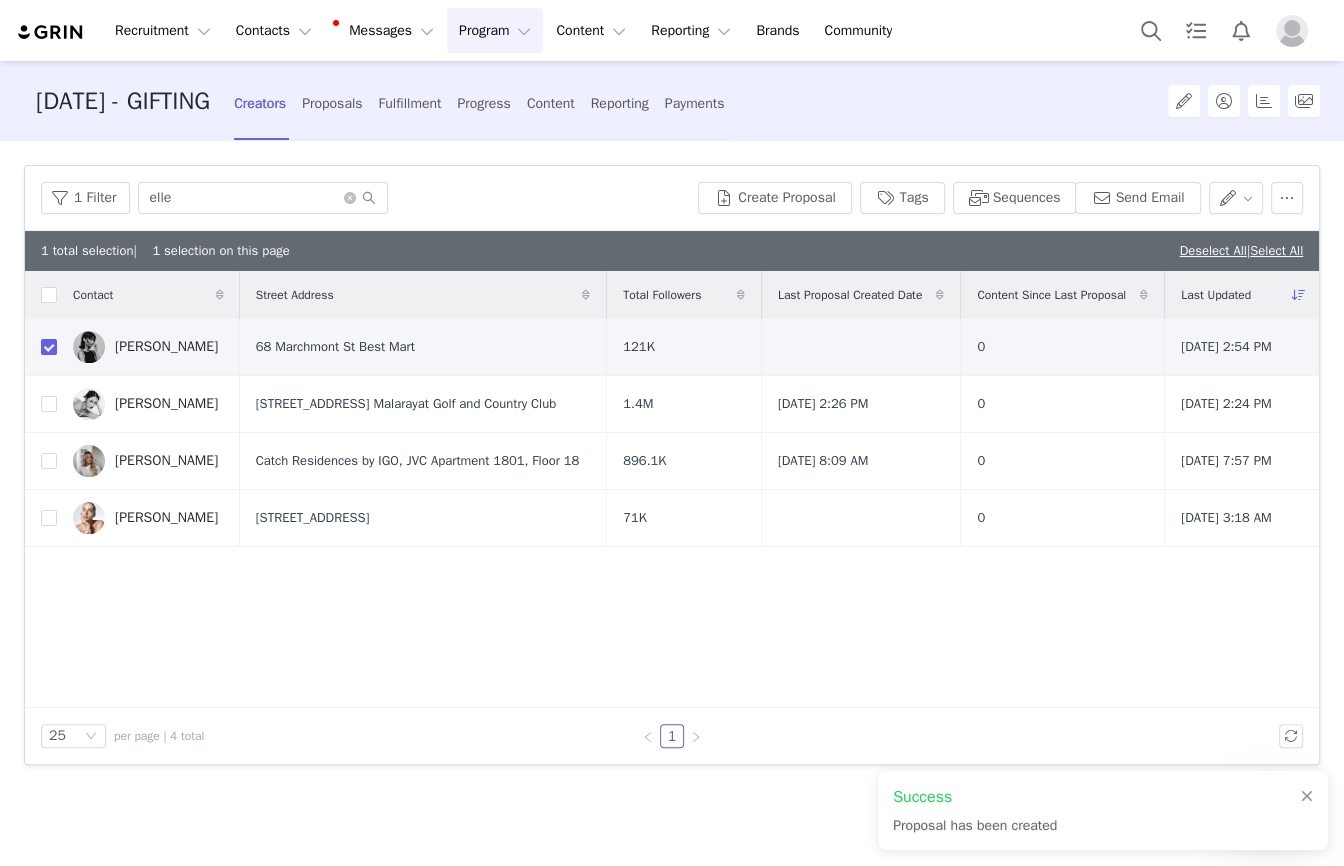 drag, startPoint x: 1028, startPoint y: 752, endPoint x: 850, endPoint y: 431, distance: 367.04904 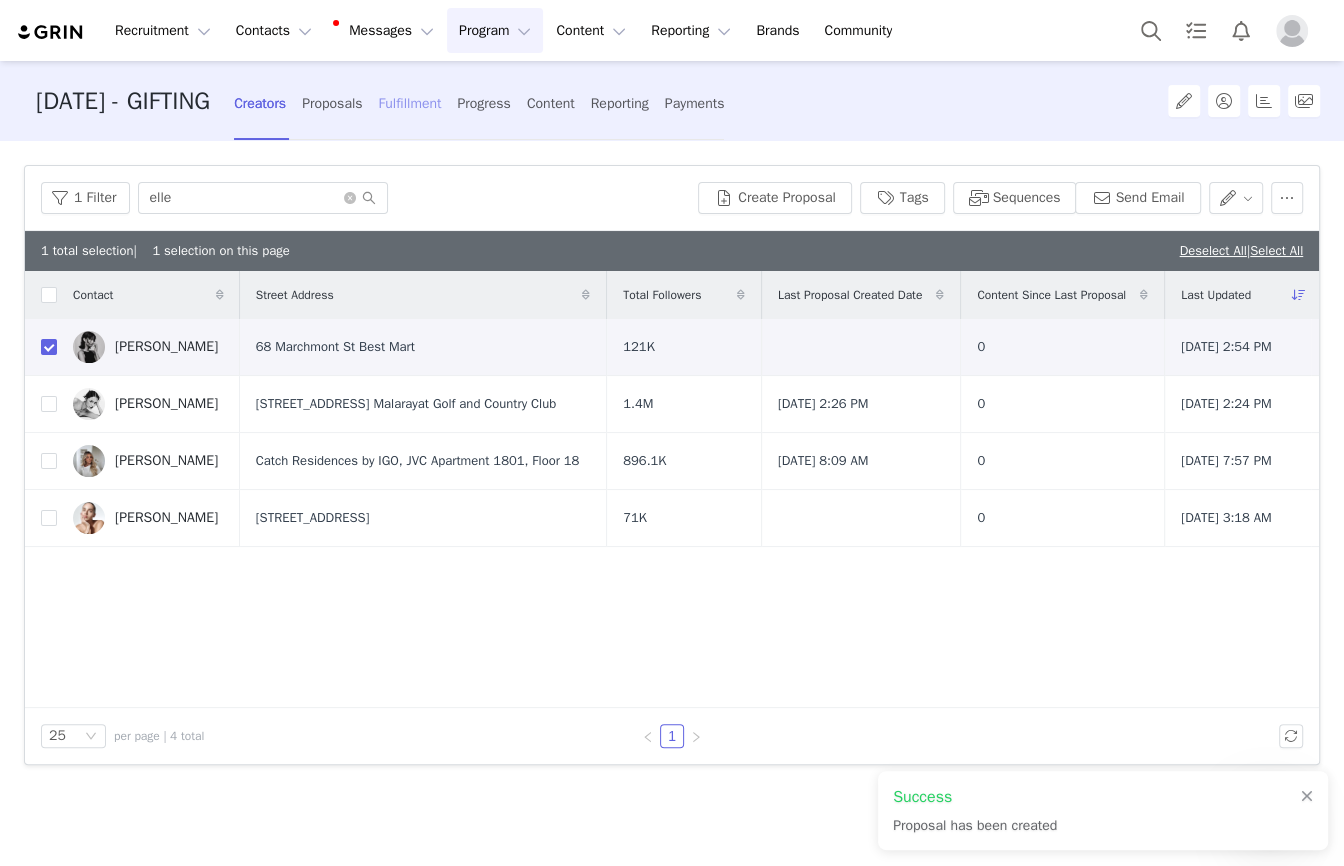 click on "Fulfillment" at bounding box center (409, 103) 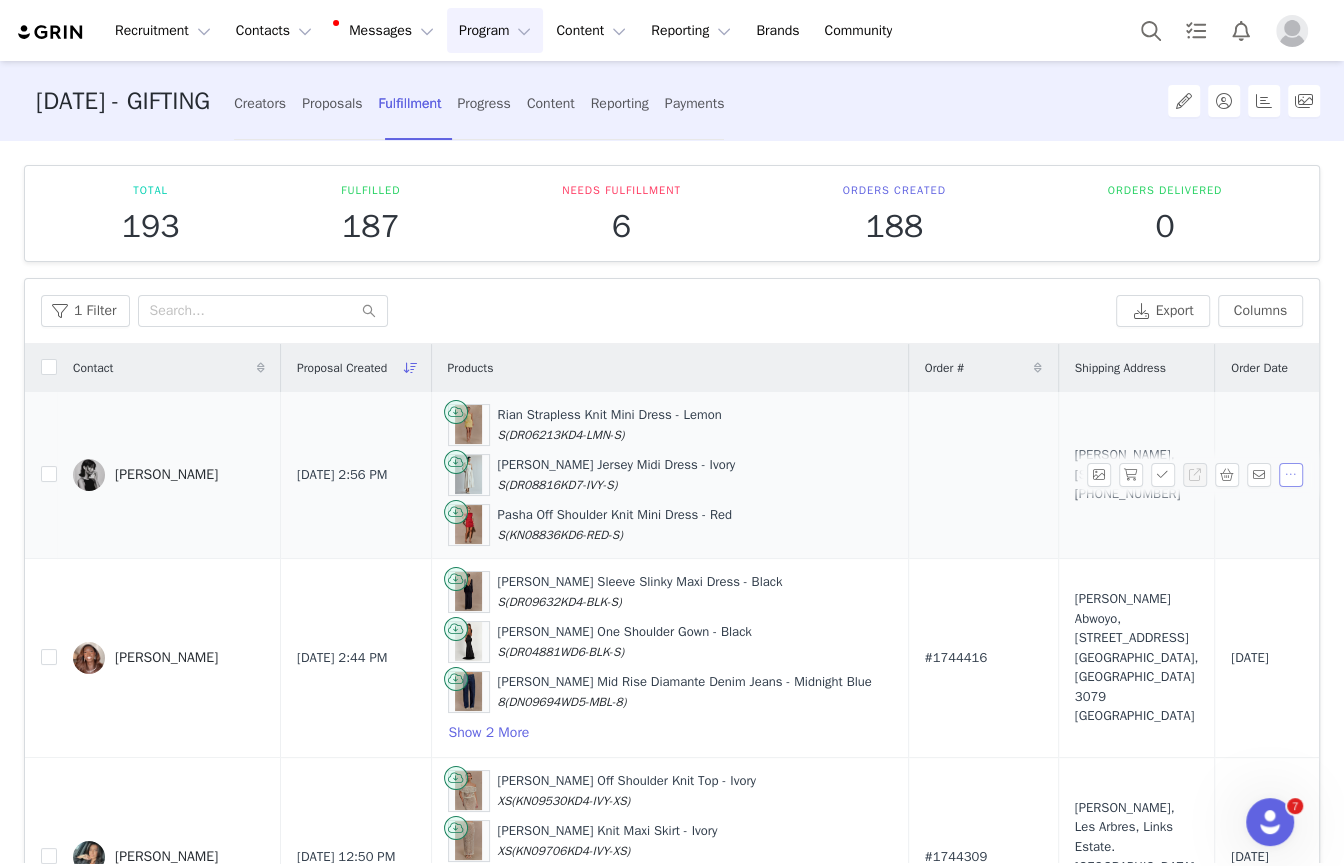 click at bounding box center [1291, 475] 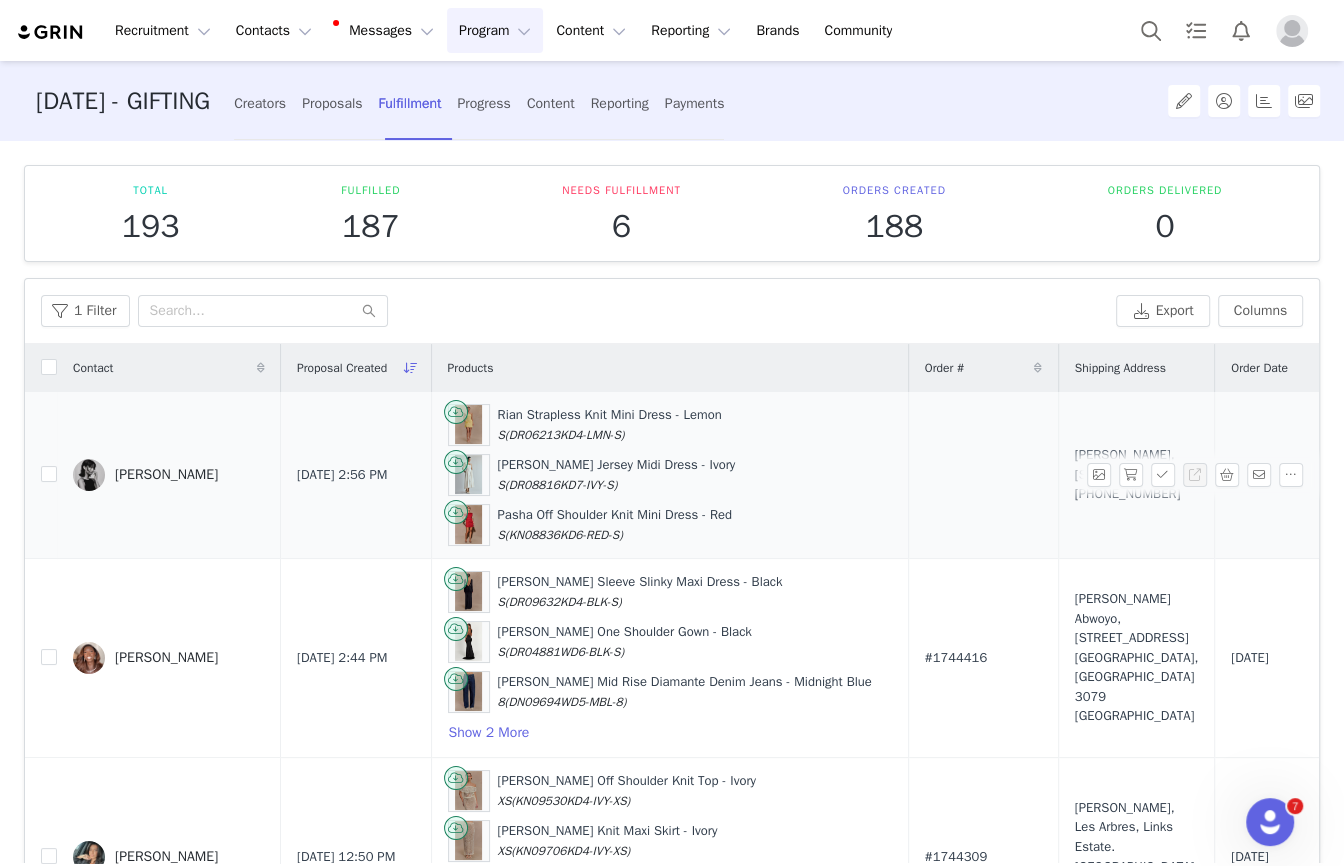 click at bounding box center [983, 475] 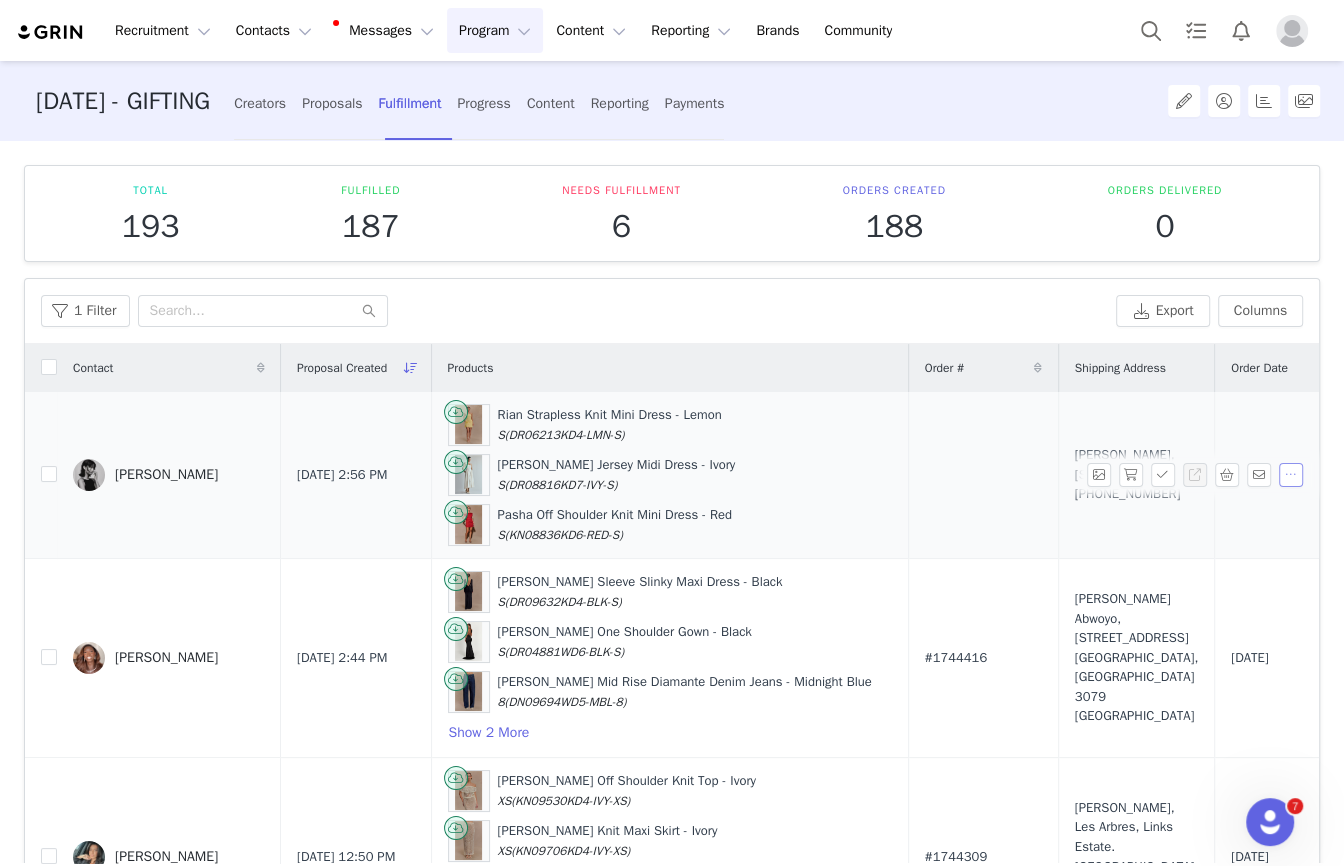 click at bounding box center [1291, 475] 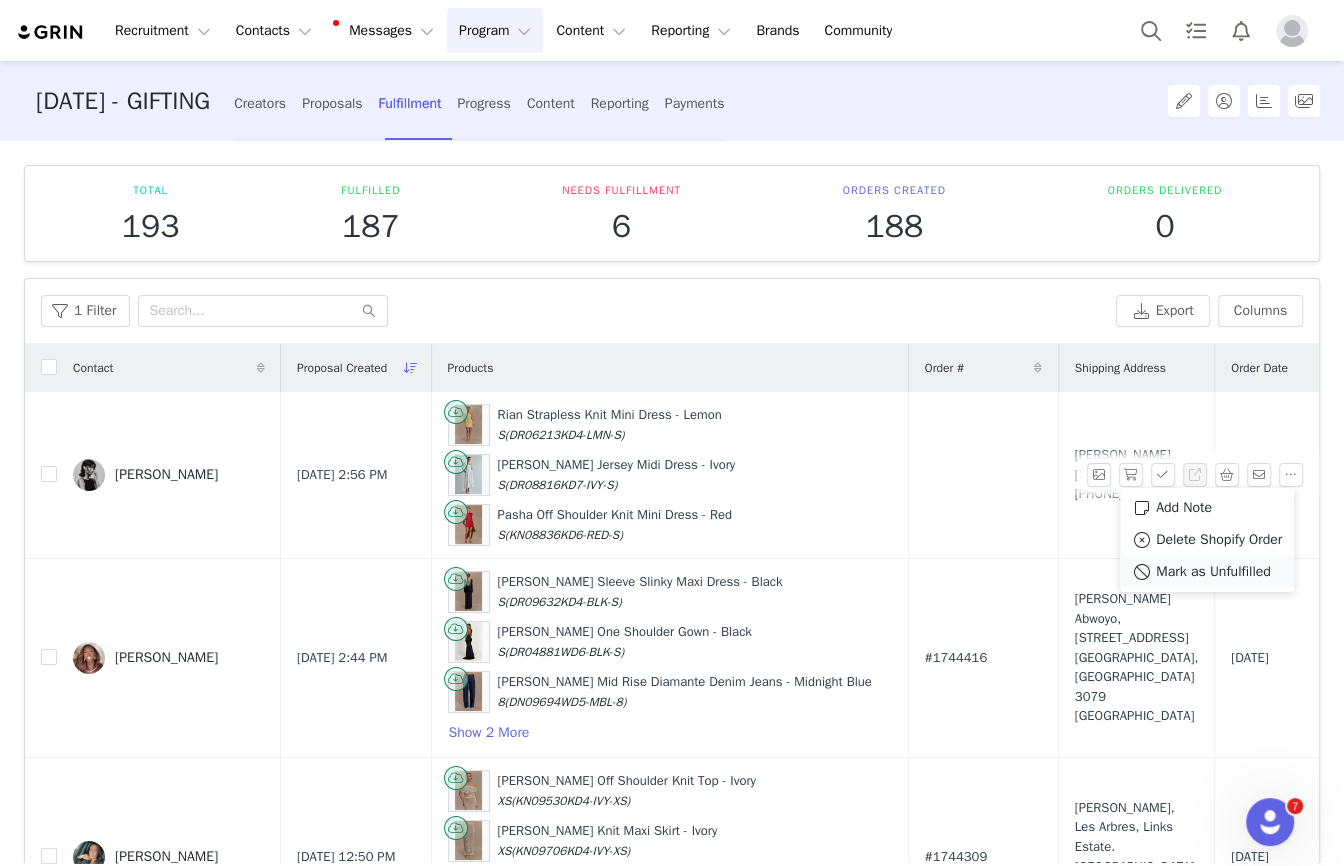 click on "Mark as Unfulfilled" at bounding box center [1213, 572] 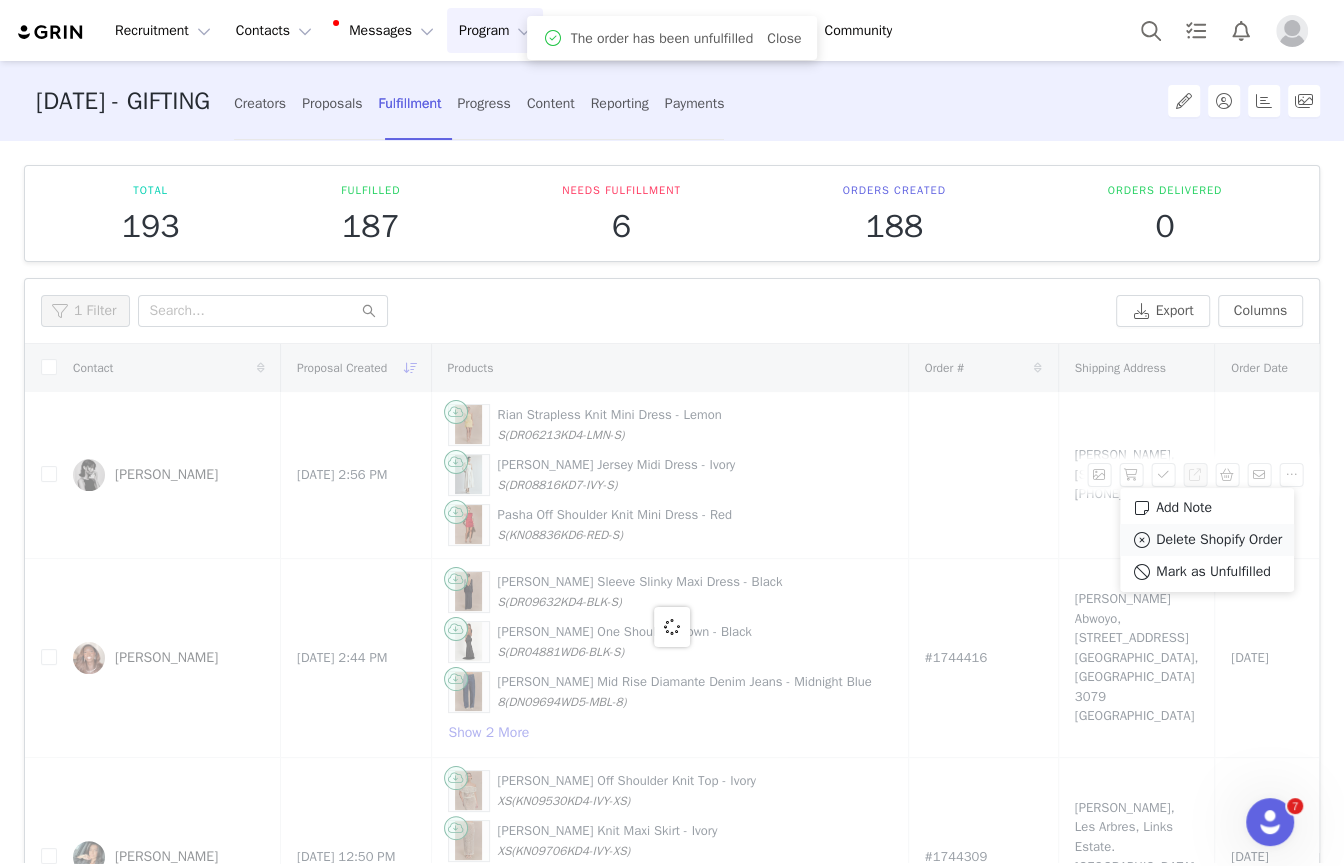 click on "Delete Shopify Order" at bounding box center (1219, 540) 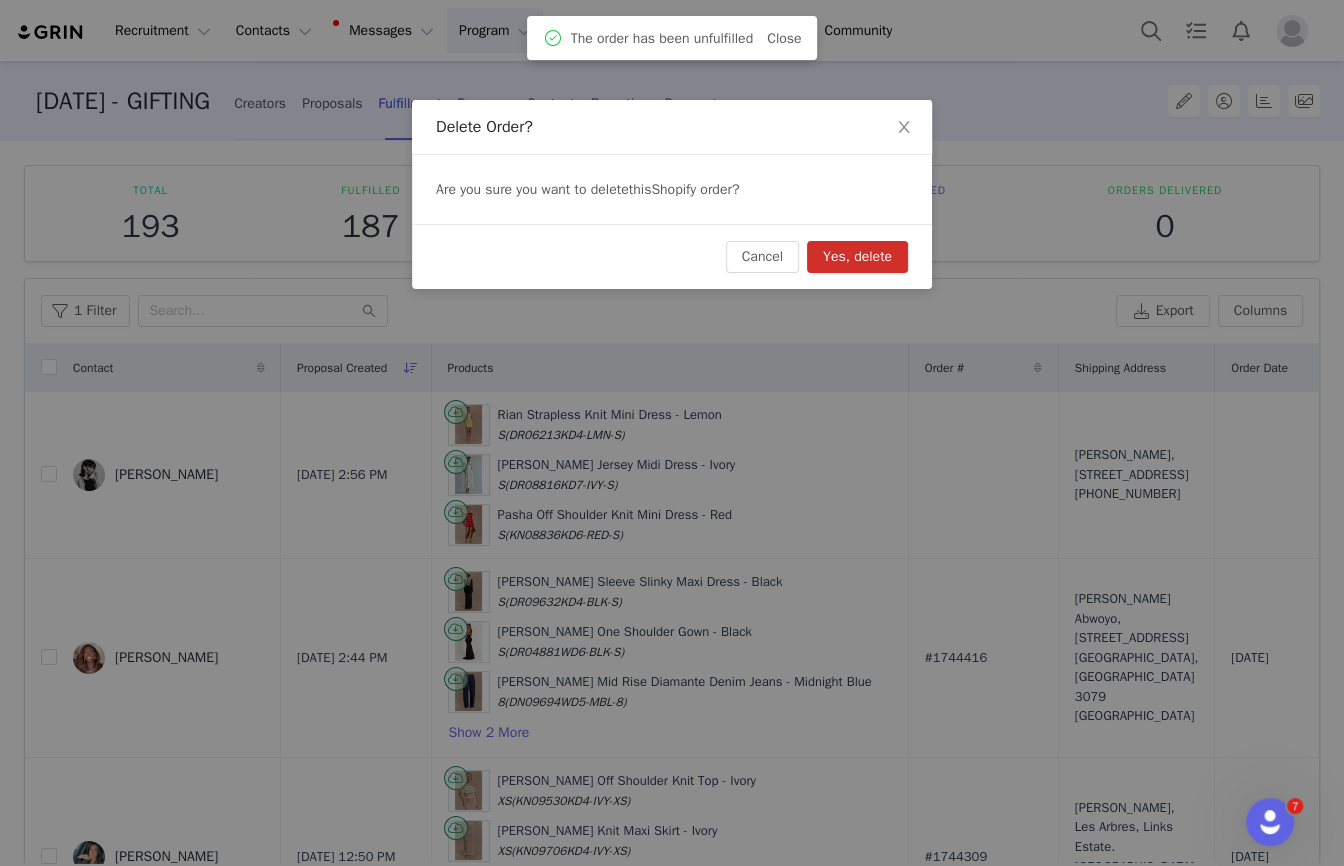 click on "Yes, delete" at bounding box center [857, 257] 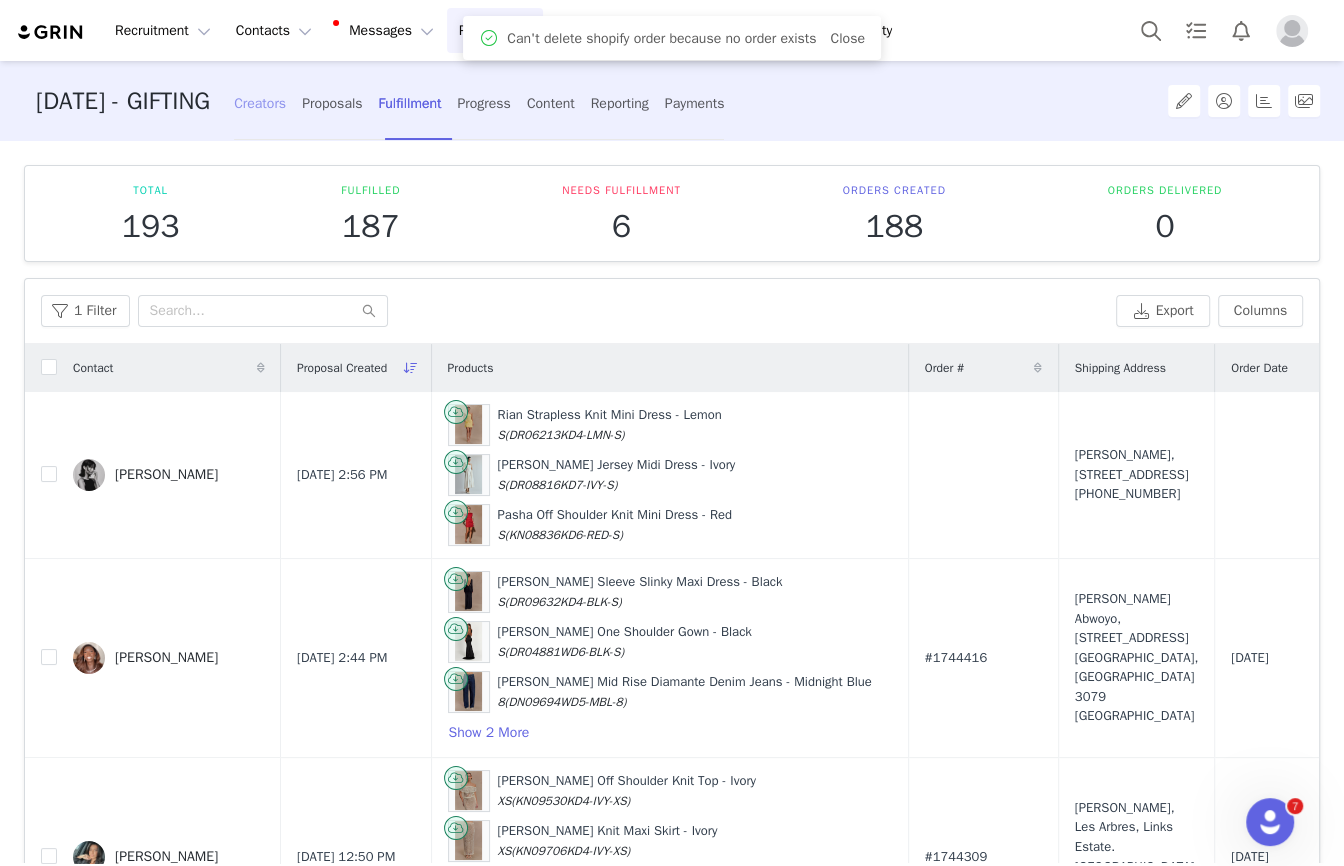 click on "Creators" at bounding box center (260, 103) 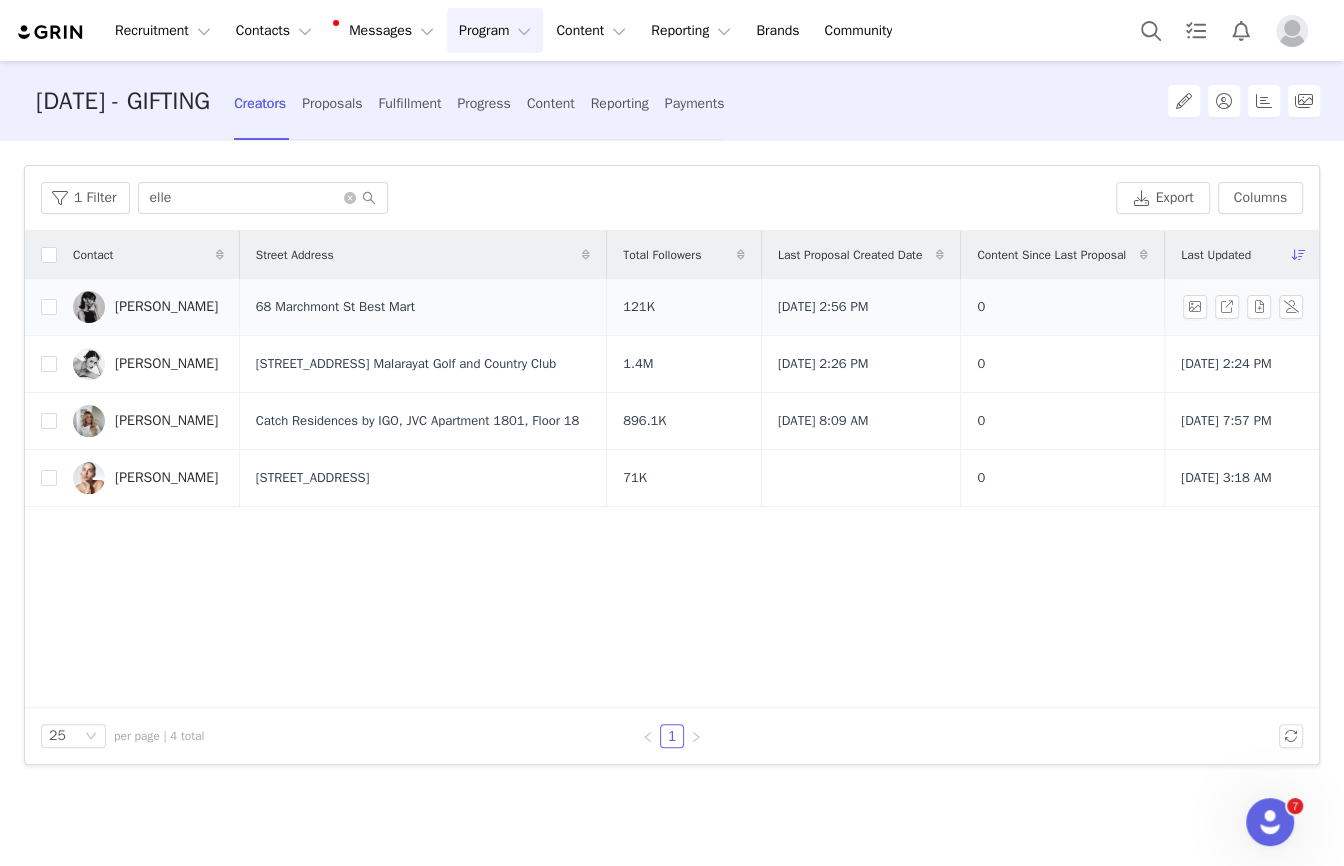 click on "[PERSON_NAME]" at bounding box center (148, 307) 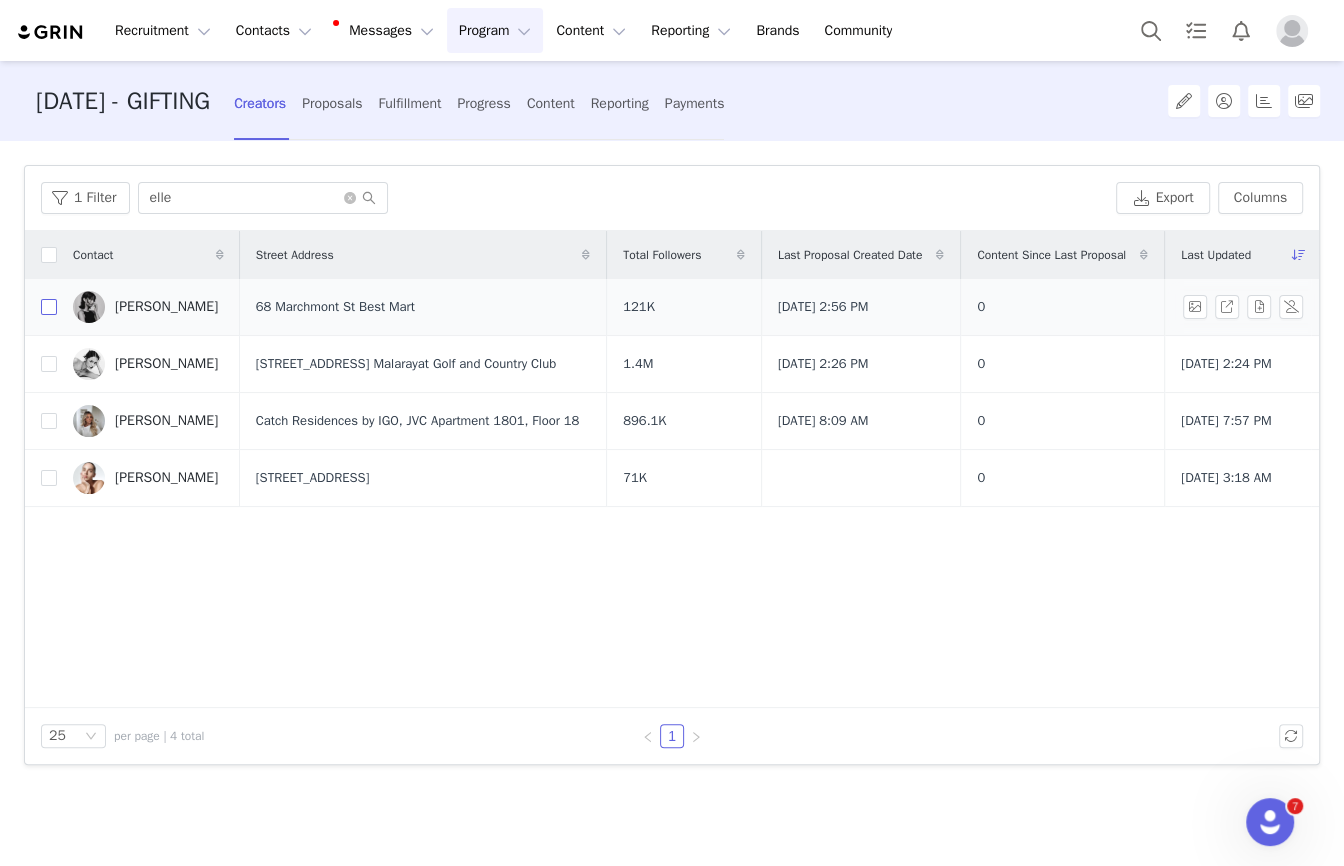 click at bounding box center (49, 307) 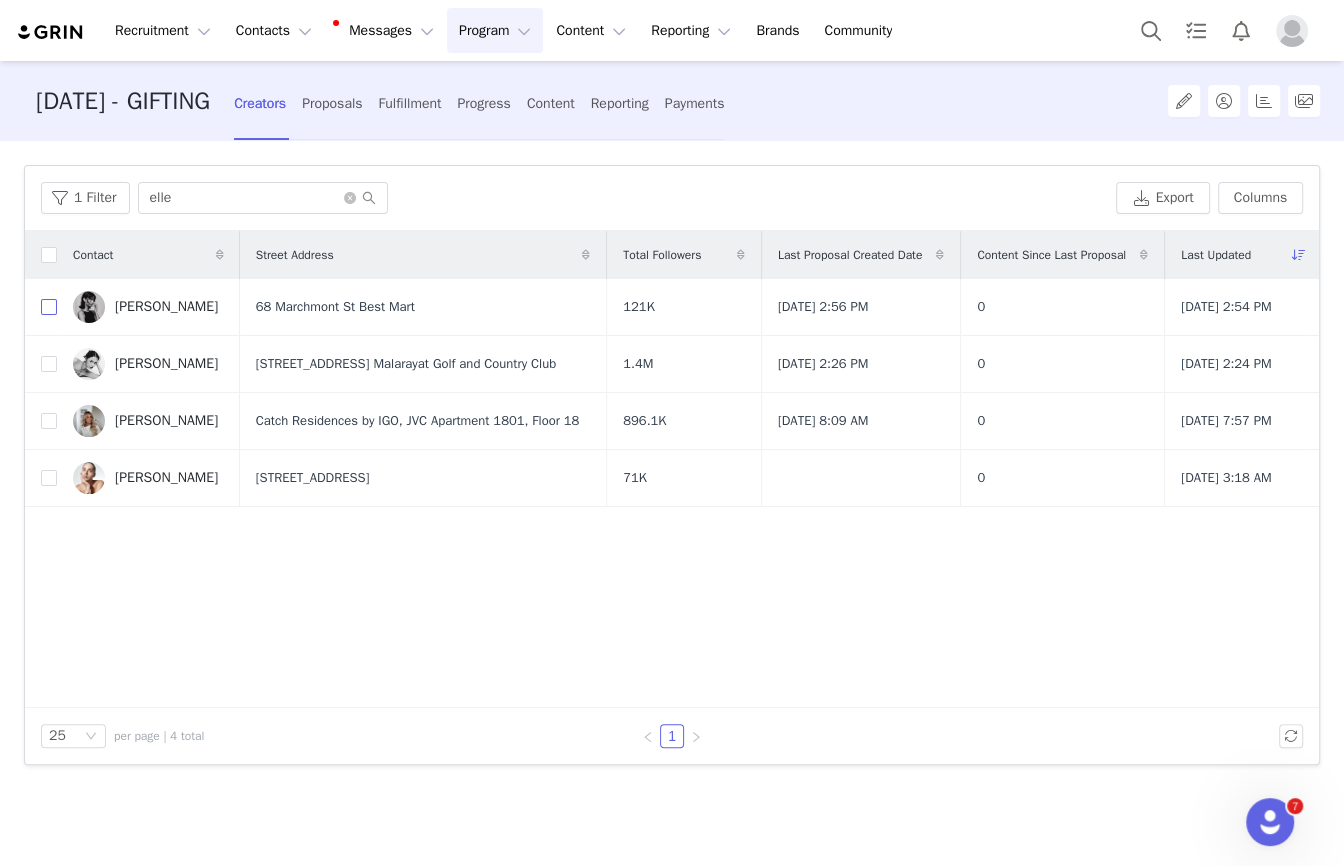 checkbox on "true" 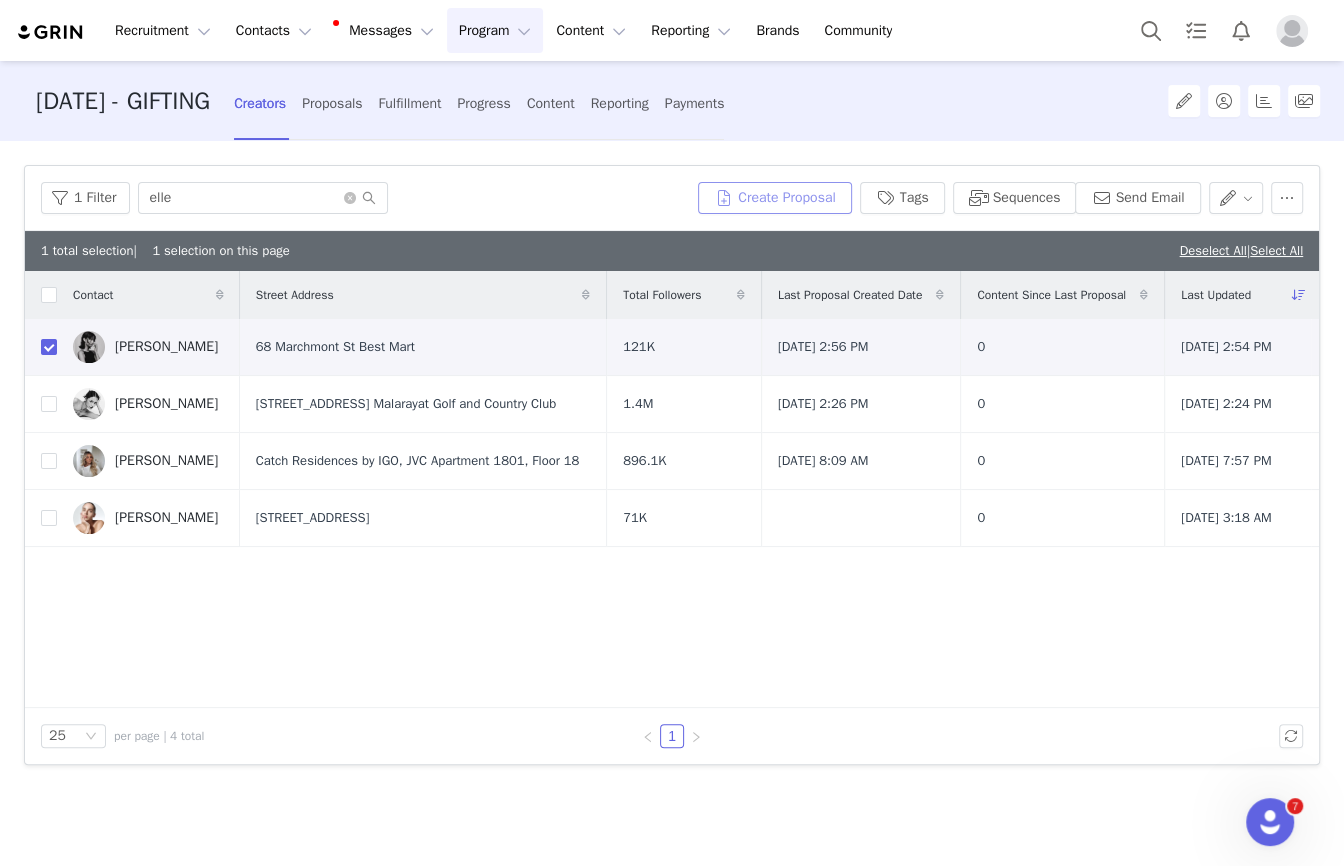 click on "Create Proposal" at bounding box center (775, 198) 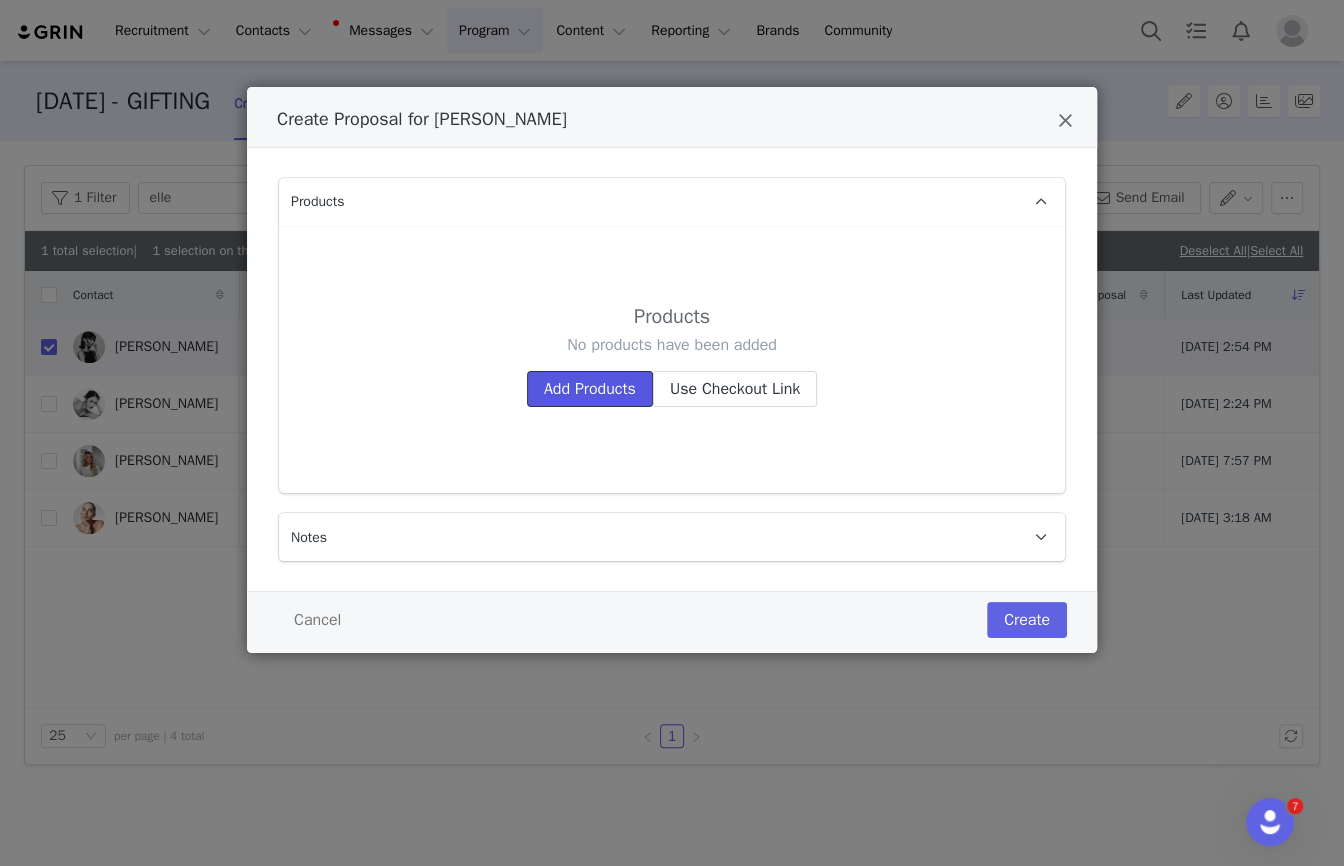click on "Add Products" at bounding box center (590, 389) 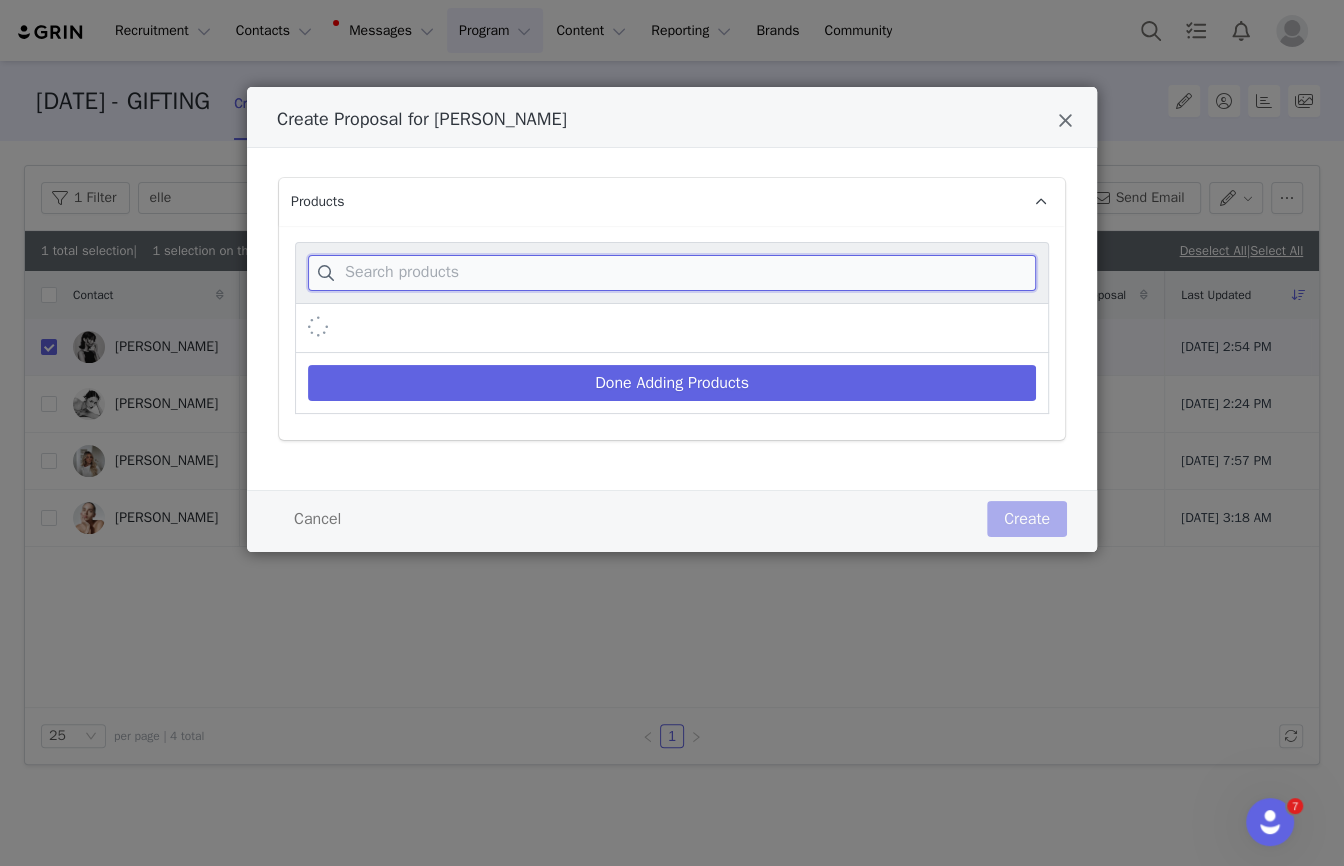 click at bounding box center (672, 273) 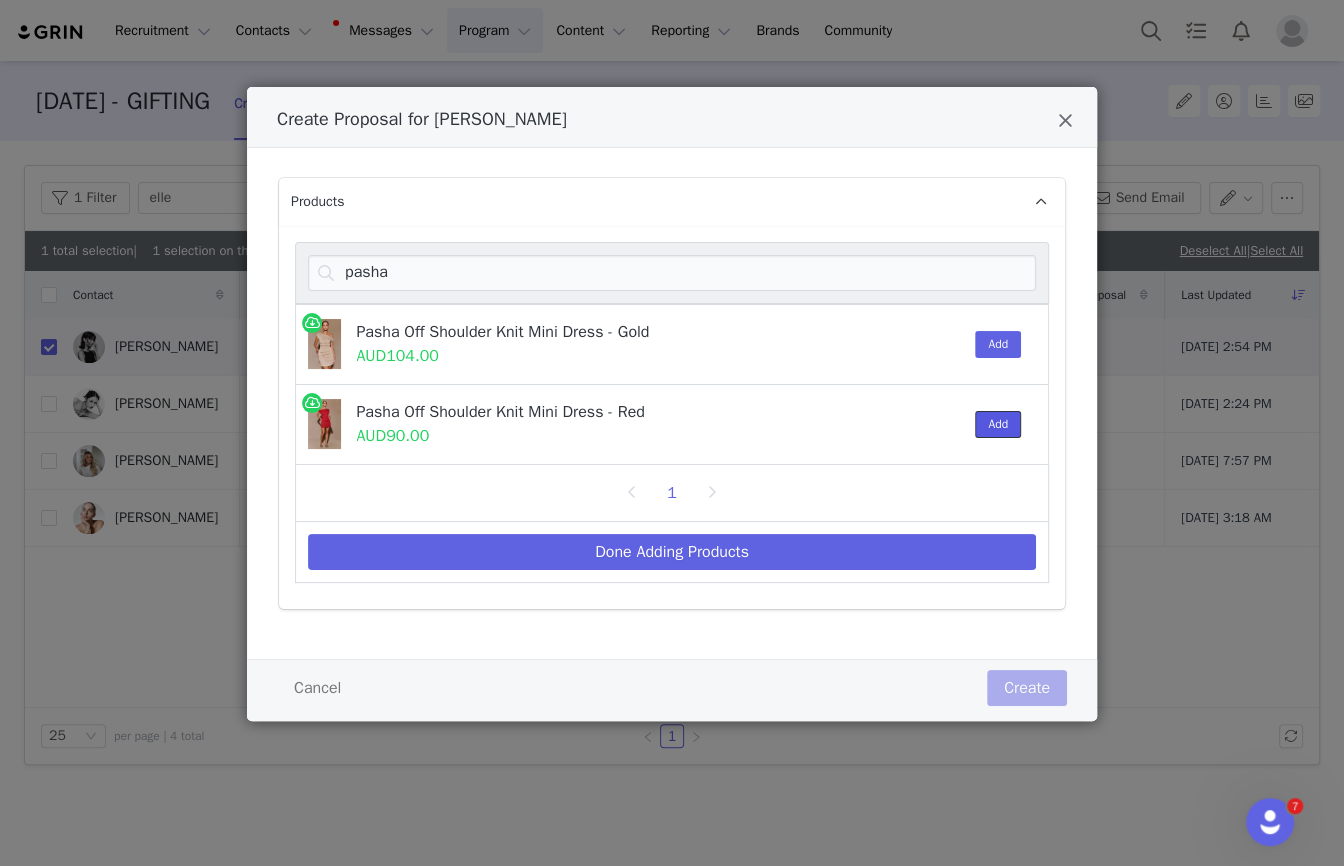 click on "Add" at bounding box center [998, 424] 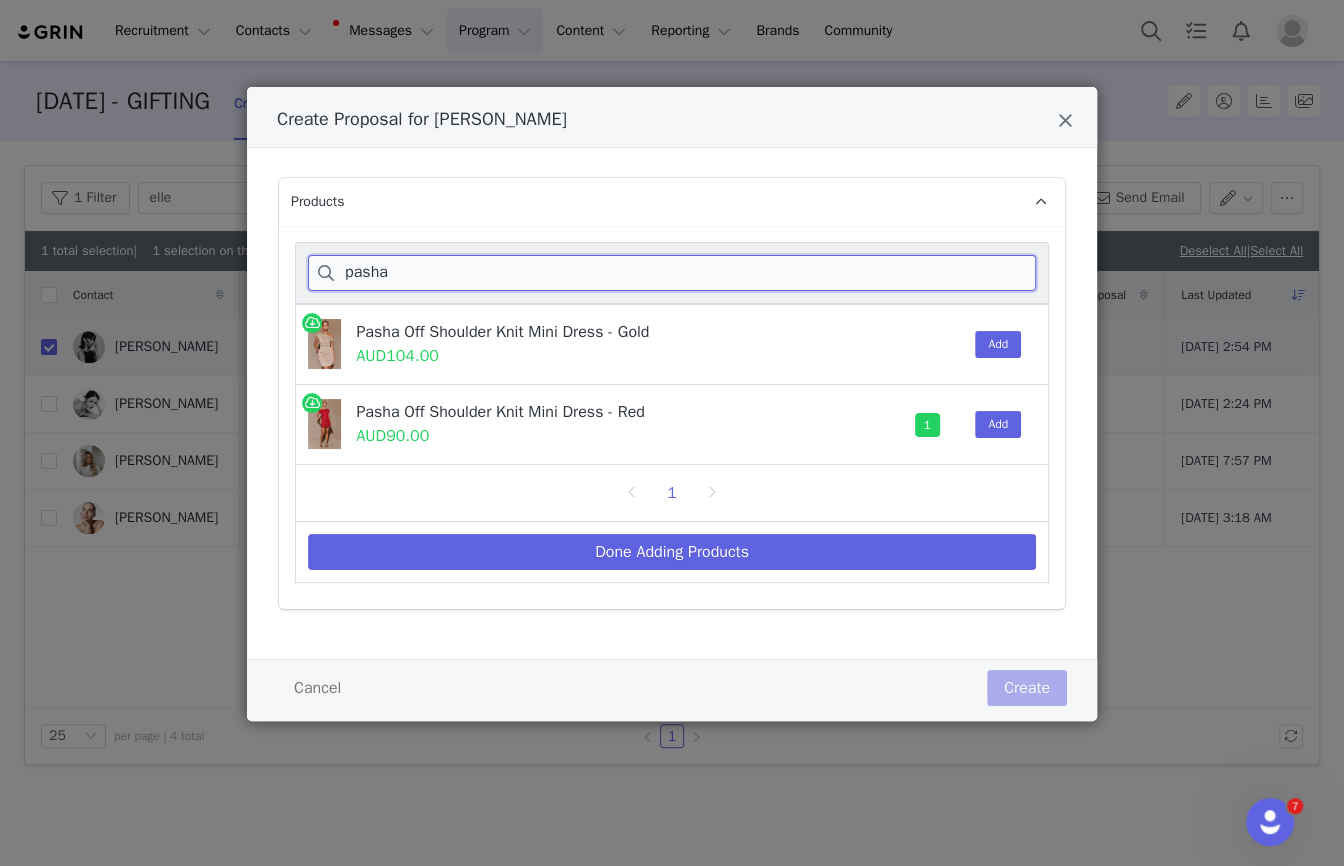 click on "pasha" at bounding box center [672, 273] 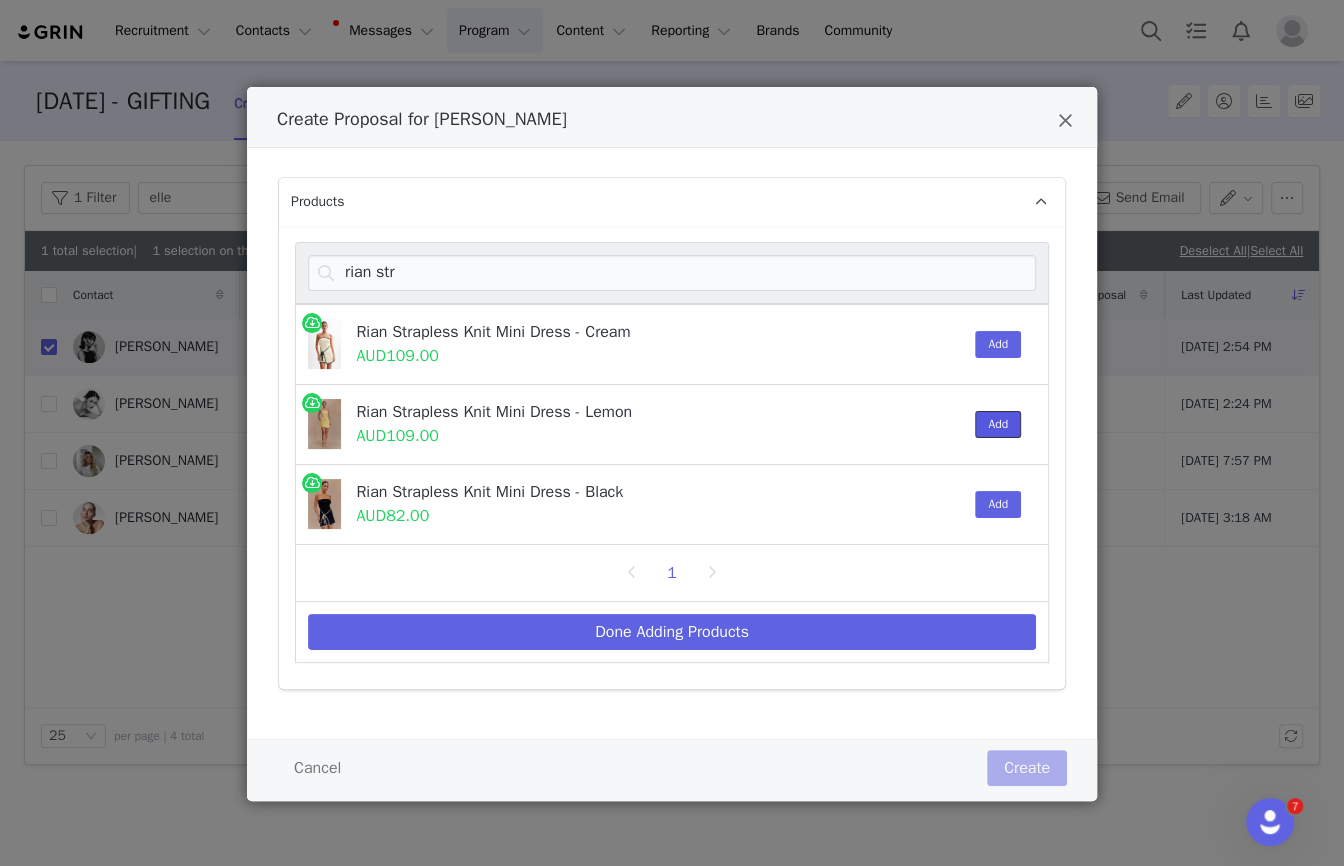 click on "Add" at bounding box center (998, 424) 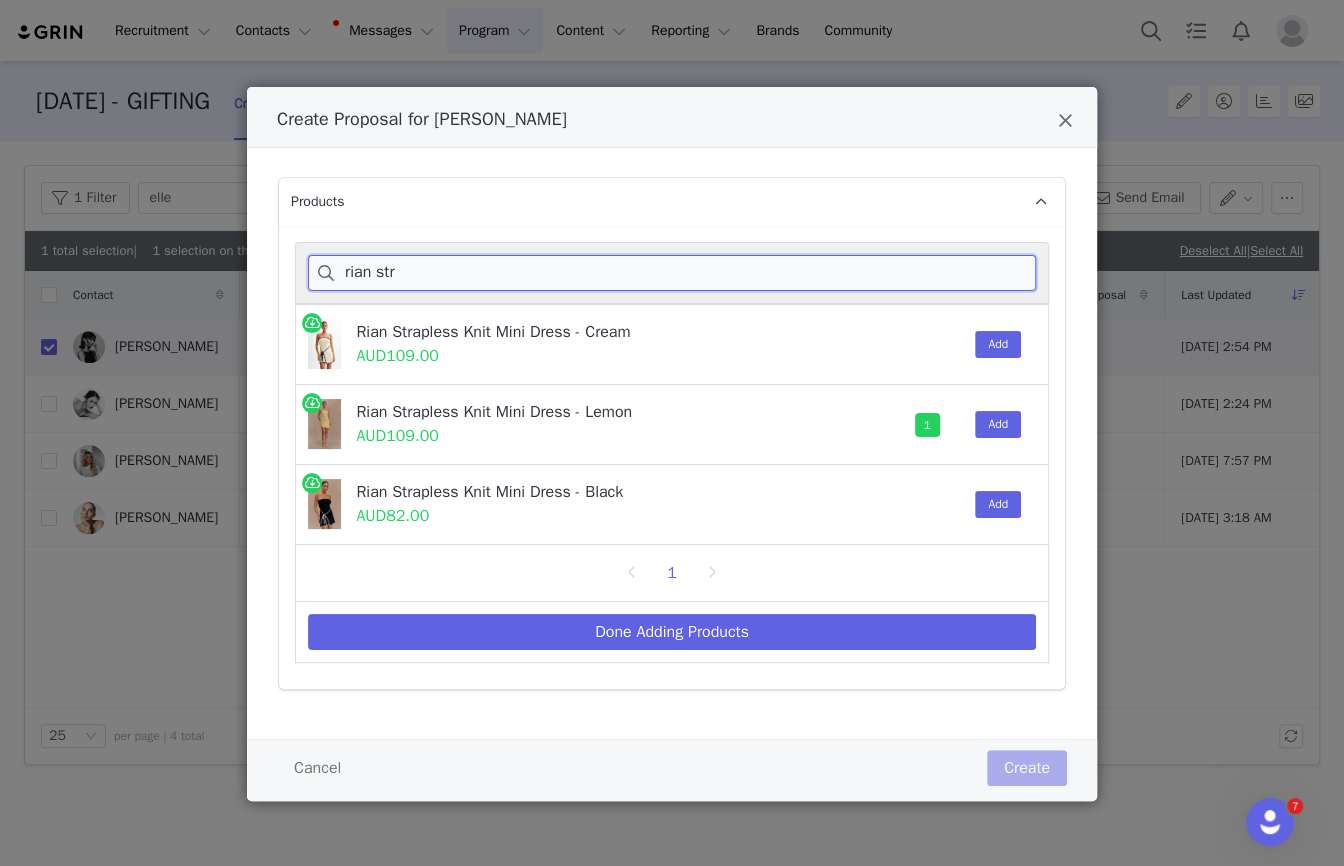 click on "rian str" at bounding box center [672, 273] 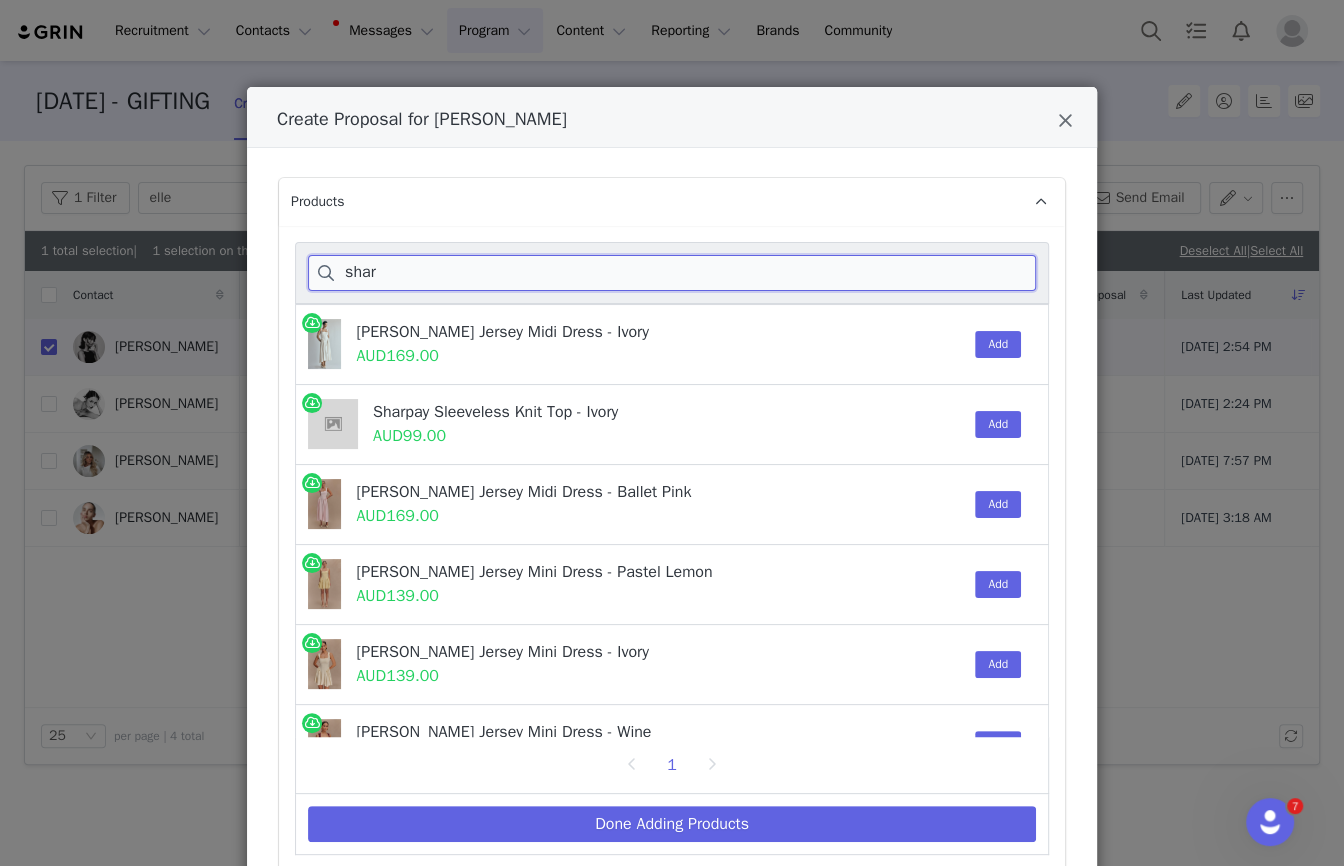 click on "shar" at bounding box center [672, 273] 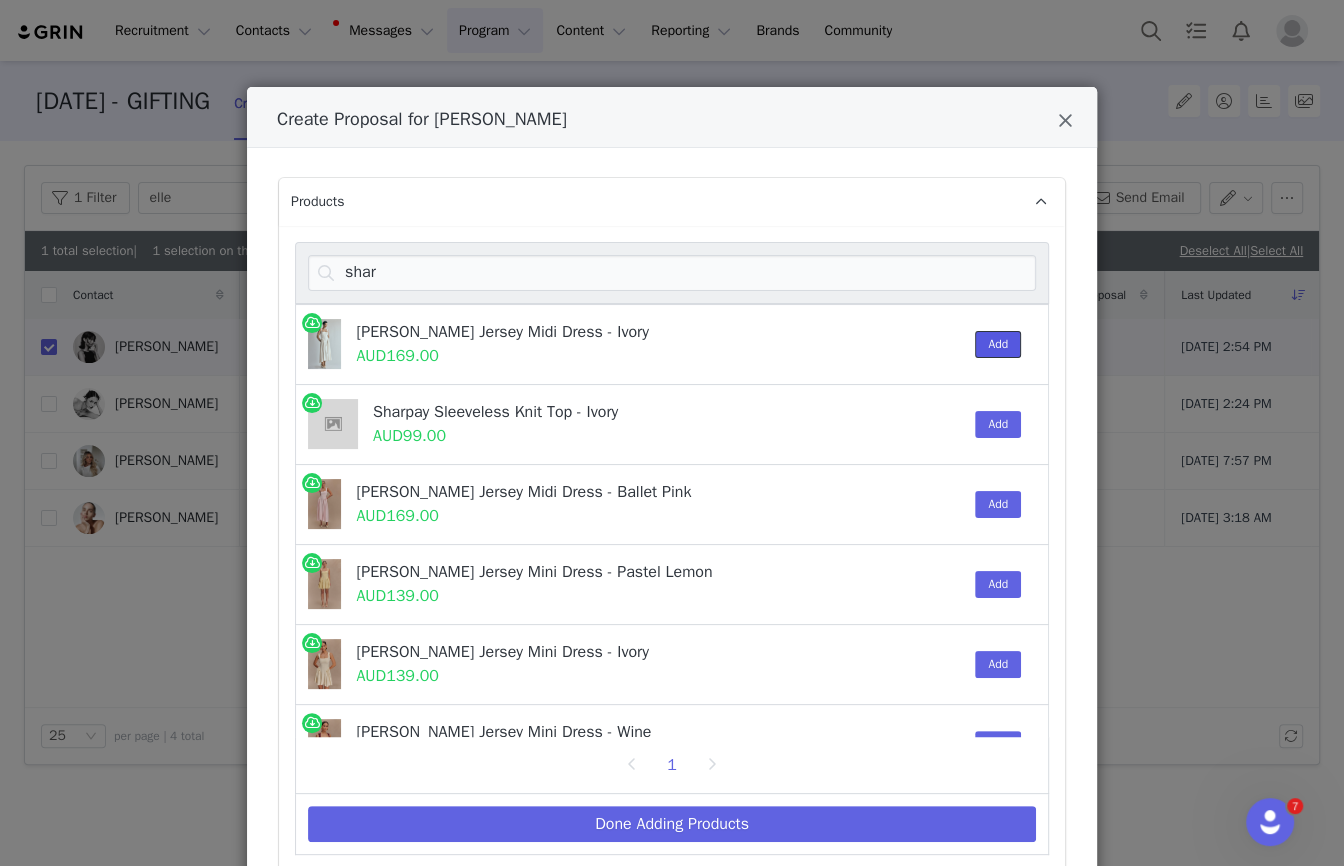 click on "Add" at bounding box center [998, 344] 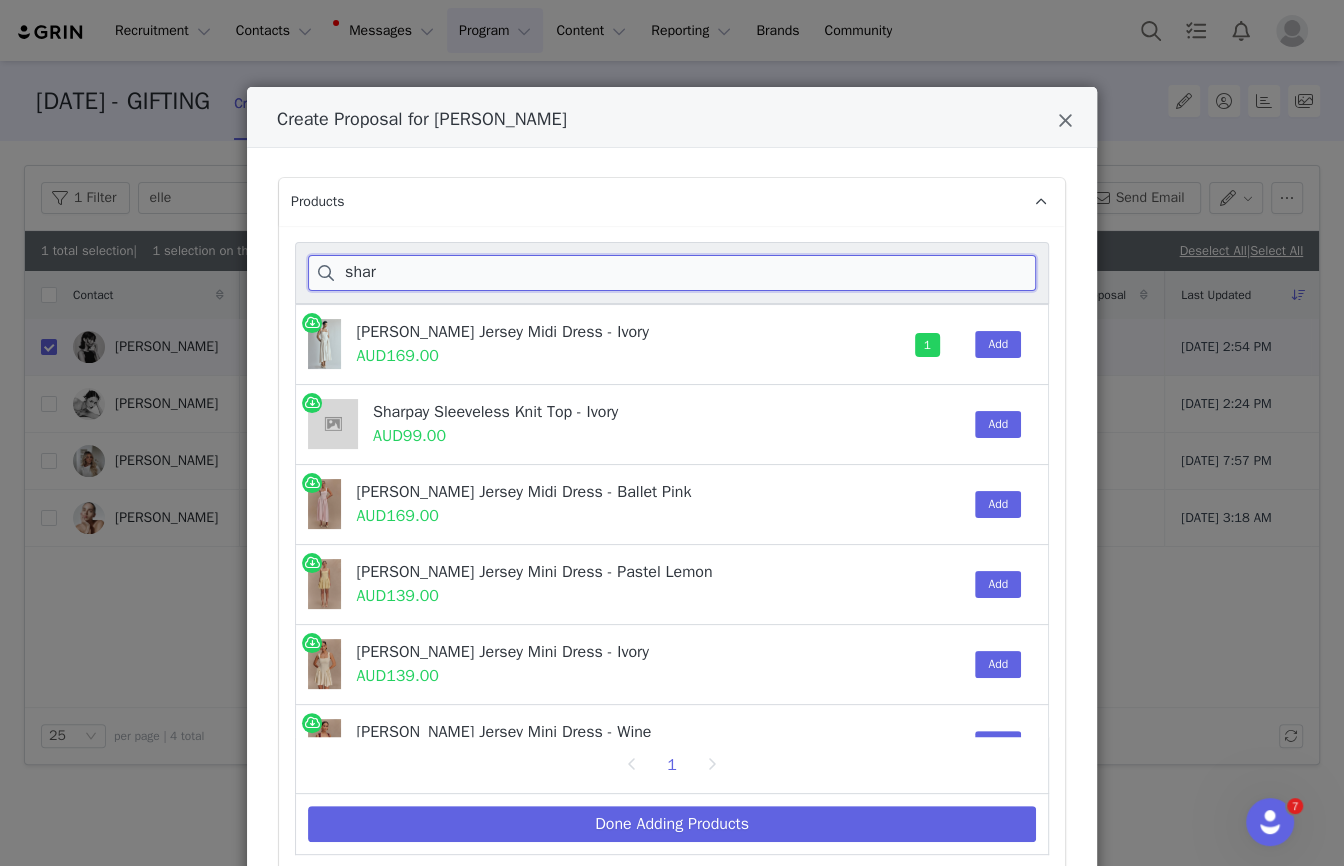 click on "shar" at bounding box center [672, 273] 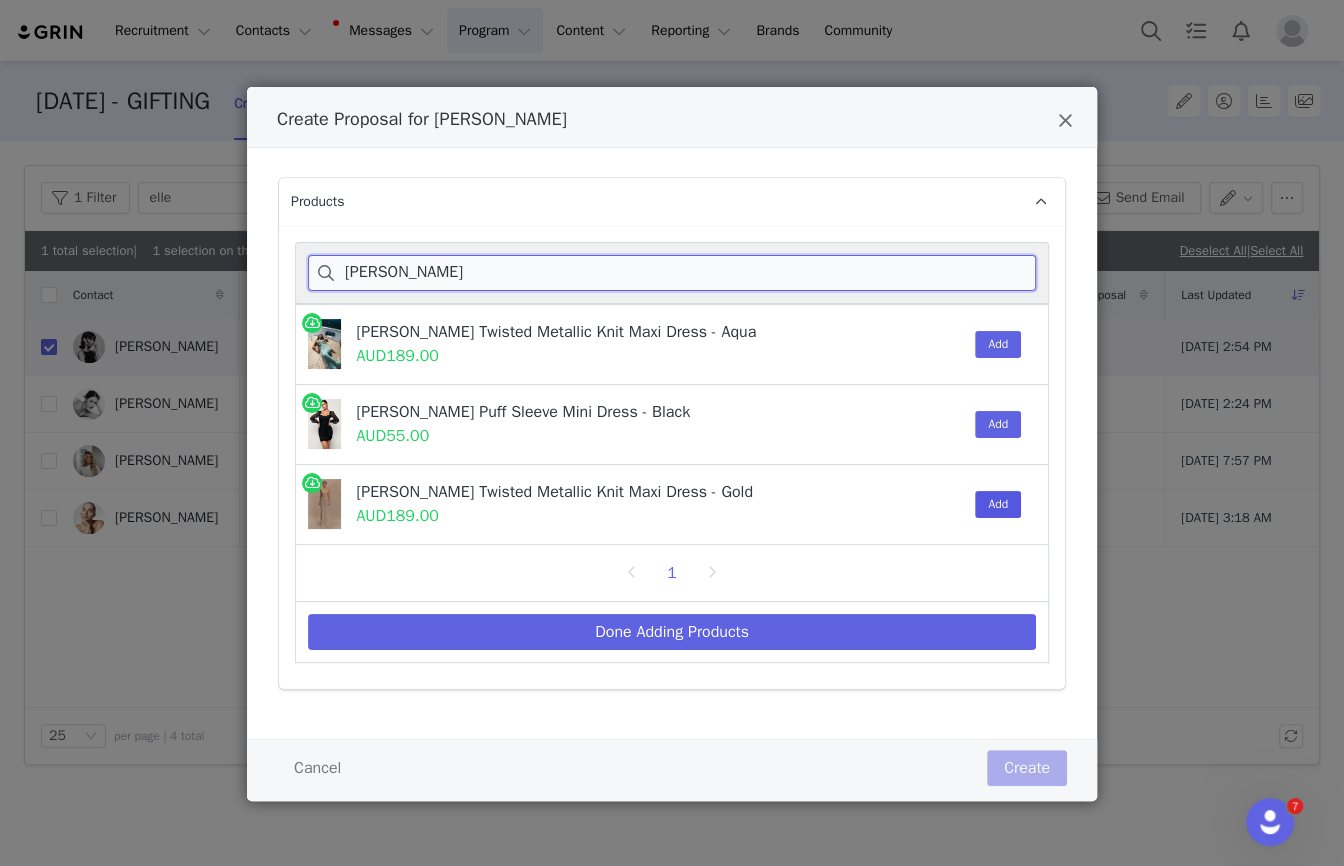 type on "[PERSON_NAME]" 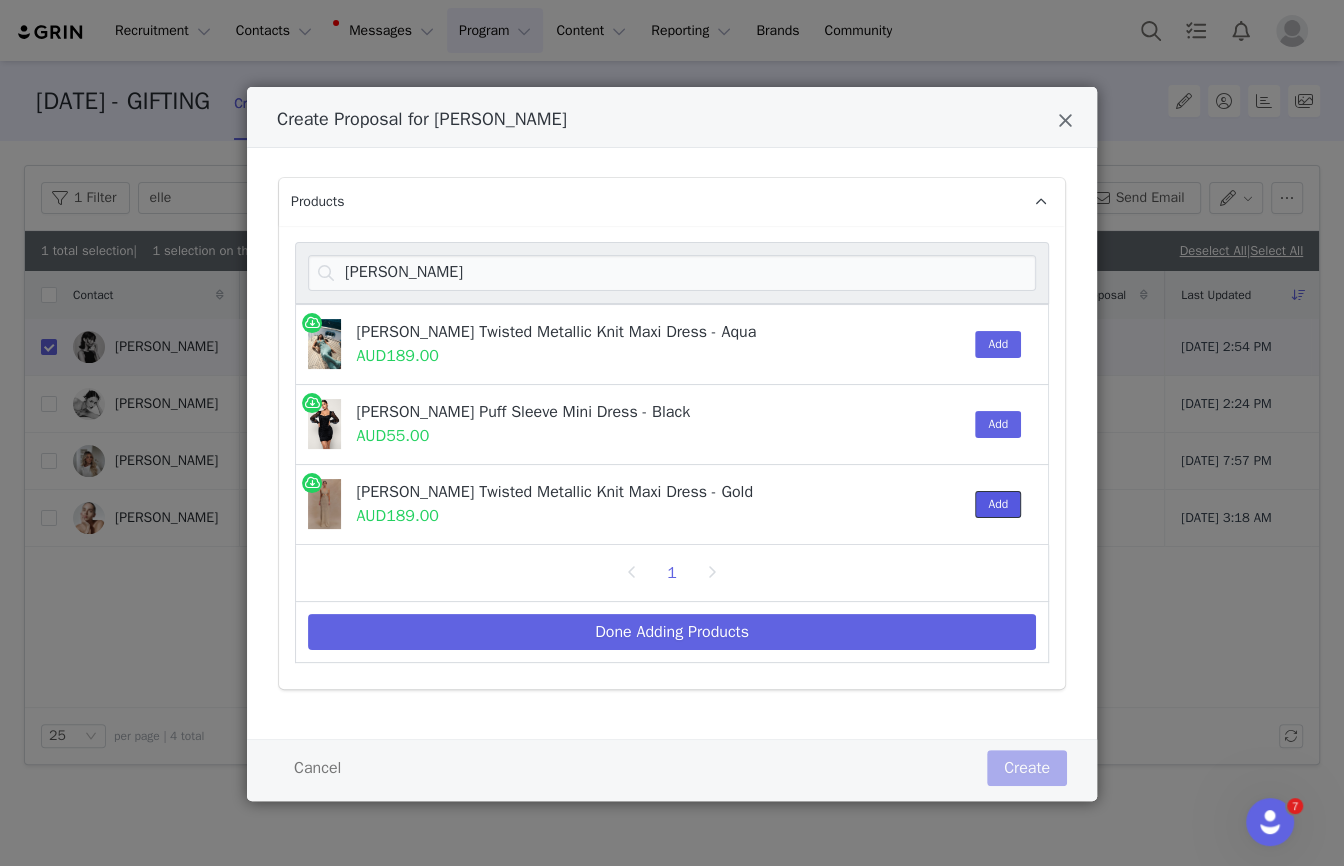 click on "Add" at bounding box center [998, 504] 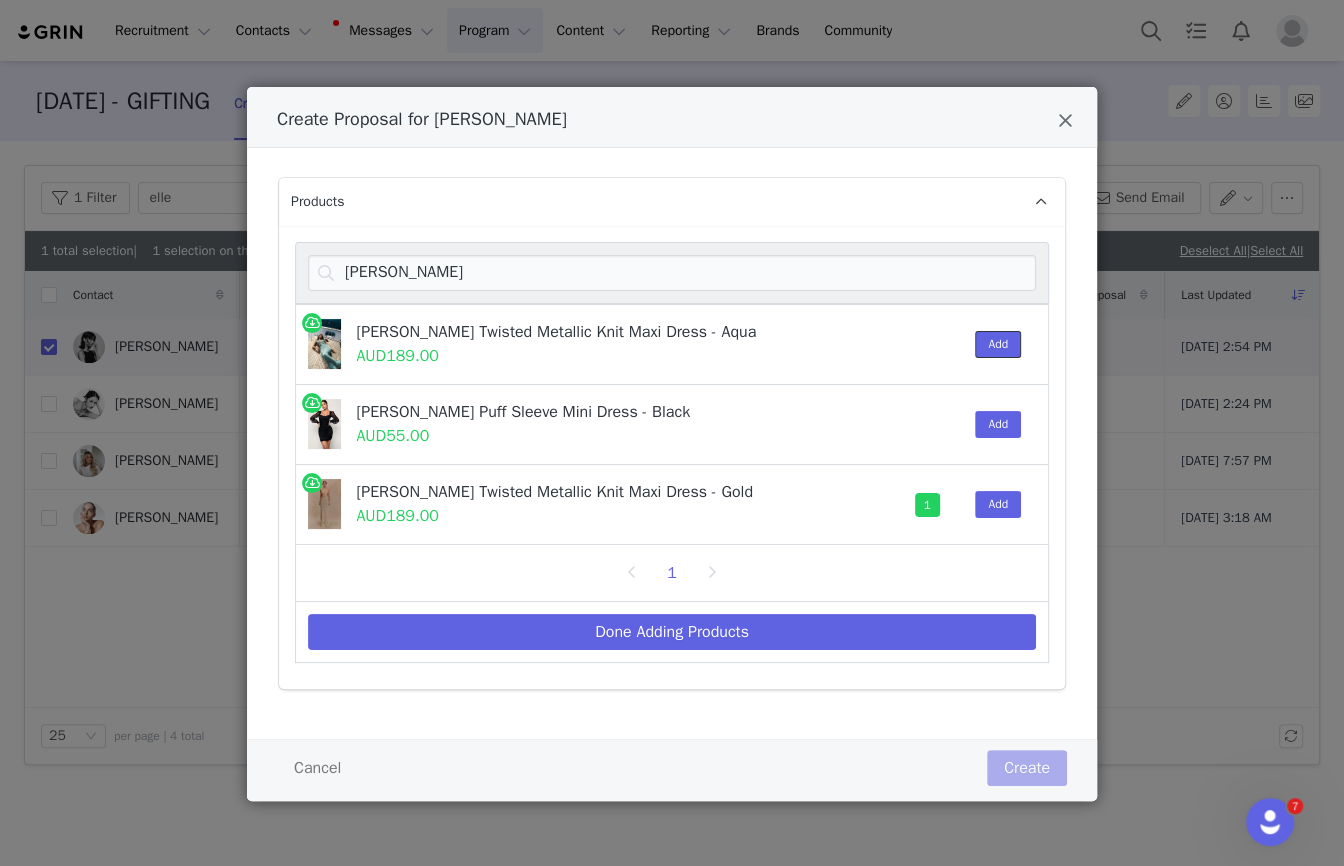 drag, startPoint x: 1002, startPoint y: 332, endPoint x: 965, endPoint y: 458, distance: 131.32022 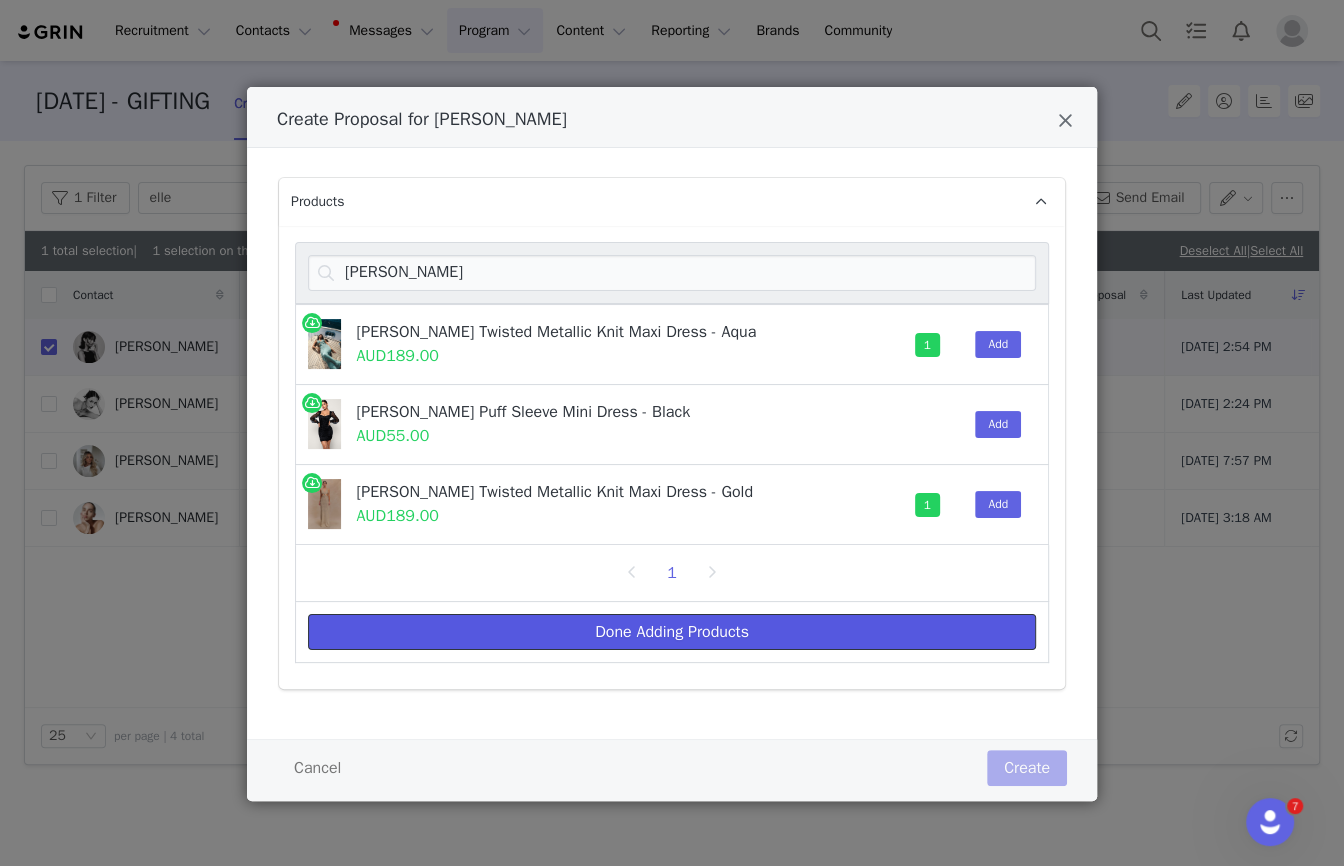click on "Done Adding Products" at bounding box center [672, 632] 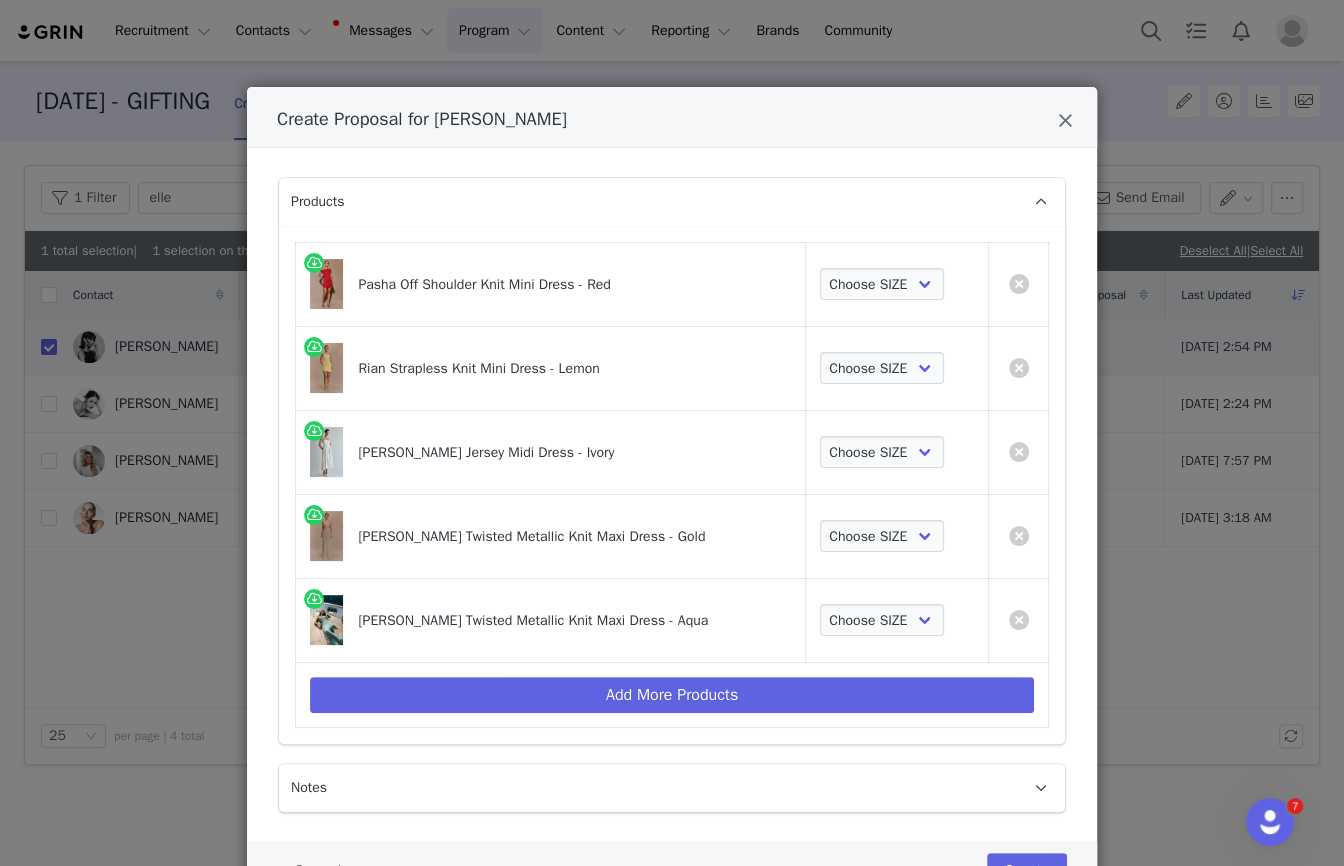 scroll, scrollTop: 83, scrollLeft: 0, axis: vertical 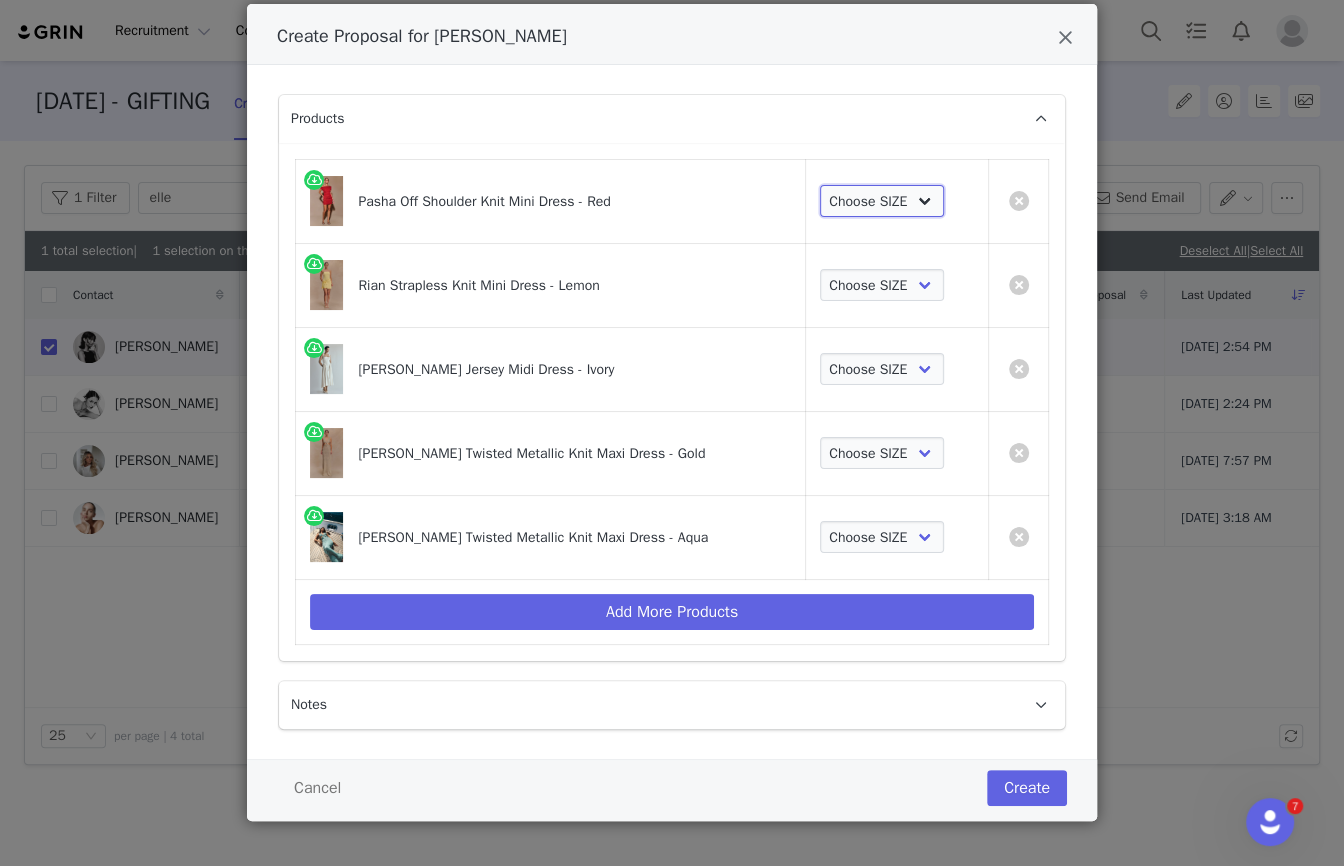 click on "Choose SIZE  XXS   XS   S   M   L   XL   XXL   3XL" at bounding box center [882, 201] 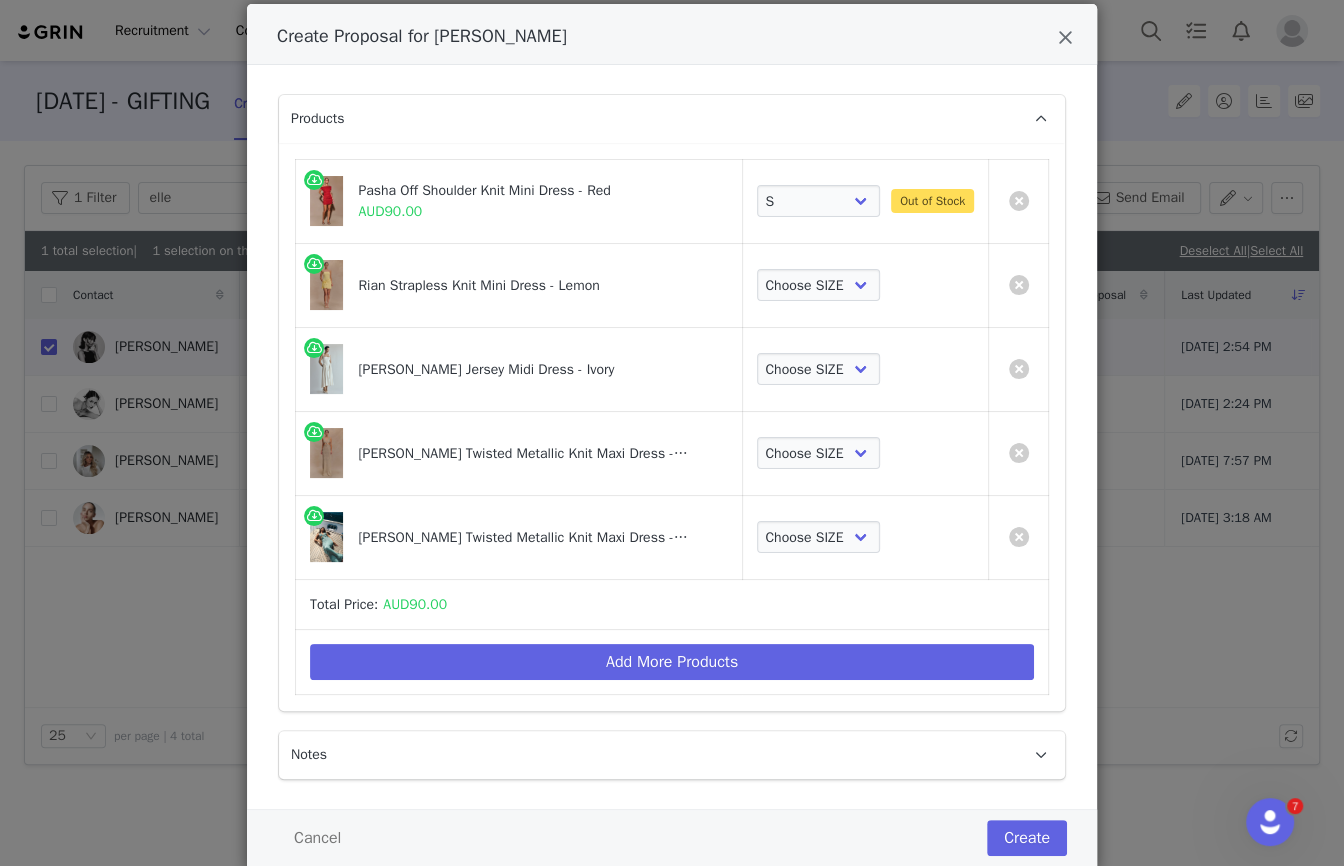 click on "Choose SIZE  XXS   XS   S   M   L   XL   XXL   3XL" at bounding box center (865, 285) 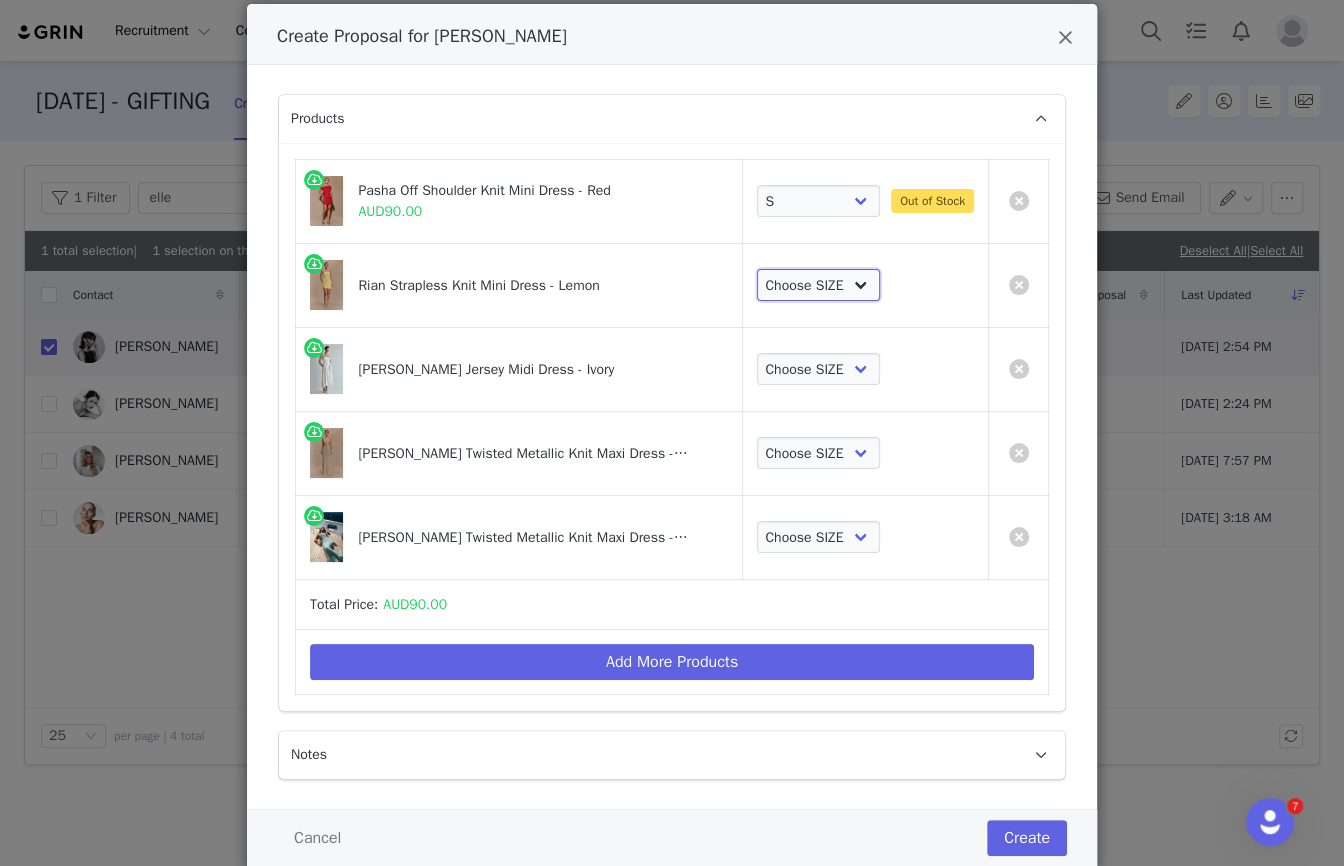 click on "Choose SIZE  XXS   XS   S   M   L   XL   XXL   3XL" at bounding box center [819, 285] 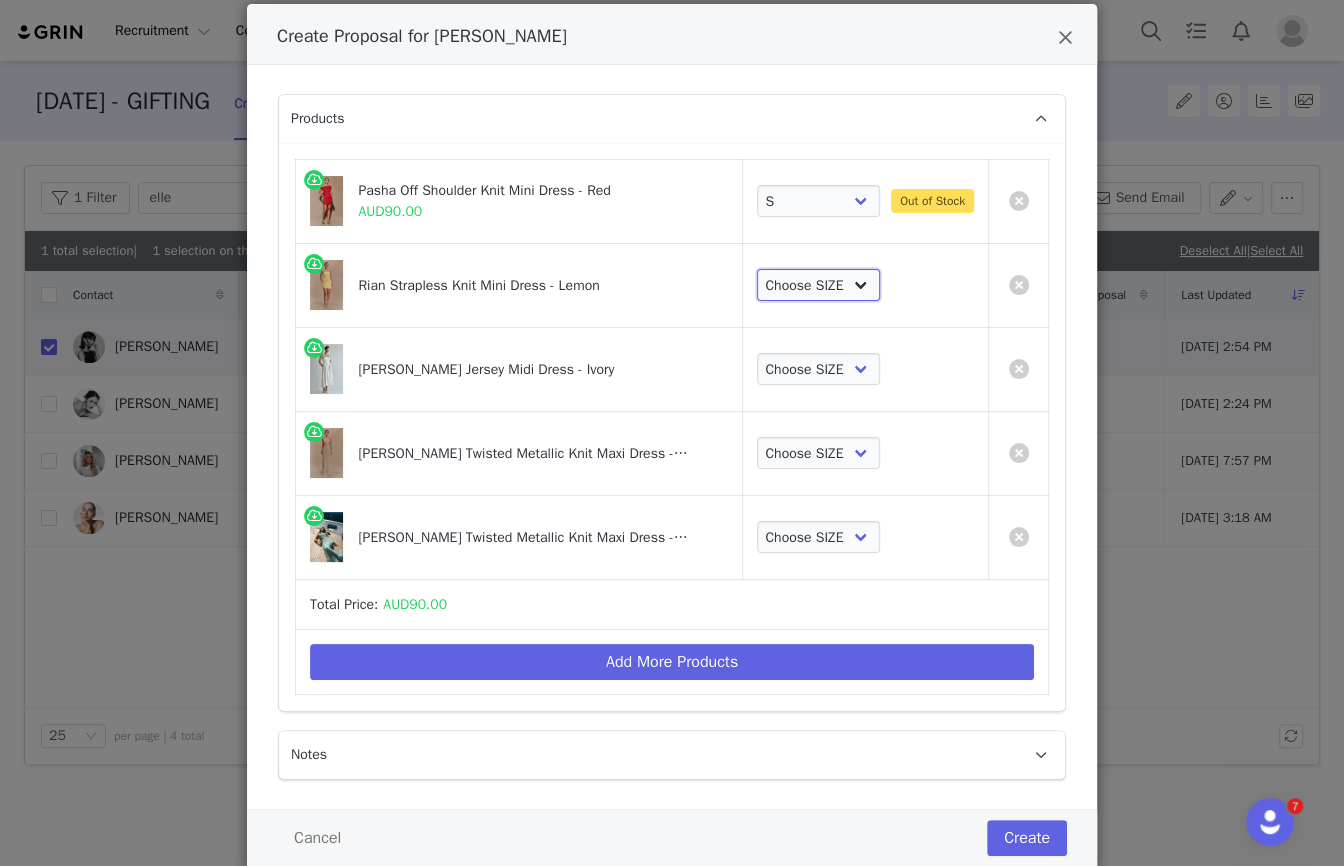 select on "26835862" 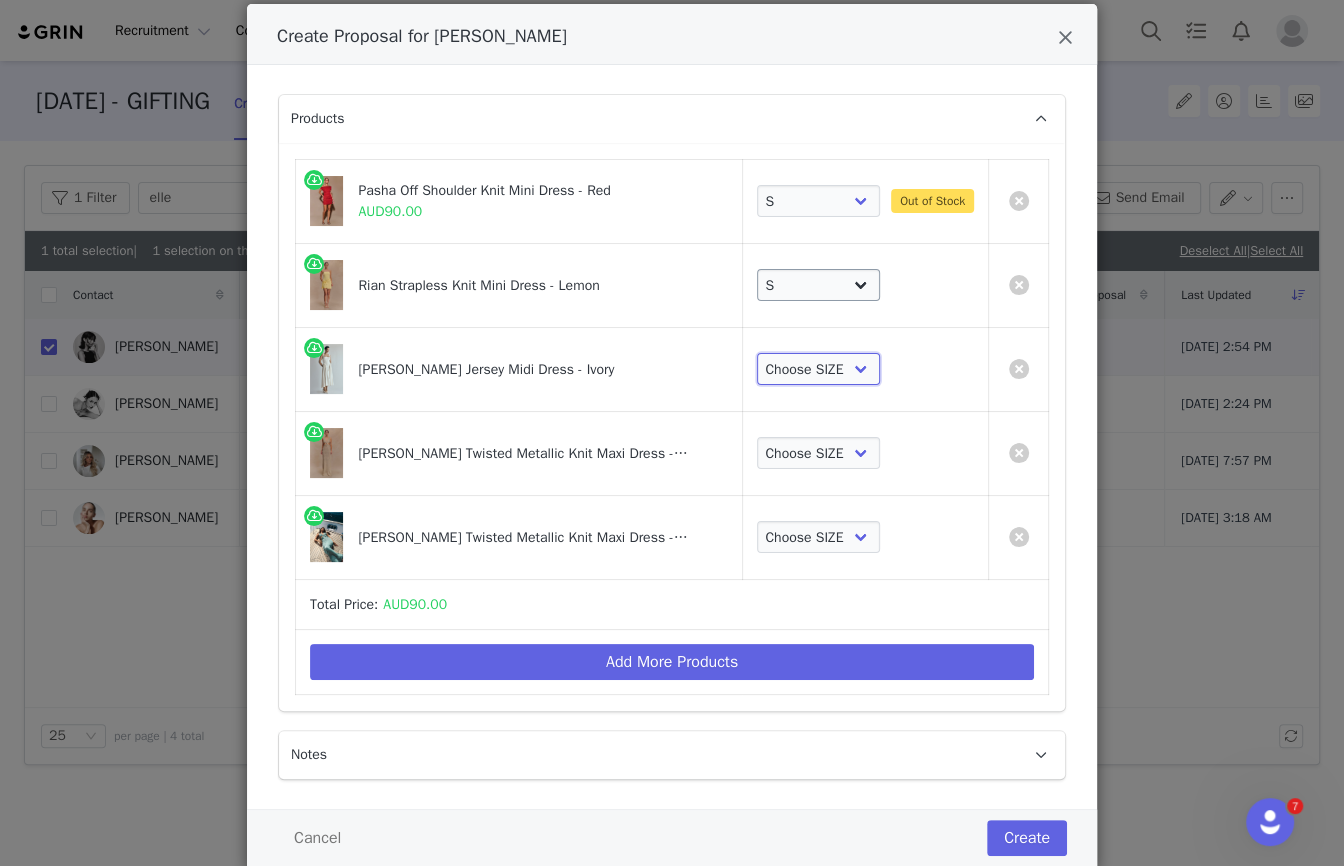 click on "Choose SIZE  XXS   XS   S   M   L   XL   XXL   3XL" at bounding box center (819, 369) 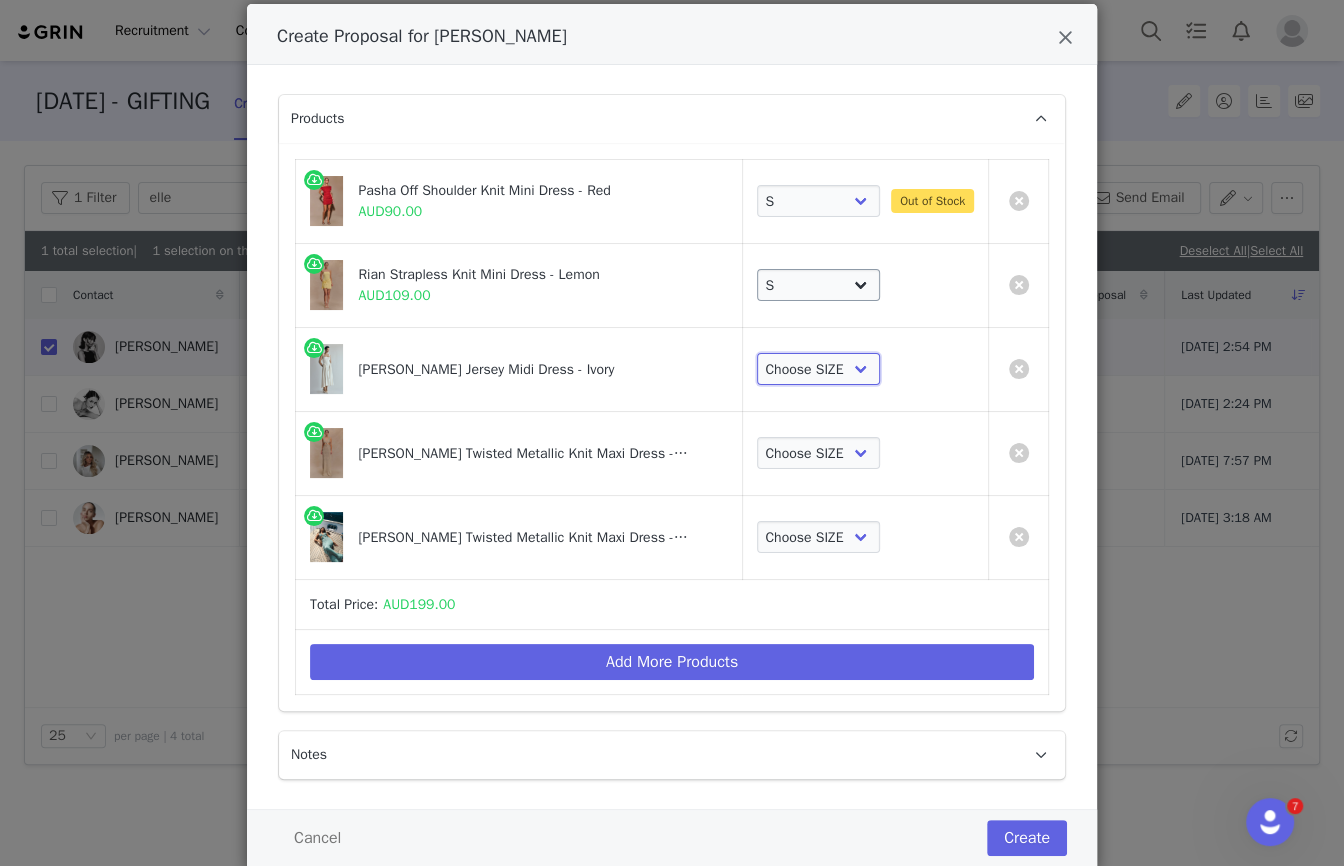 select on "25279690" 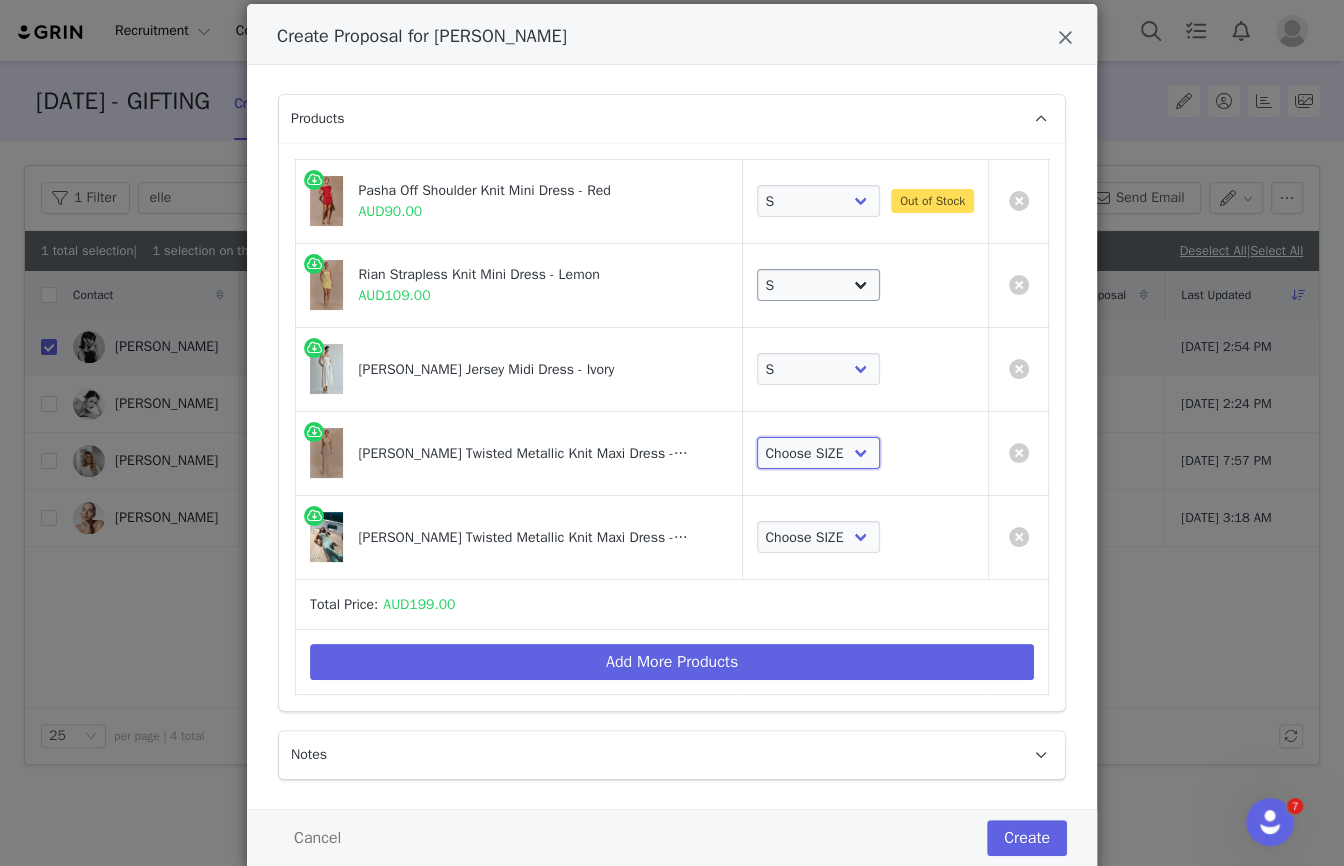 click on "Choose SIZE  XXS   XS   S   M   L   XL   XXL   3XL" at bounding box center [819, 453] 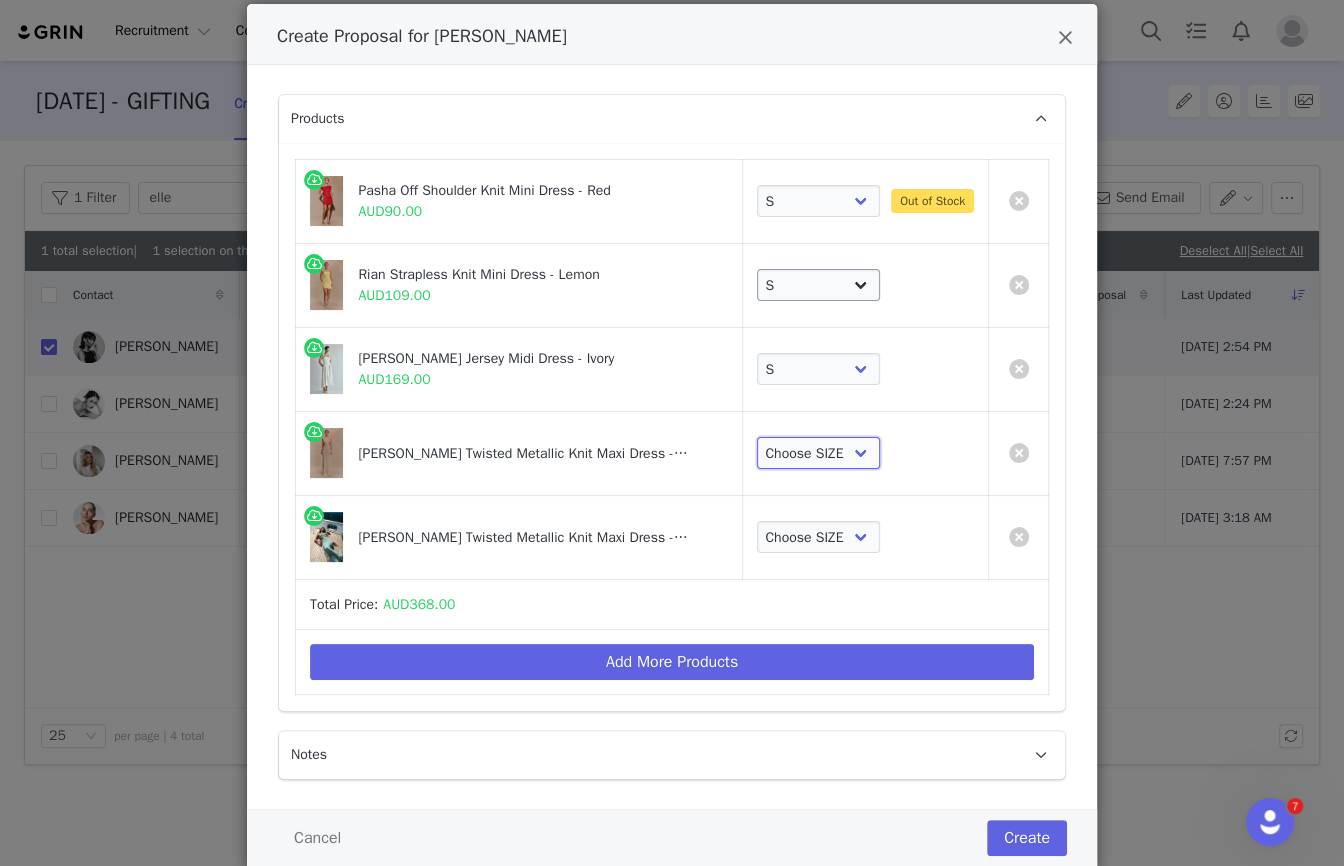 select on "26477271" 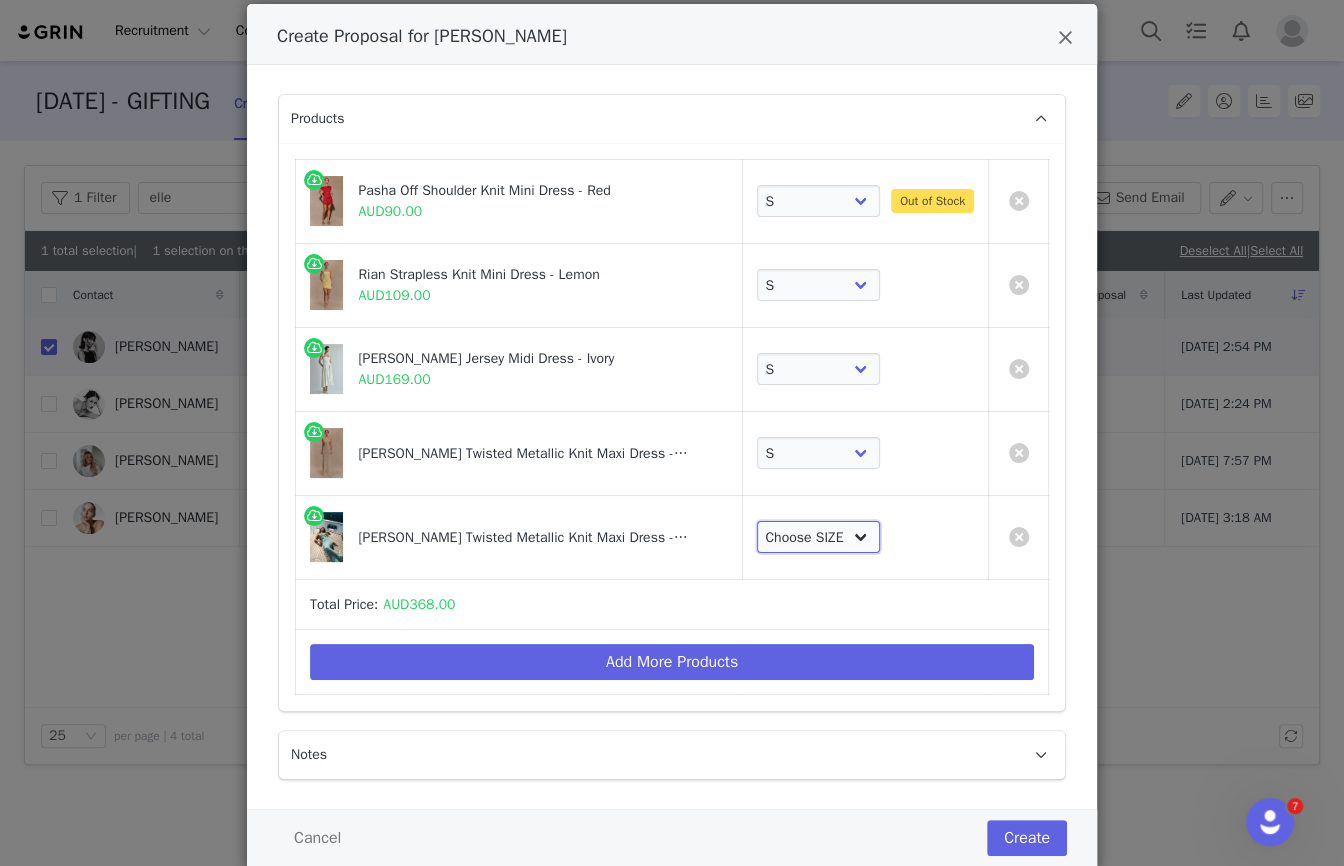 drag, startPoint x: 849, startPoint y: 296, endPoint x: 791, endPoint y: 534, distance: 244.9653 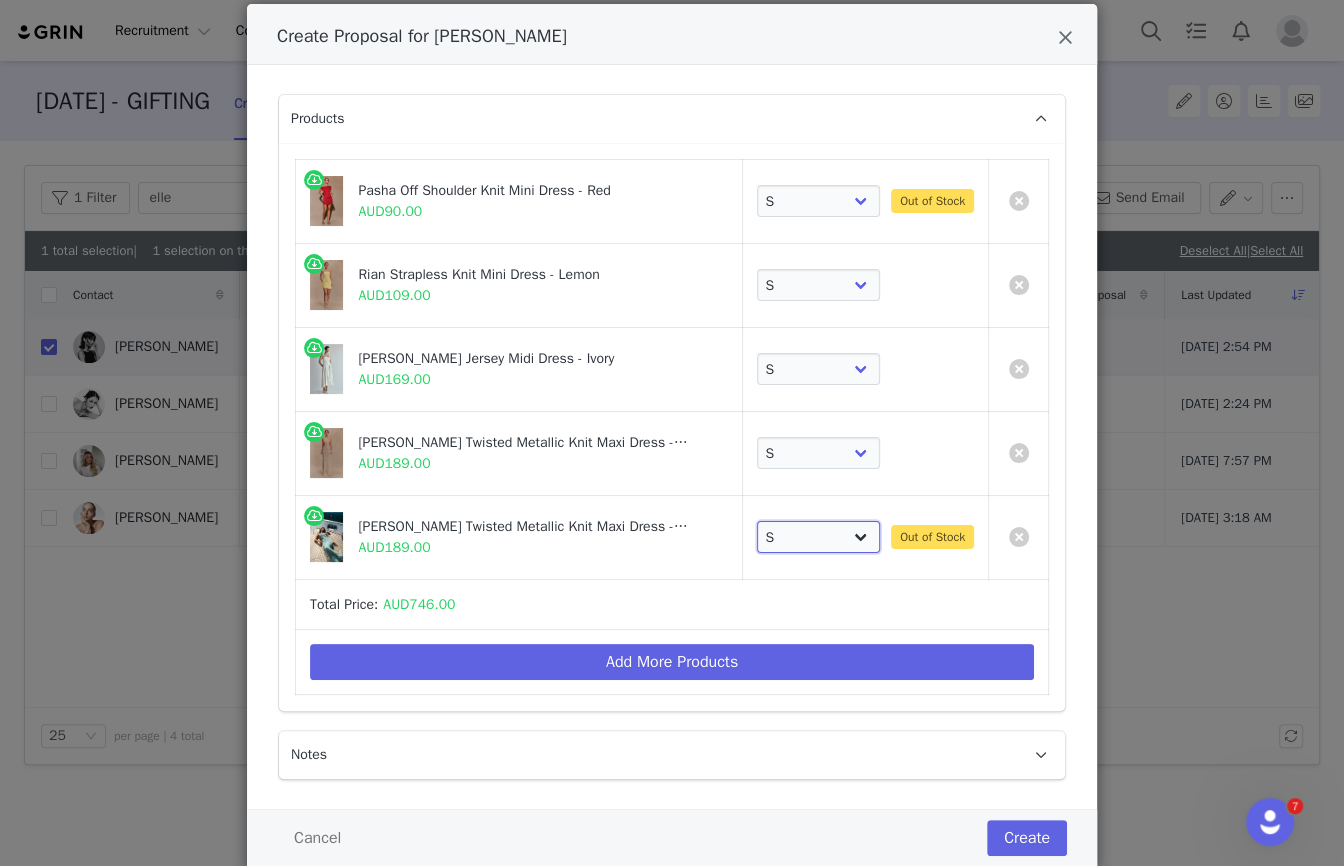 click on "Choose SIZE  XXS   XS   S   M   L   XL   XXL   3XL" at bounding box center (819, 537) 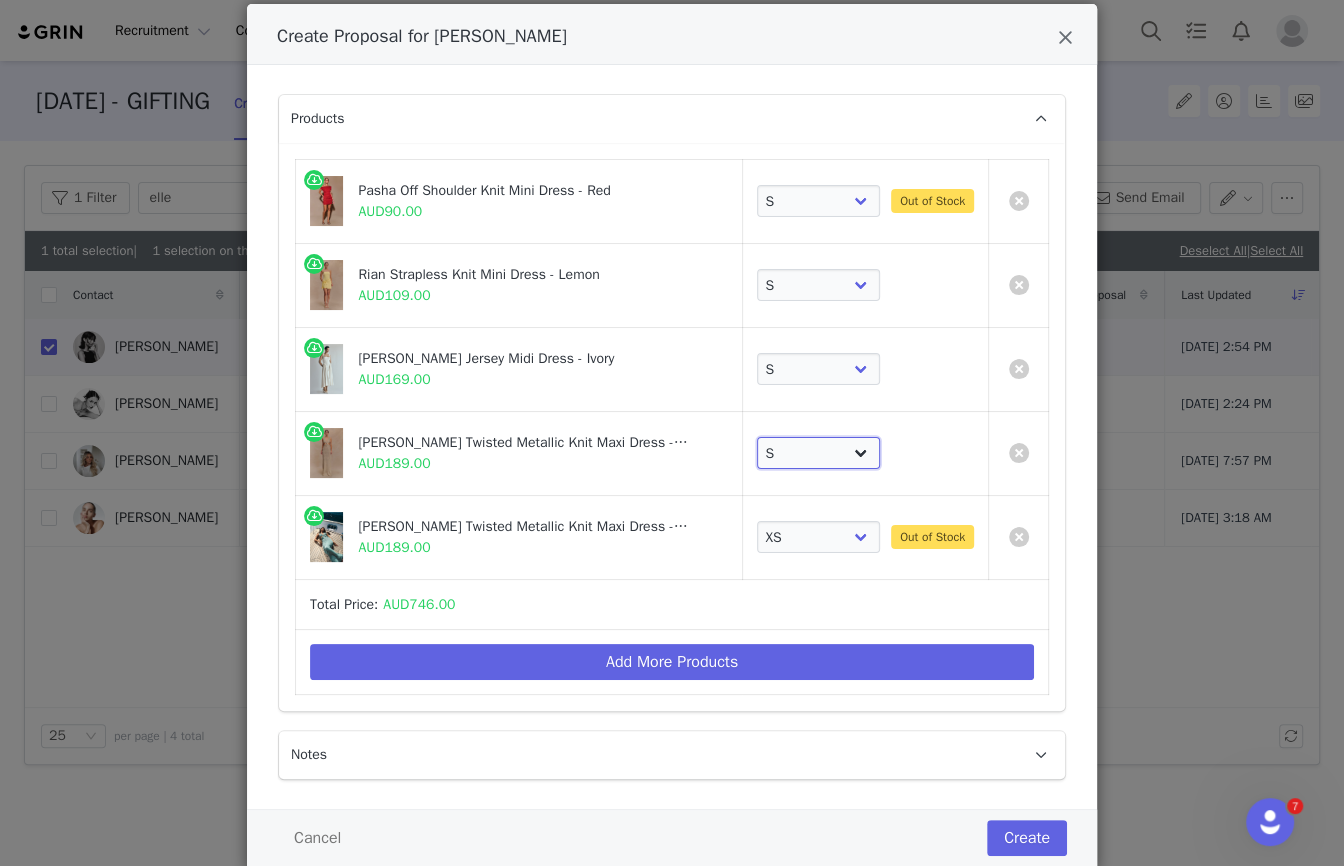 click on "Choose SIZE  XXS   XS   S   M   L   XL   XXL   3XL" at bounding box center (819, 453) 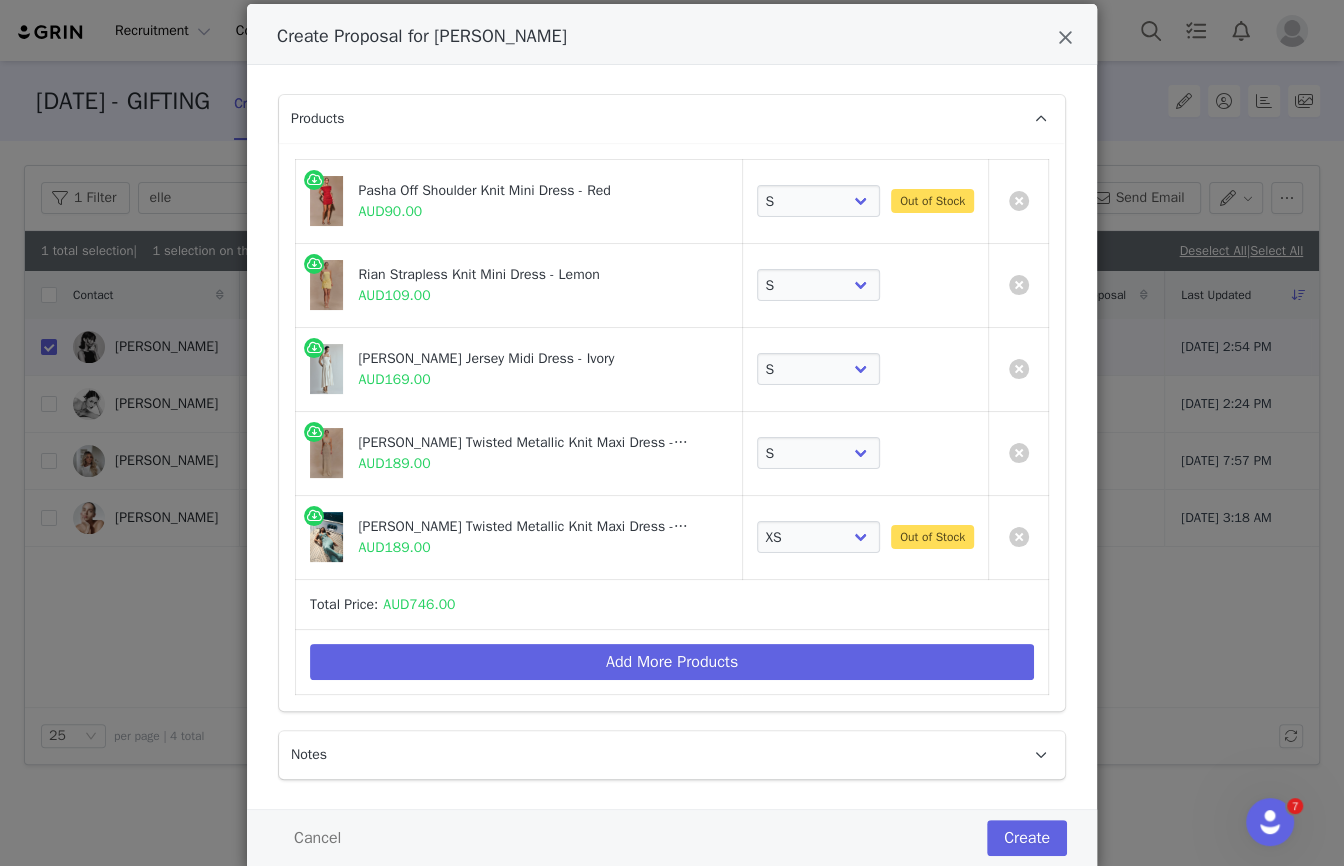 click at bounding box center (1019, 537) 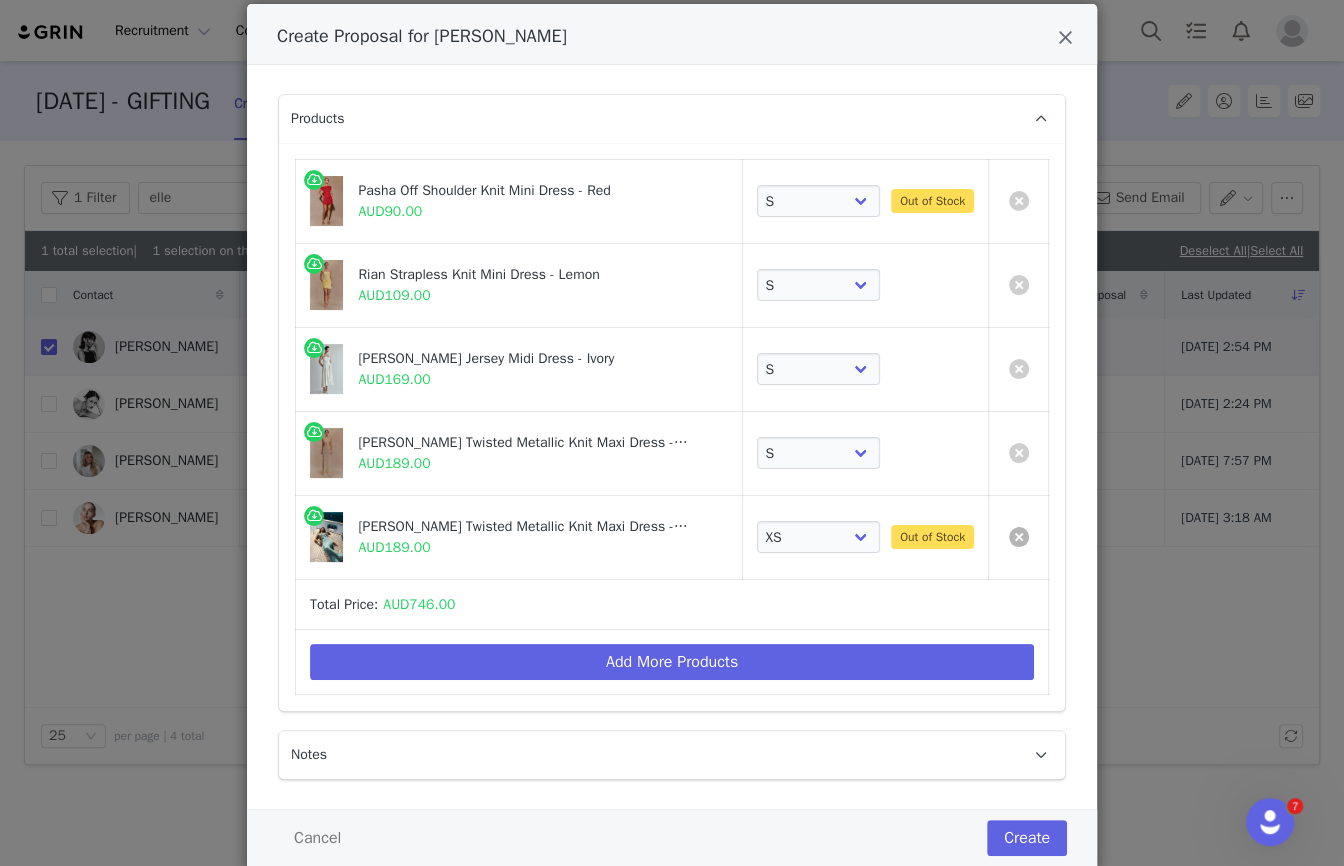 click at bounding box center (1019, 537) 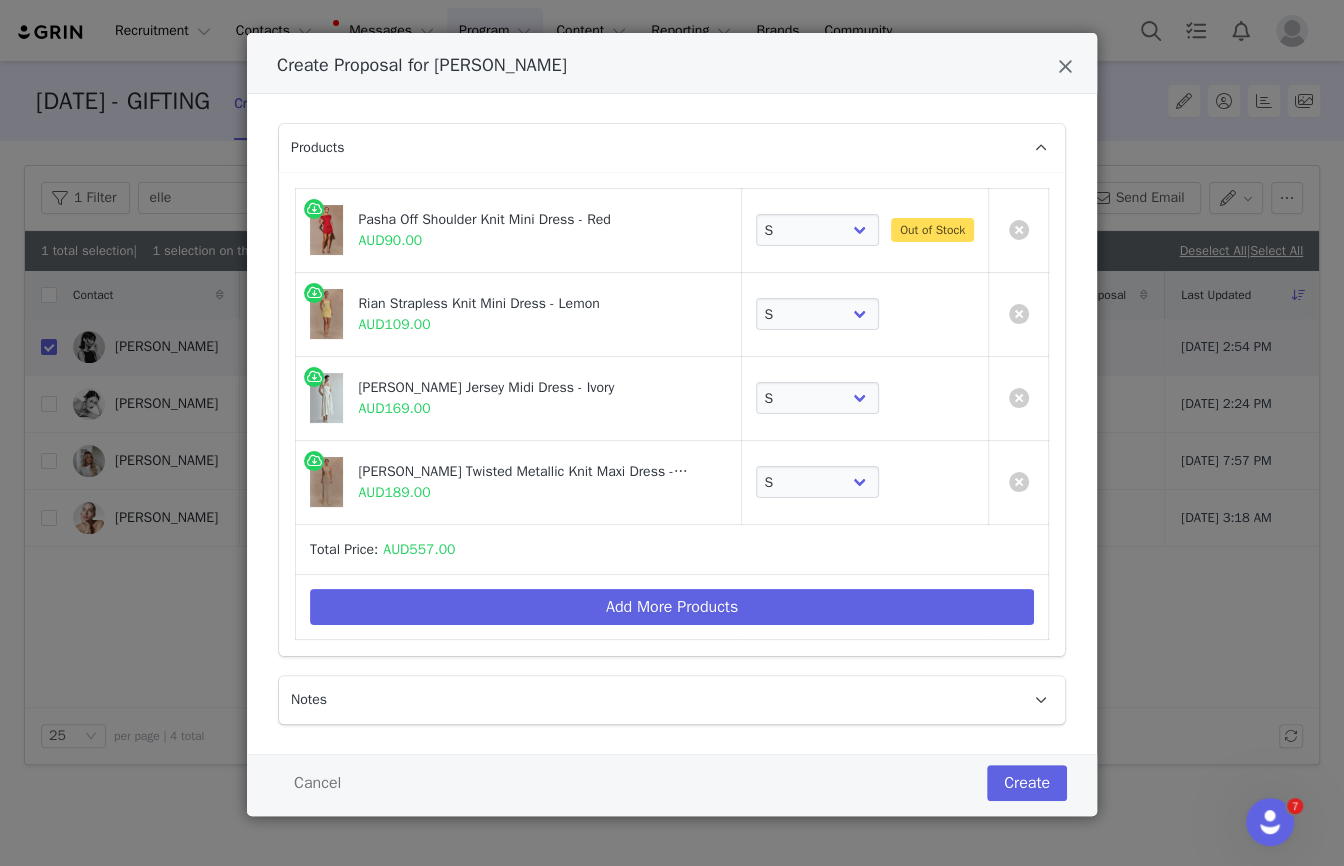 scroll, scrollTop: 50, scrollLeft: 0, axis: vertical 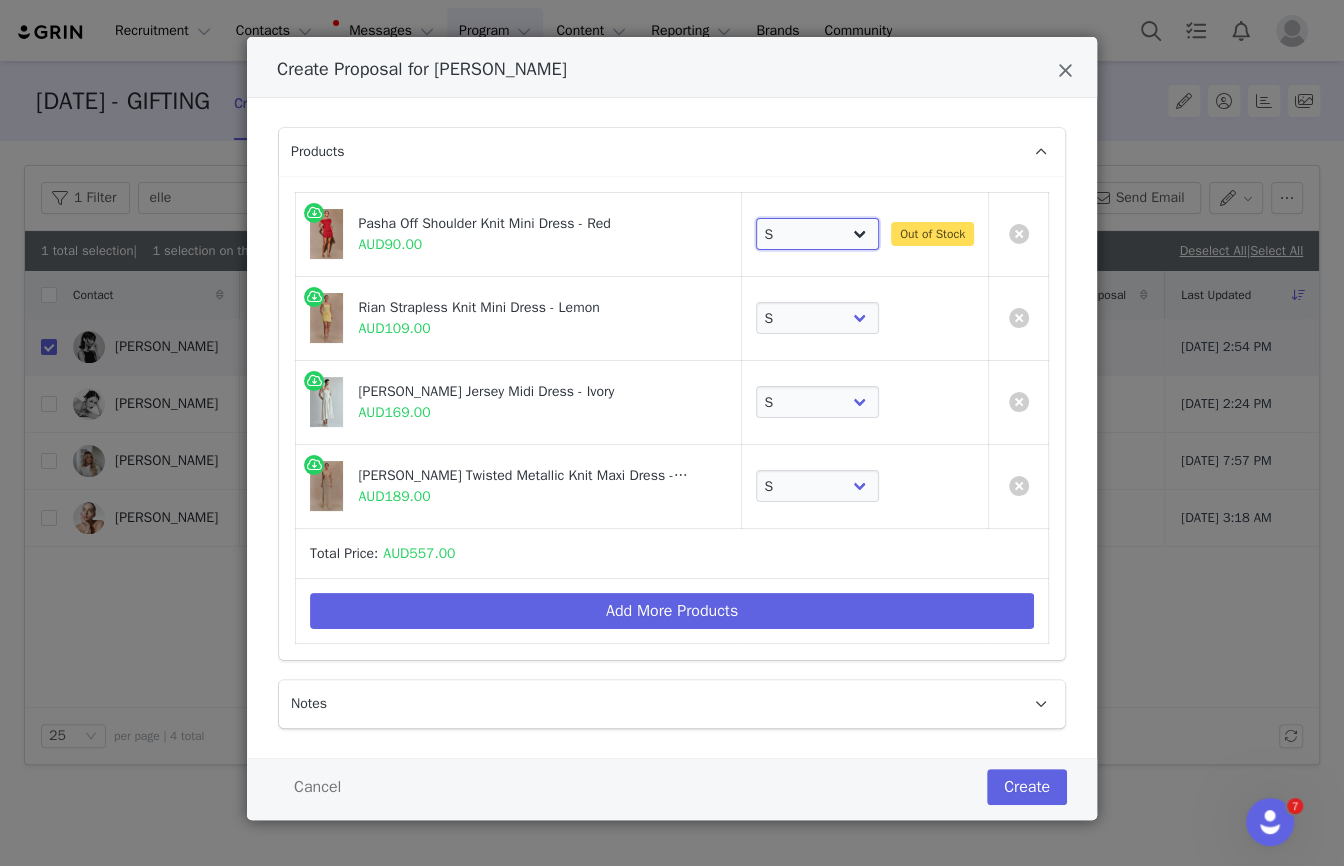 click on "Choose SIZE  XXS   XS   S   M   L   XL   XXL   3XL" at bounding box center (818, 234) 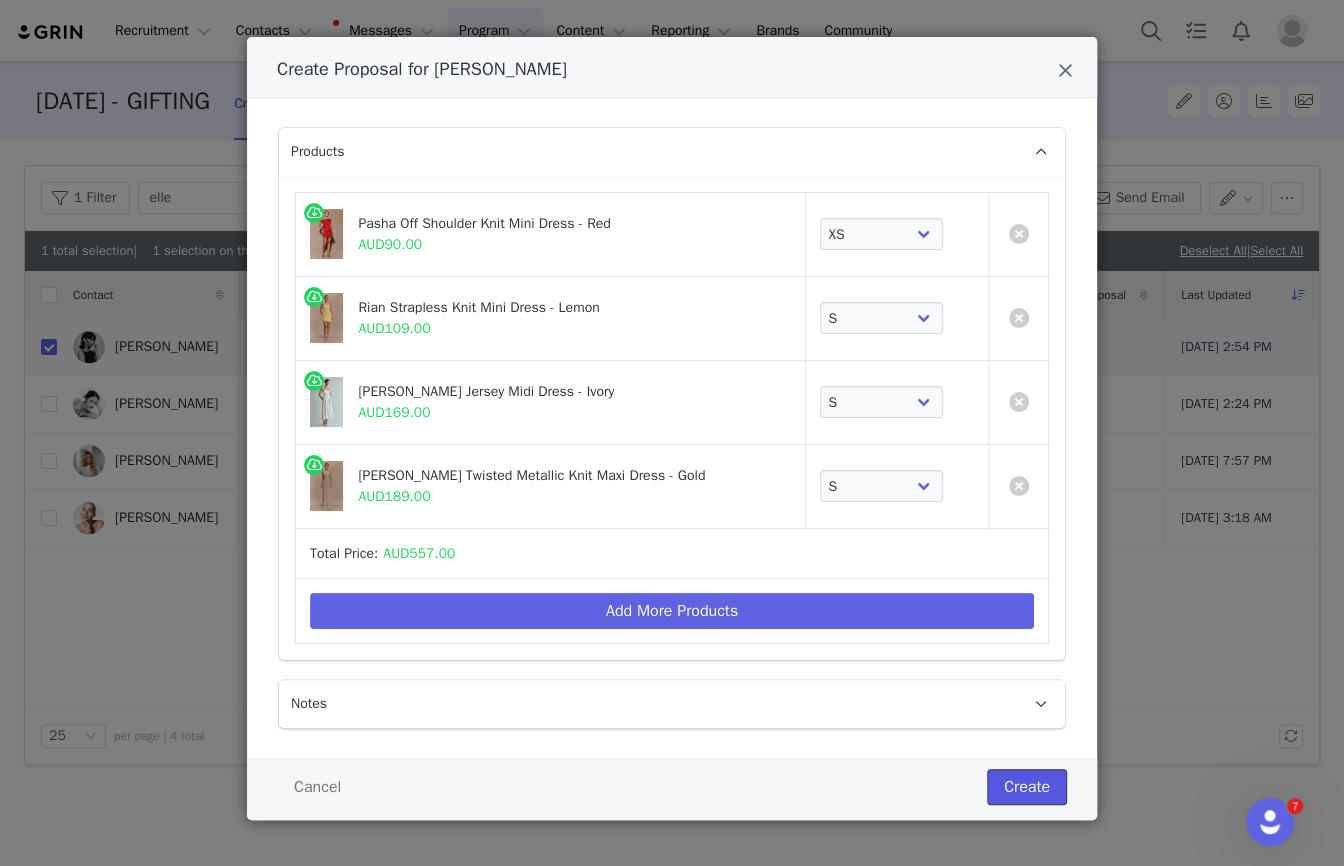 click on "Create" at bounding box center (1027, 787) 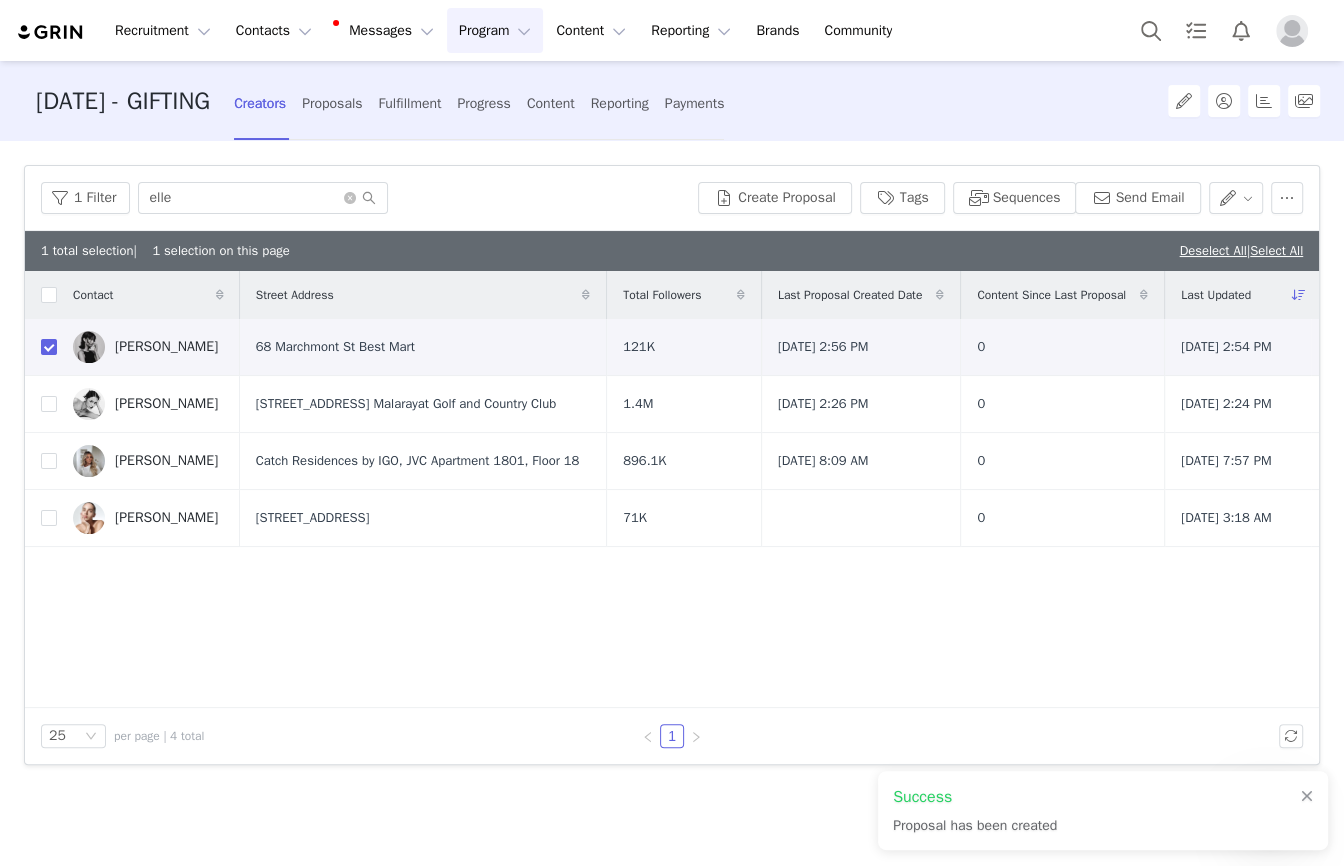 click on "Creators Proposals Fulfillment Progress Content Reporting Payments" at bounding box center [479, 103] 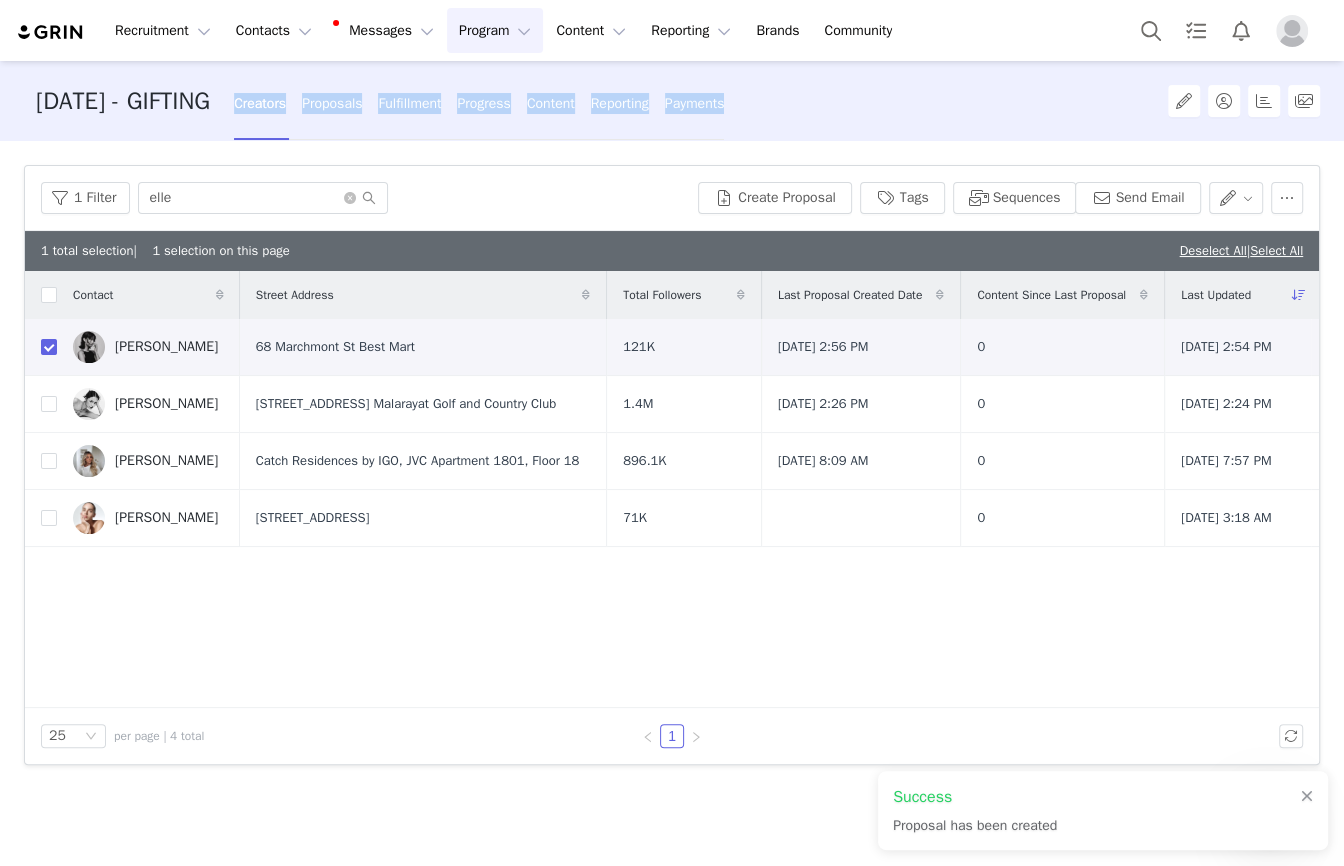 click on "Creators Proposals Fulfillment Progress Content Reporting Payments" at bounding box center (479, 103) 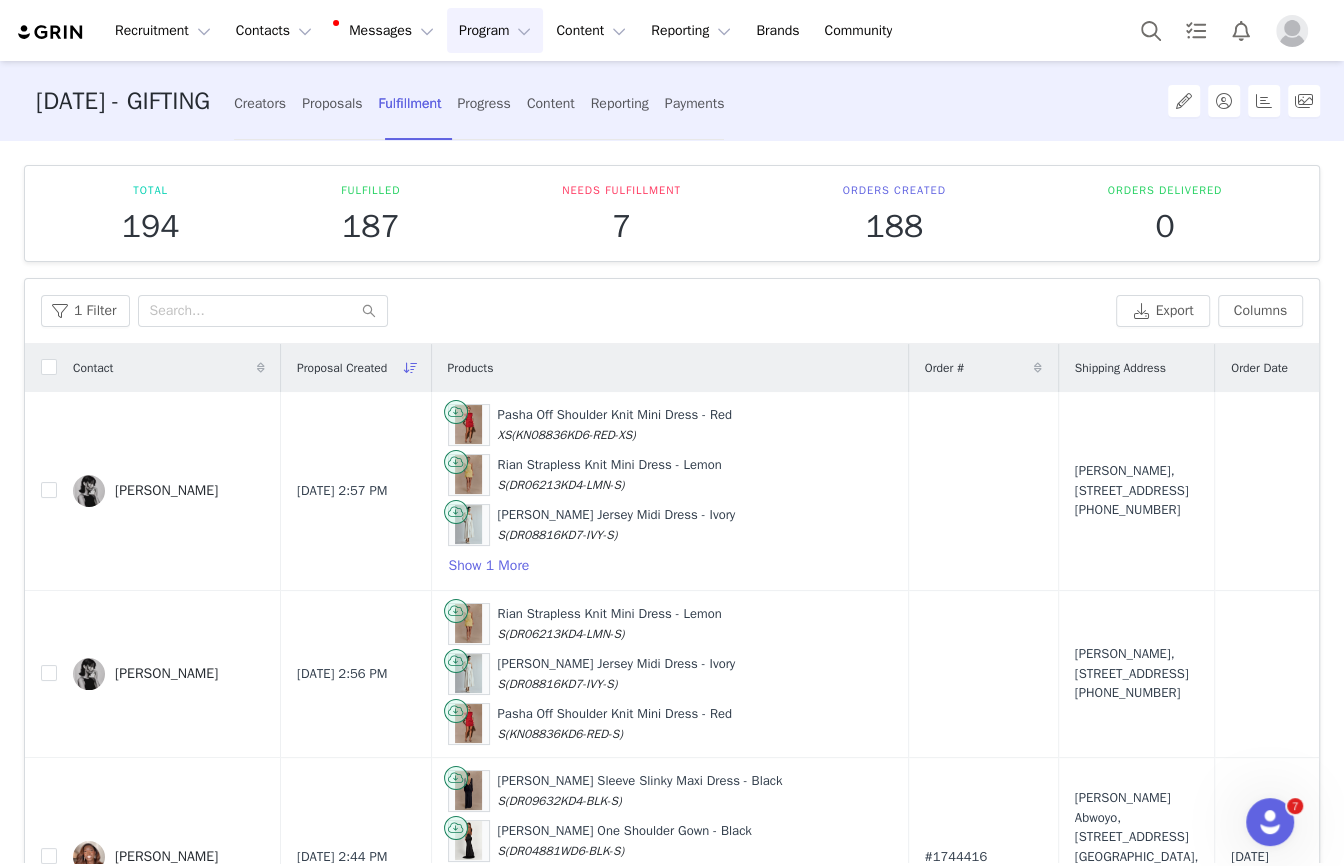 scroll, scrollTop: 0, scrollLeft: 356, axis: horizontal 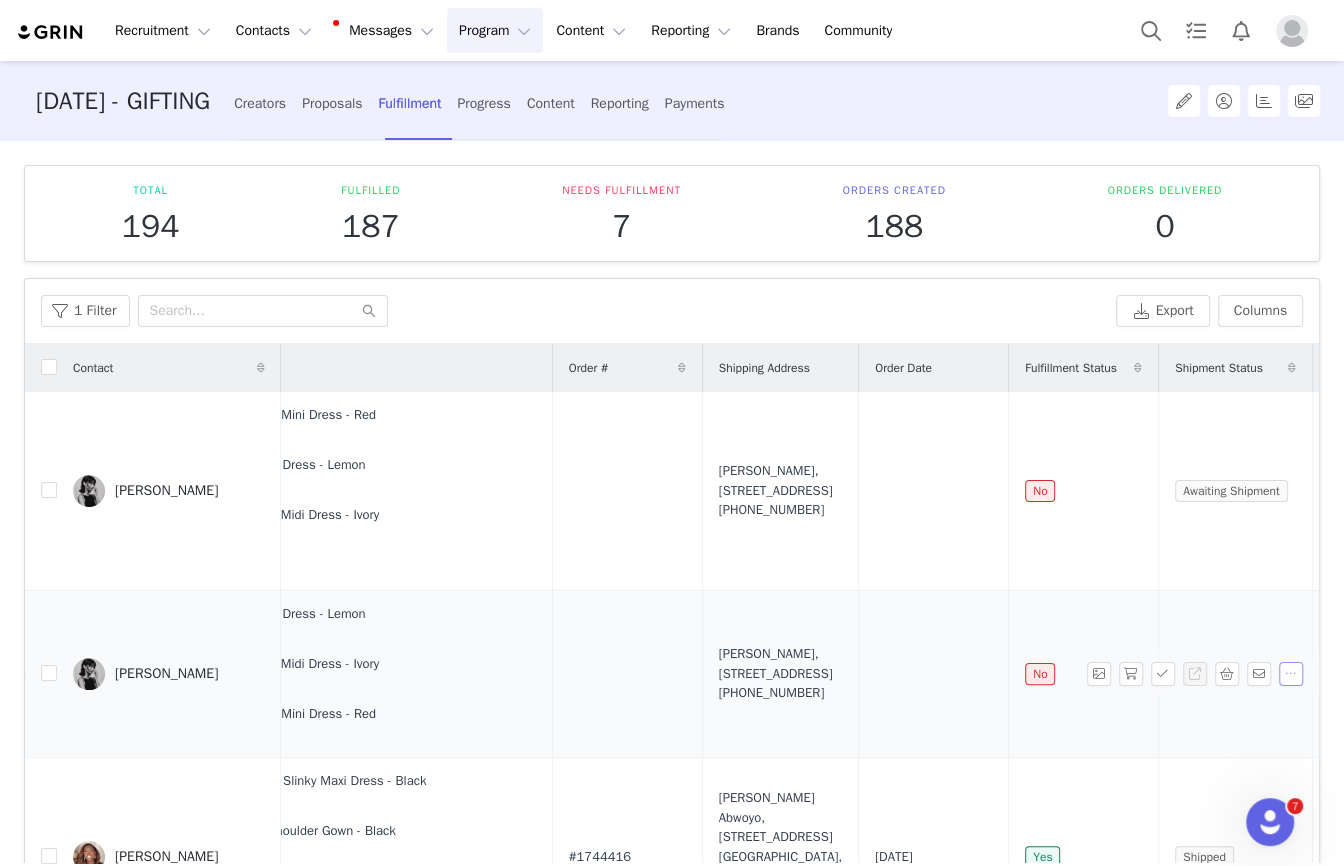 click at bounding box center (1291, 674) 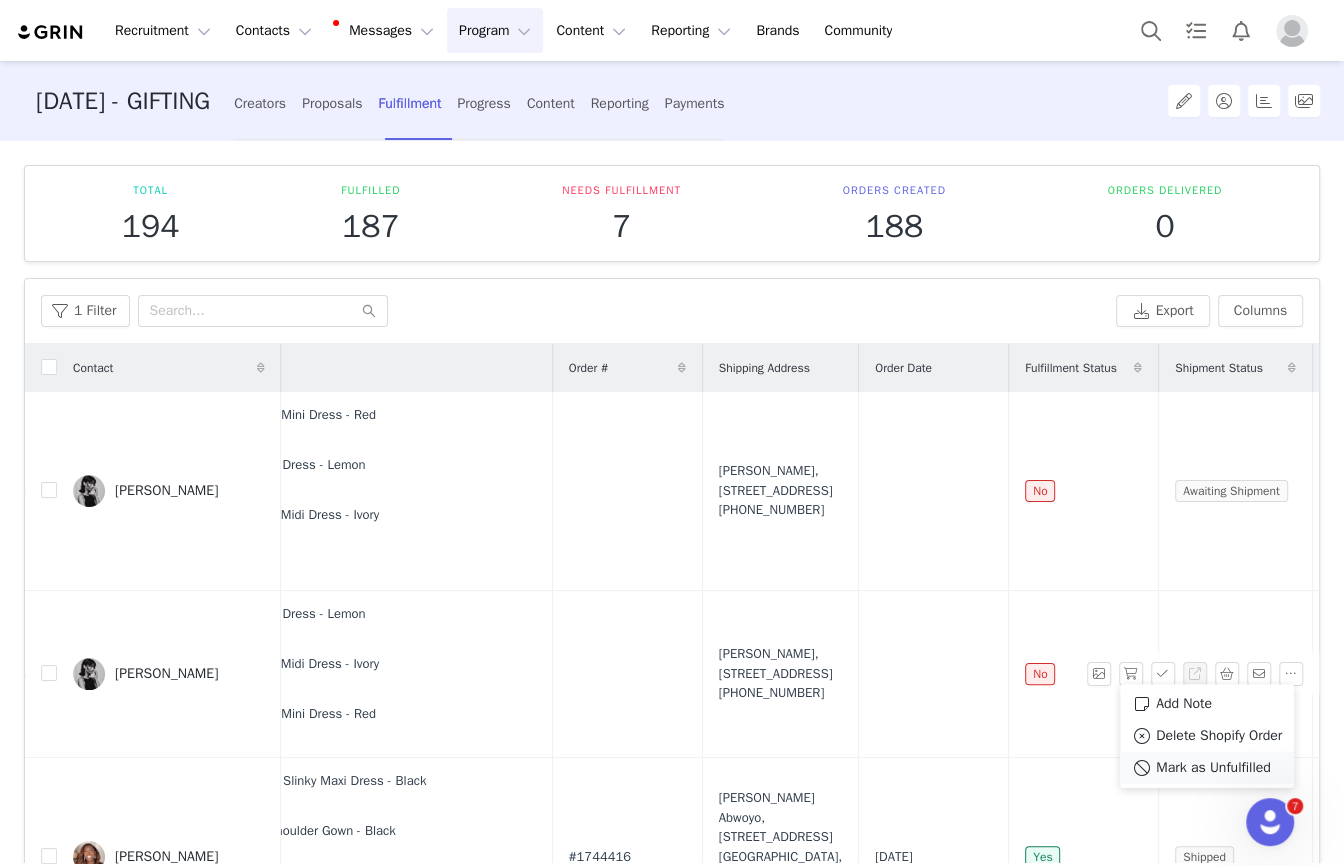 click on "Mark as Unfulfilled" at bounding box center (1207, 768) 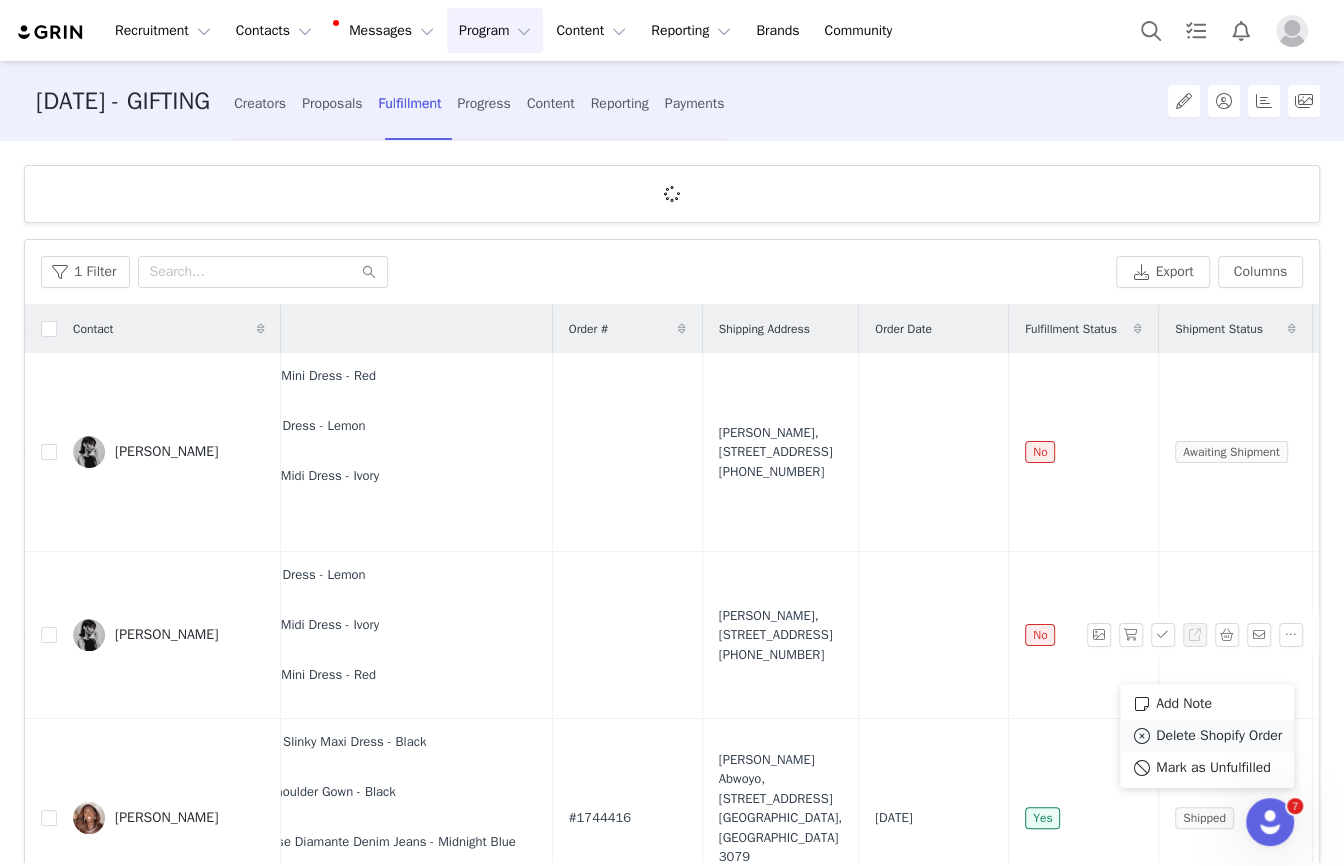 click on "Delete Shopify Order" at bounding box center [1219, 736] 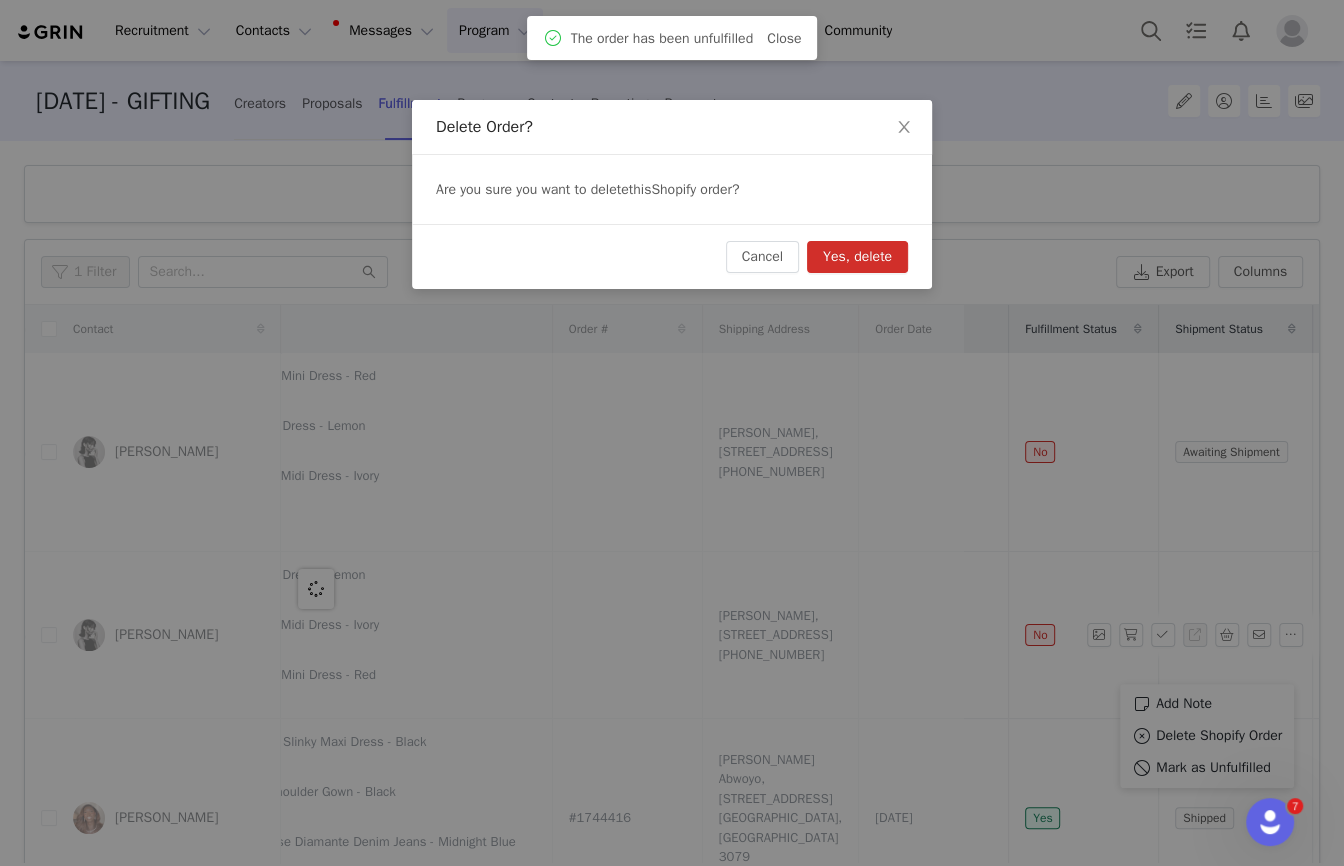scroll, scrollTop: 0, scrollLeft: 0, axis: both 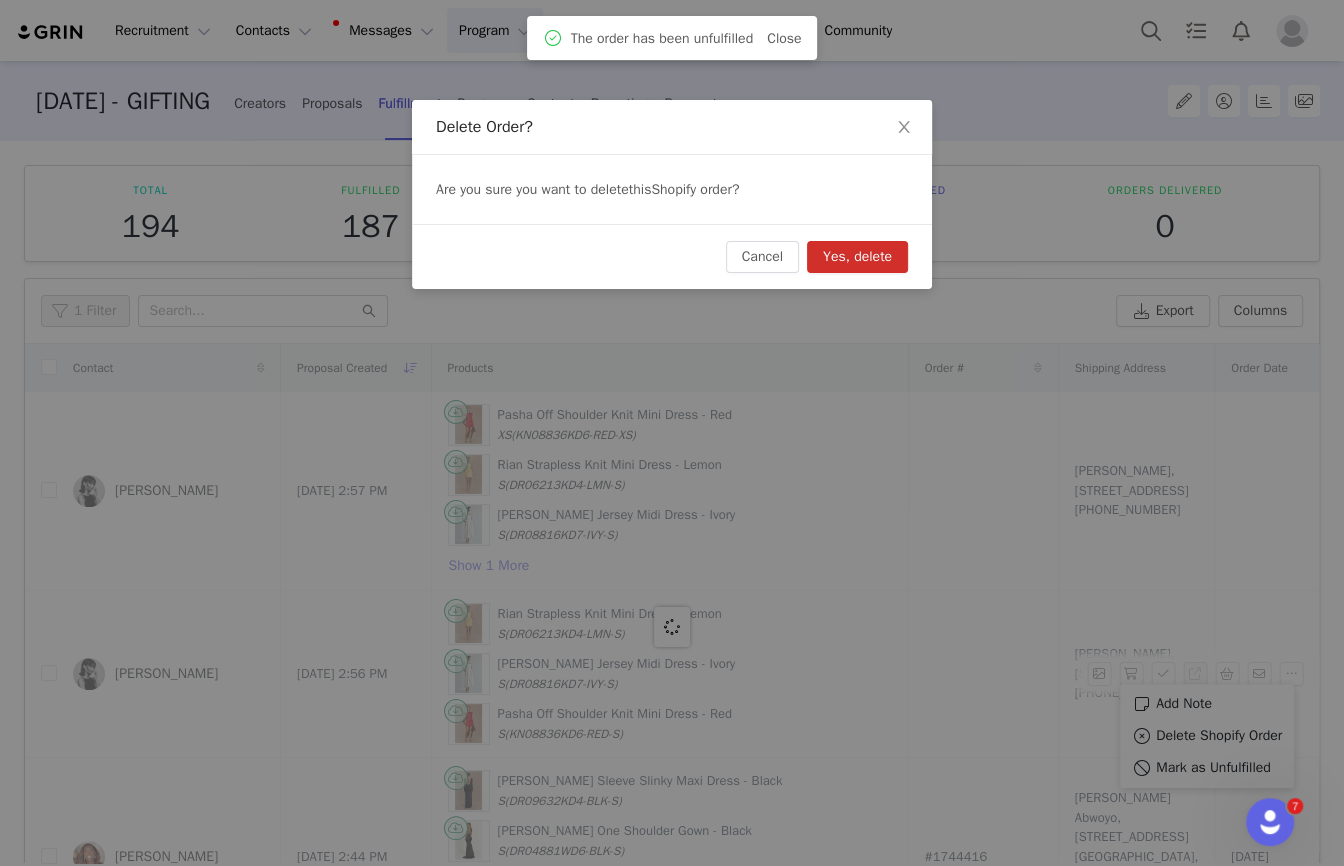 click on "Yes, delete" at bounding box center (857, 257) 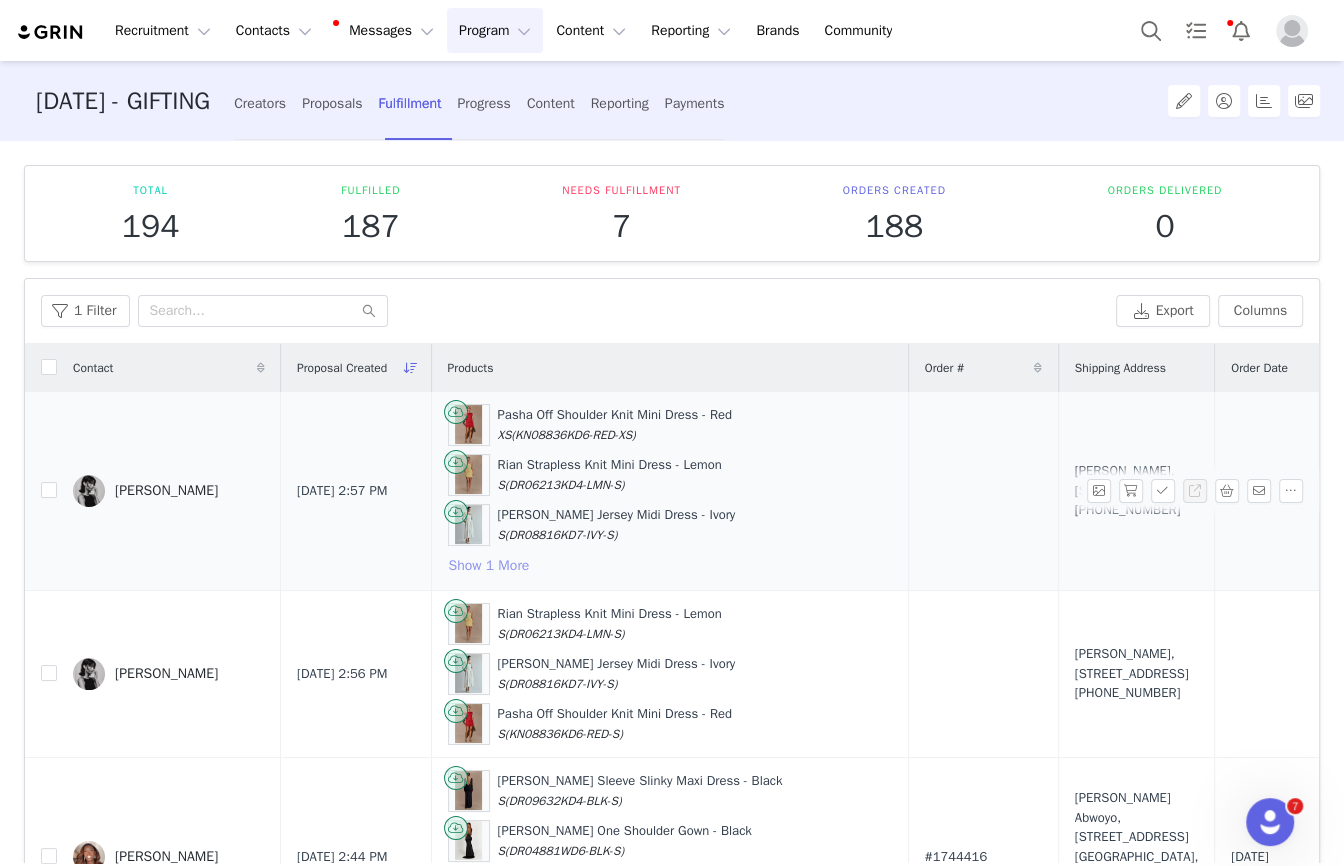 click on "Show 1 More" at bounding box center (489, 566) 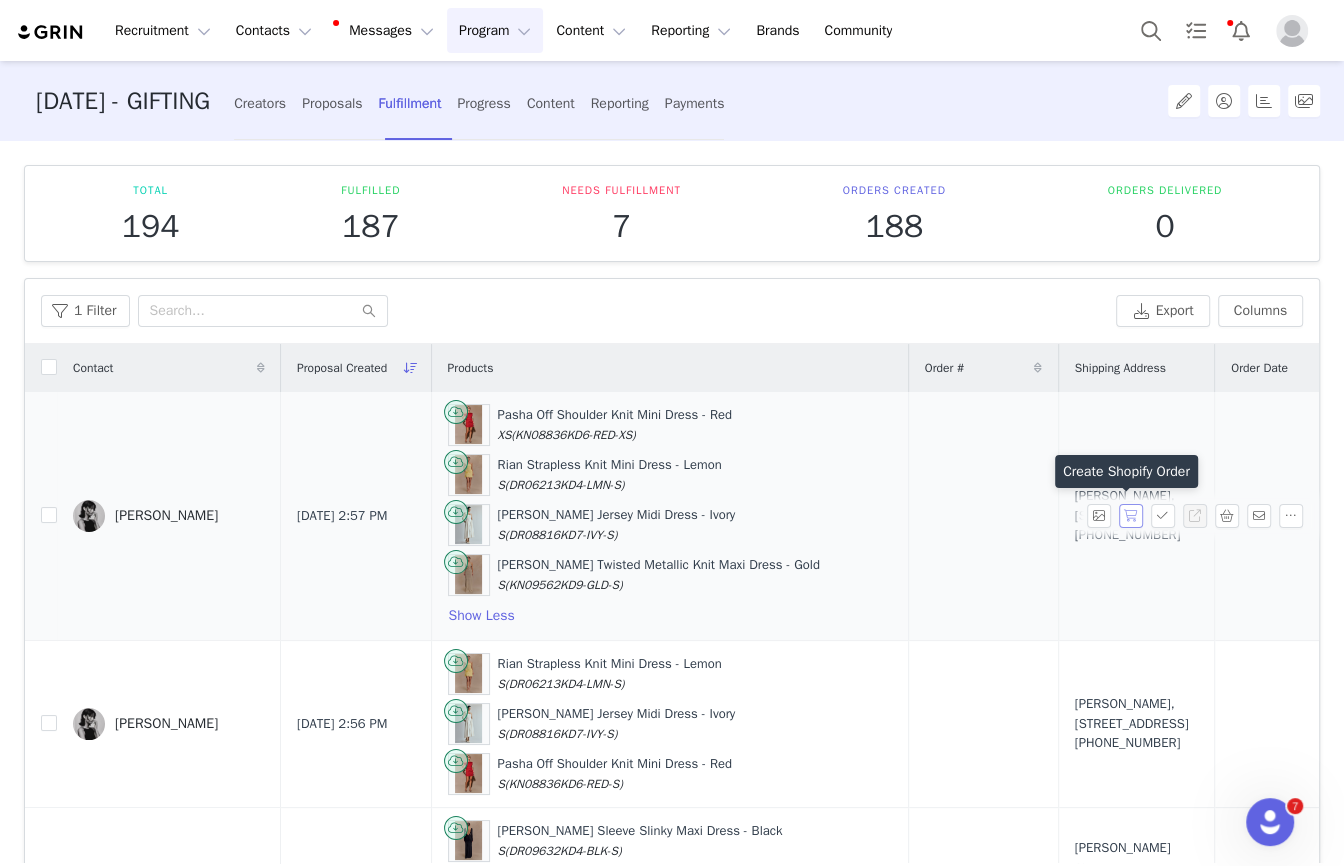click at bounding box center [1131, 516] 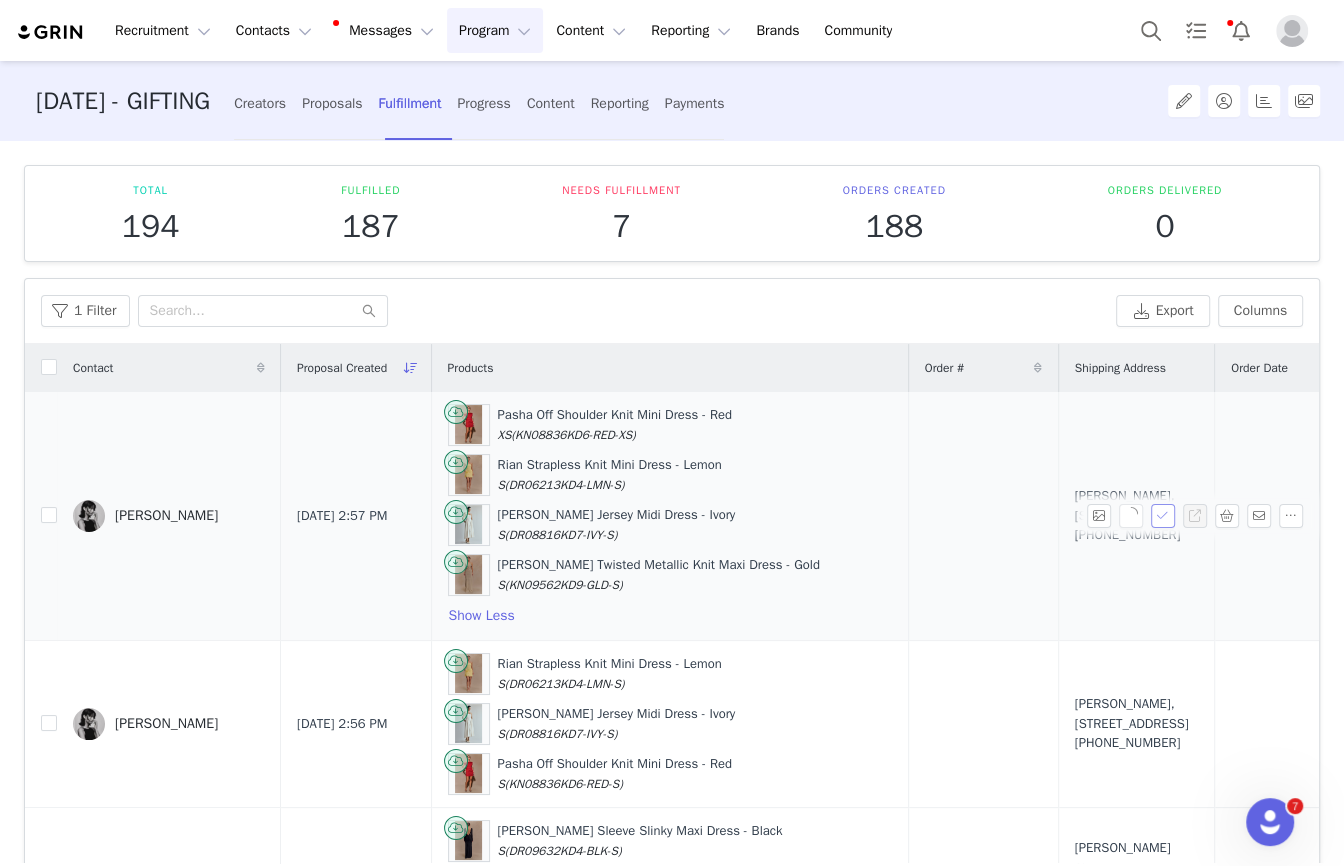 click at bounding box center [1163, 516] 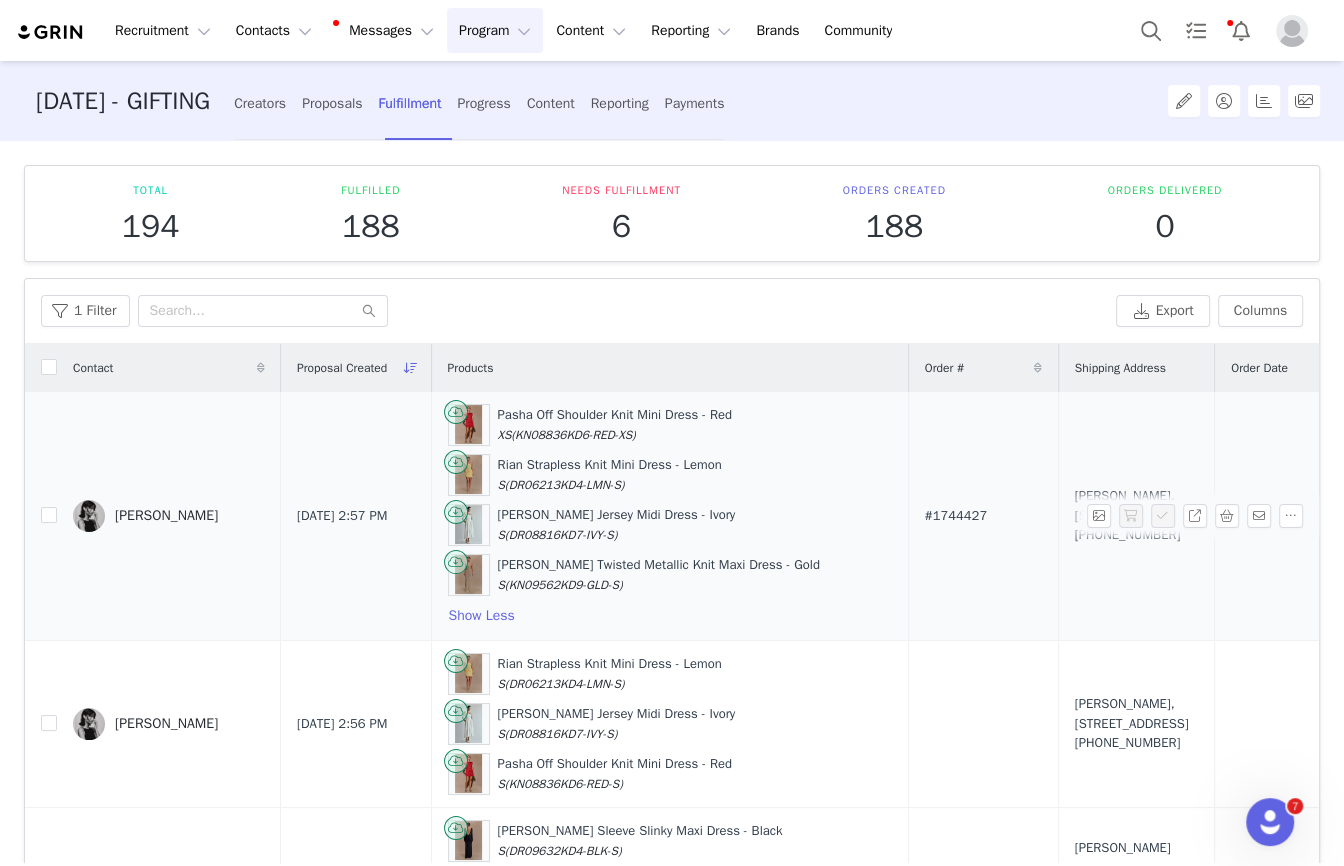 drag, startPoint x: 889, startPoint y: 507, endPoint x: 1114, endPoint y: 545, distance: 228.18633 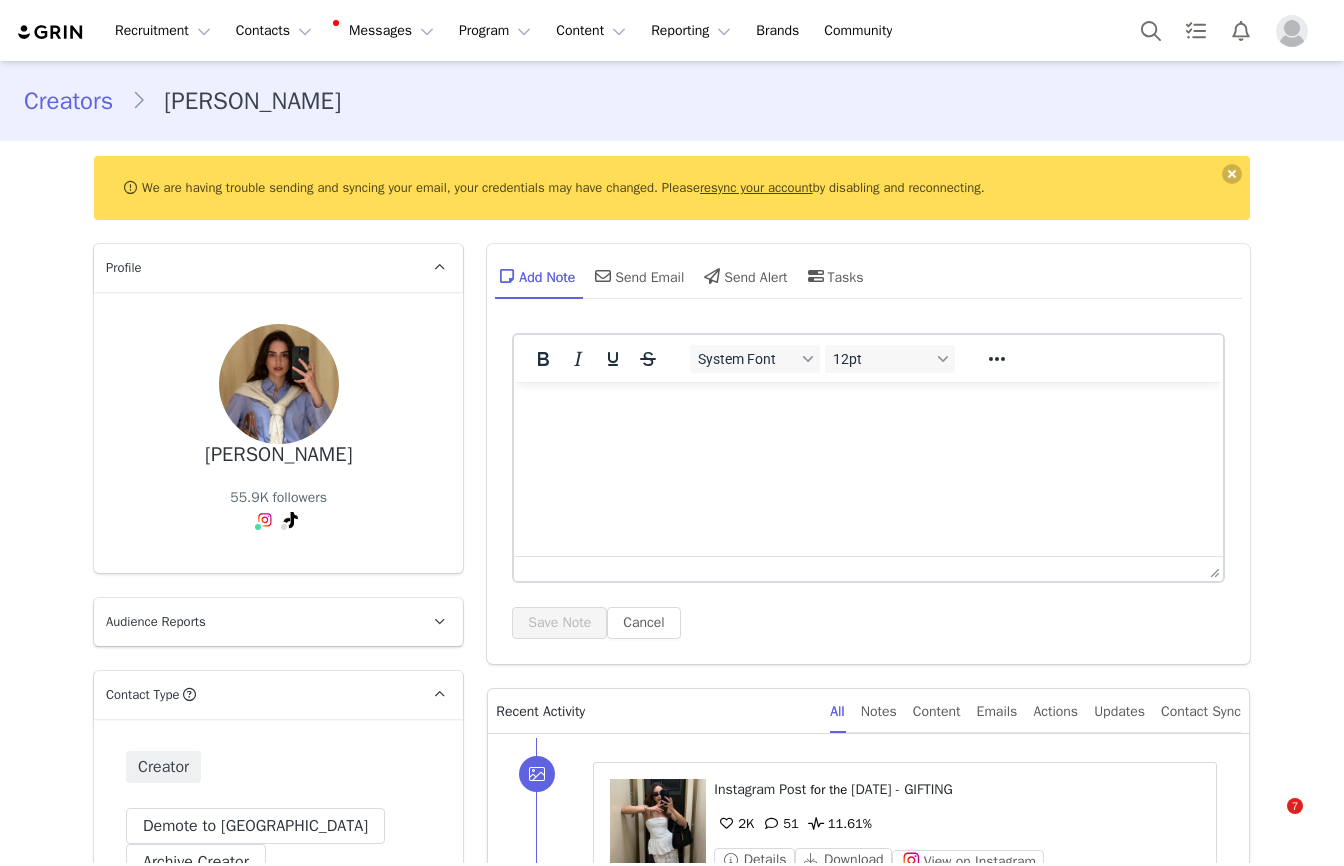 scroll, scrollTop: 0, scrollLeft: 0, axis: both 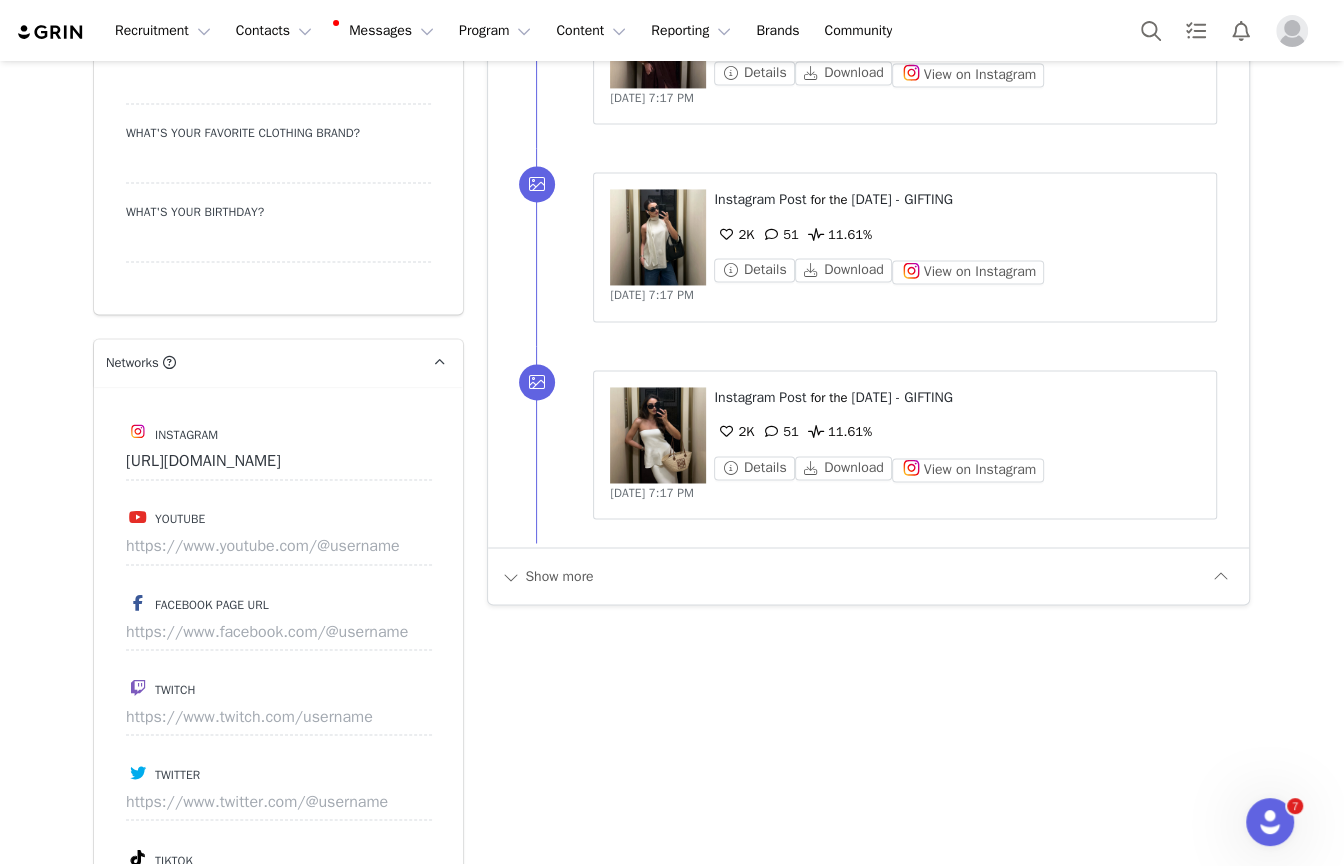 click on "Add Note   Send Email   Send Alert   Tasks  System Font 12pt To open the popup, press Shift+Enter To open the popup, press Shift+Enter To open the popup, press Shift+Enter To open the popup, press Shift+Enter Save Note Cancel Recent Activity All Notes Content Emails Actions Updates Contact Sync   ⁨ Instagram ⁩ ⁨ Post ⁩ for the ⁨ JUNE 25 - GIFTING ⁩ 2K  51  11.61%  Details Download View on Instagram   Jun 19, 2025, 7:17 PM Unlabeled Labels & Tags  Save  Cancel  Media Content Rights   ⁨ Instagram ⁩ ⁨ Post ⁩ for the ⁨ JUNE 25 - GIFTING ⁩ 2K  51  11.61%  Details Download View on Instagram   Jun 19, 2025, 7:17 PM Unlabeled Labels & Tags  Save  Cancel  Media Content Rights   ⁨ Instagram ⁩ ⁨ Post ⁩ for the ⁨ JUNE 25 - GIFTING ⁩ 2K  51  11.61%  Details Download View on Instagram   Jun 19, 2025, 7:17 PM Unlabeled Labels & Tags  Save  Cancel  Media Content Rights   ⁨ Instagram ⁩ ⁨ Post ⁩ for the ⁨ JUNE 25 - GIFTING ⁩ 2K  51  11.61%  Details Download View on Instagram" at bounding box center [868, 368] 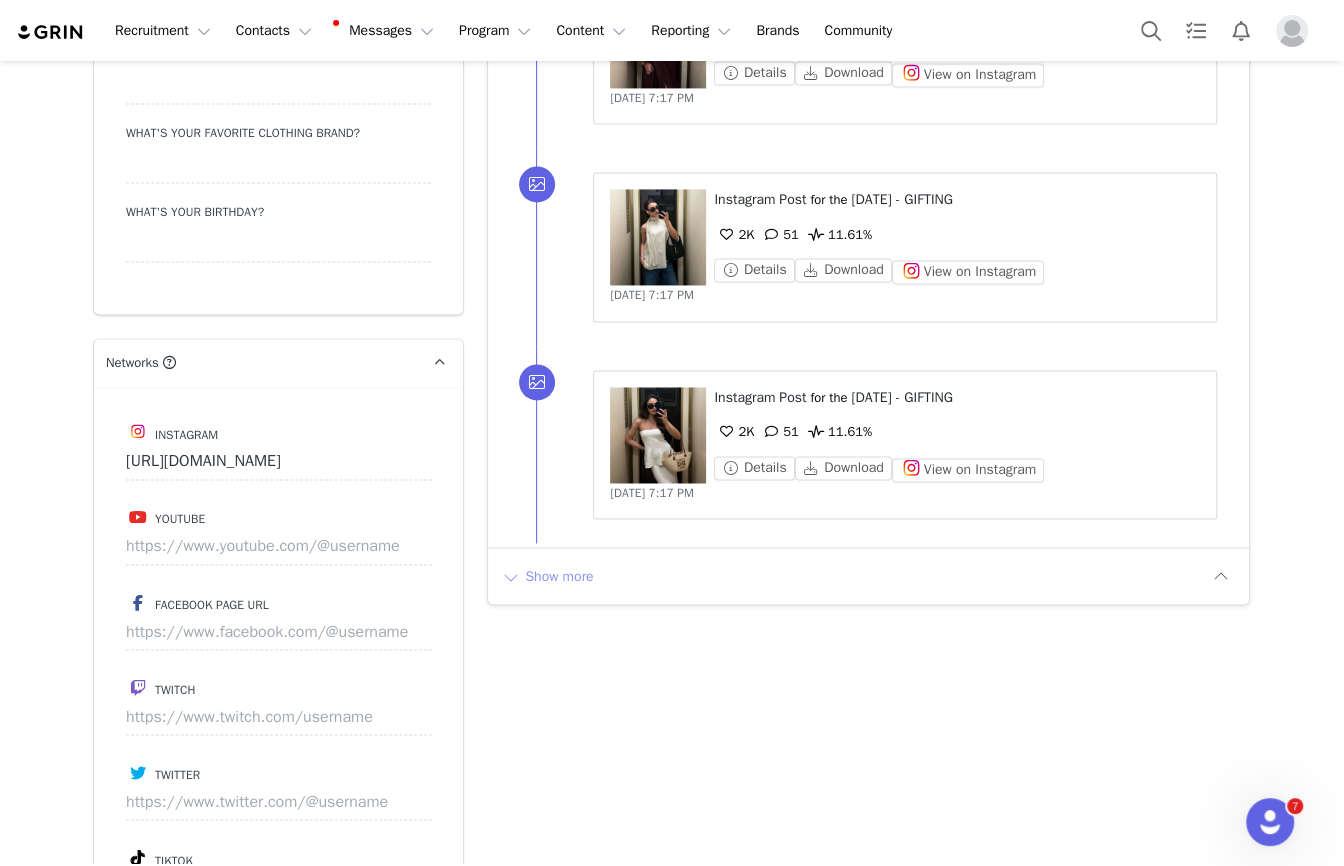 click on "Show more" at bounding box center [547, 576] 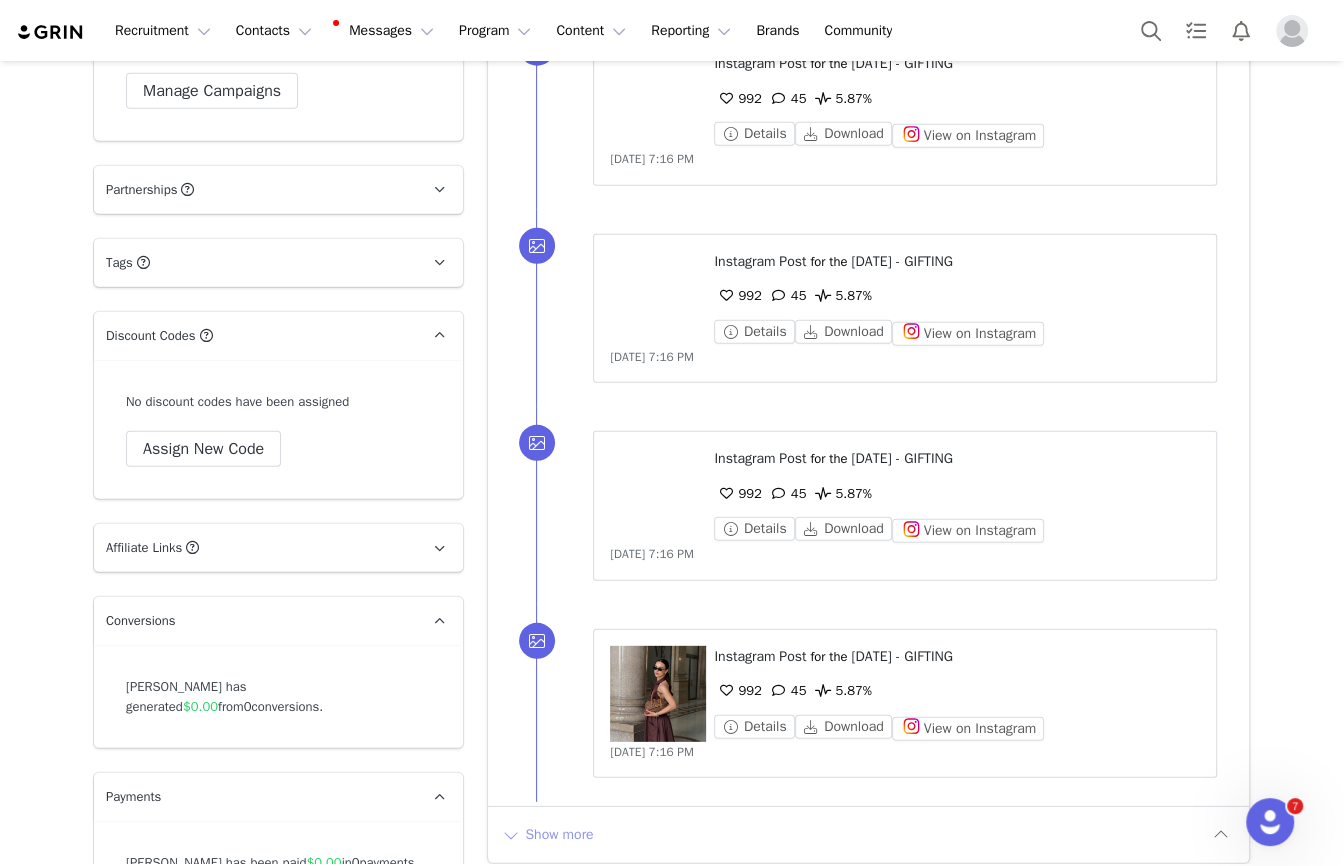 scroll, scrollTop: 3975, scrollLeft: 0, axis: vertical 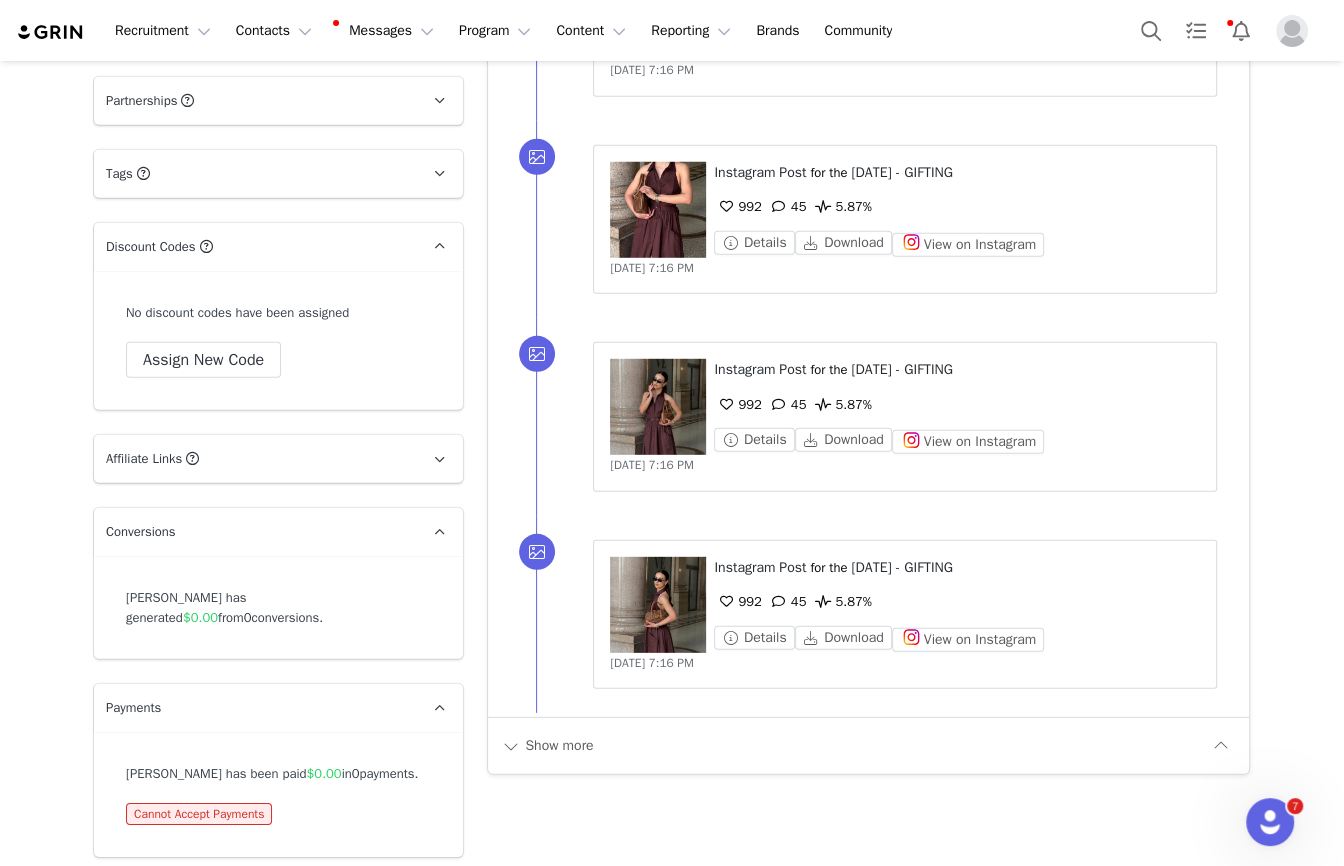 click on "Show more" at bounding box center [868, 745] 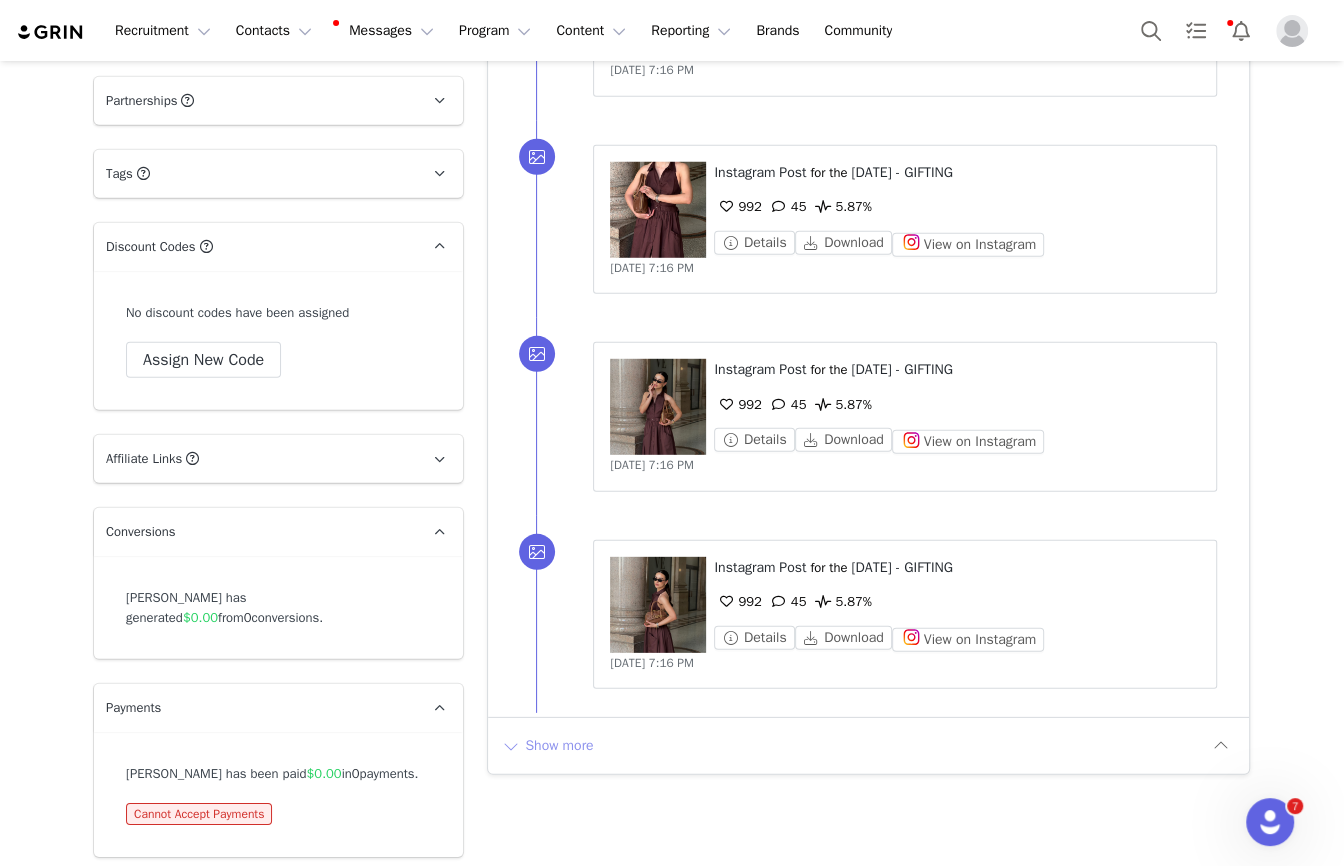 click on "Show more" at bounding box center [547, 746] 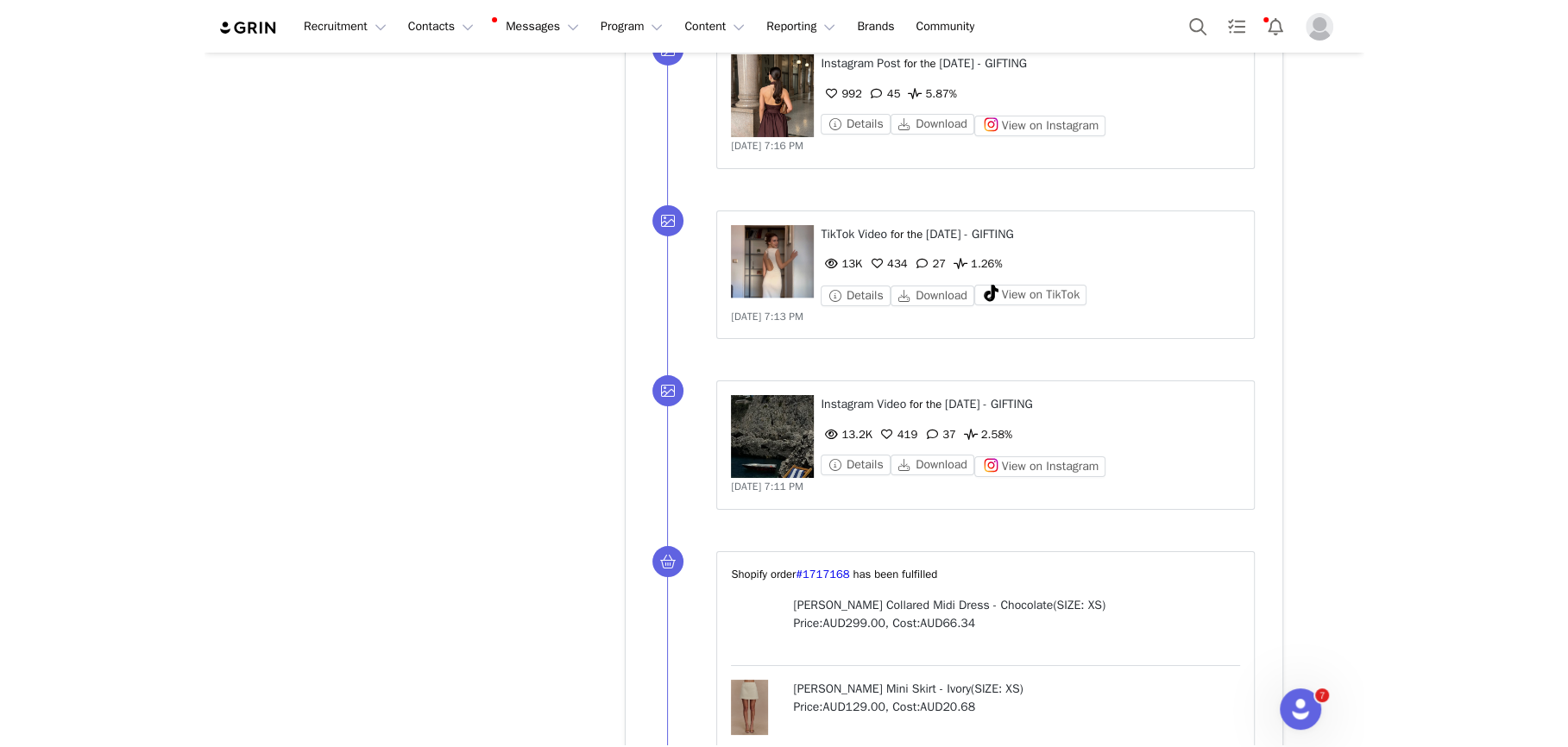 scroll, scrollTop: 4818, scrollLeft: 0, axis: vertical 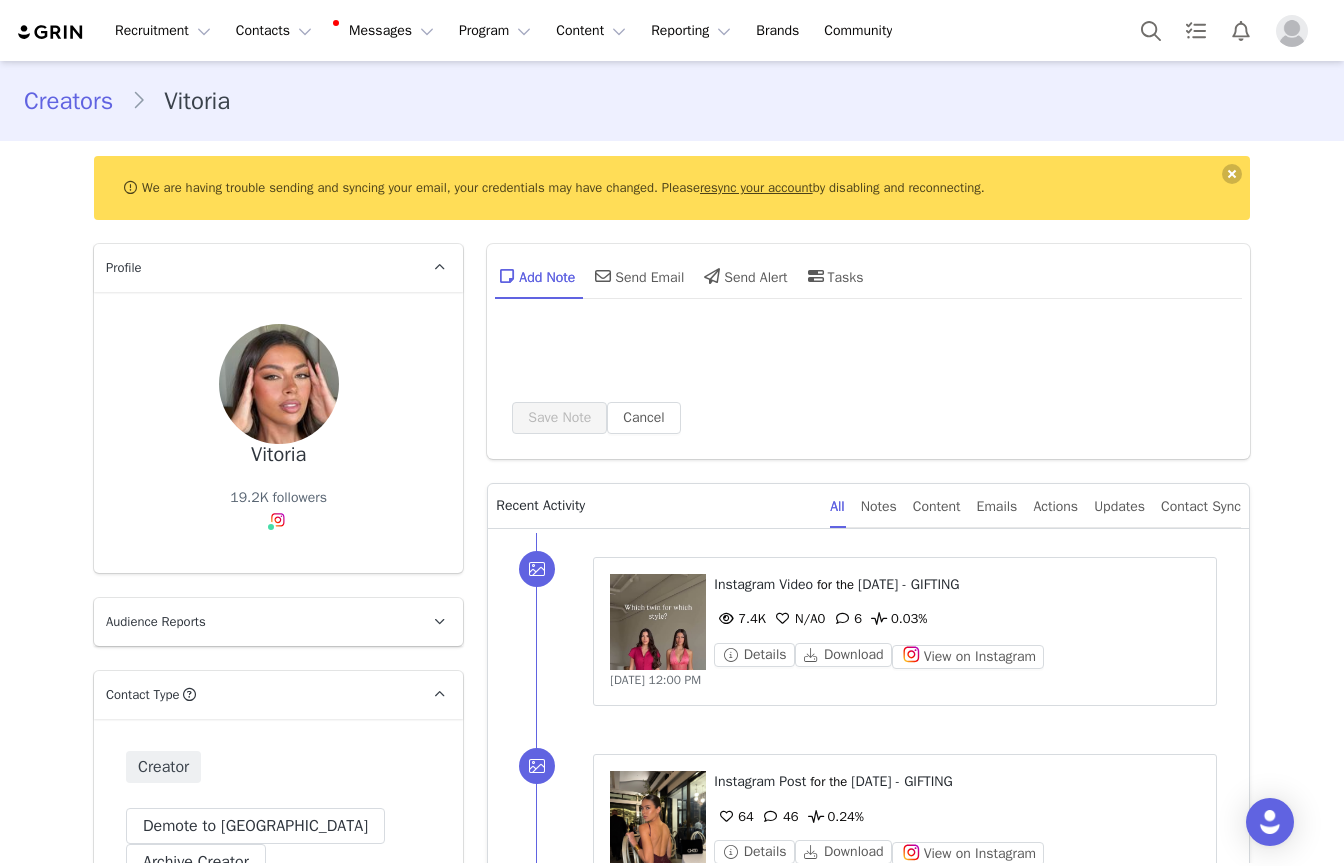 type on "+1 ([GEOGRAPHIC_DATA])" 